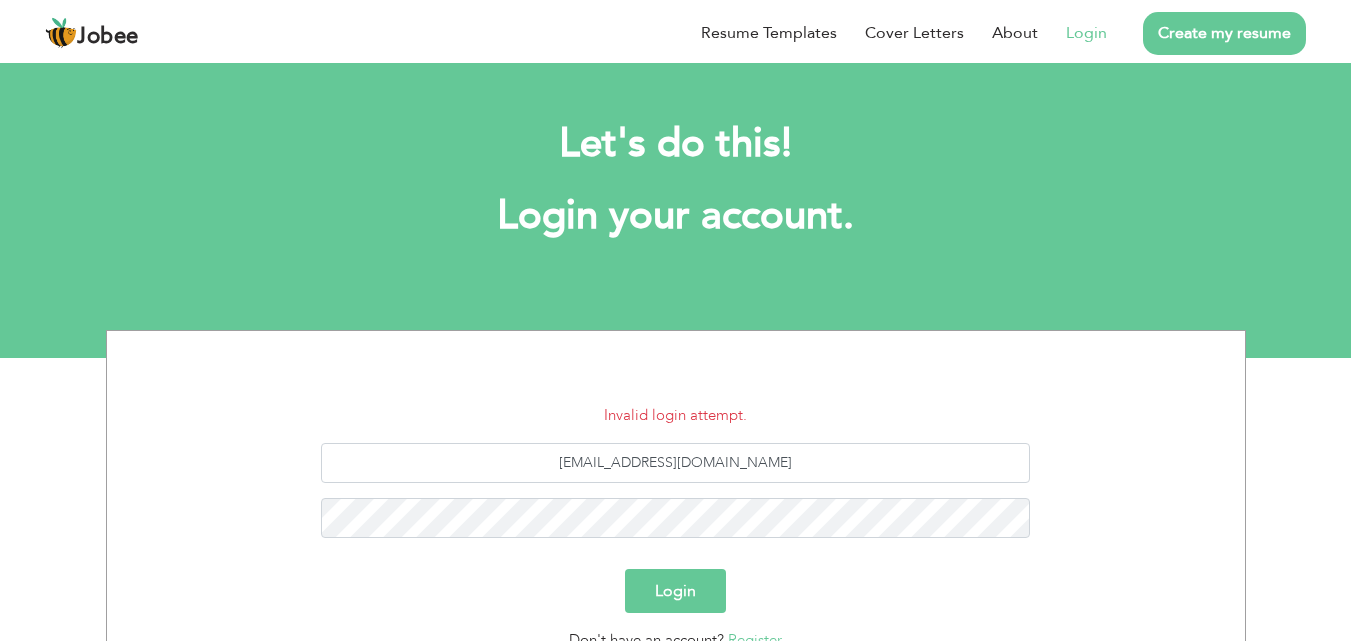 scroll, scrollTop: 0, scrollLeft: 0, axis: both 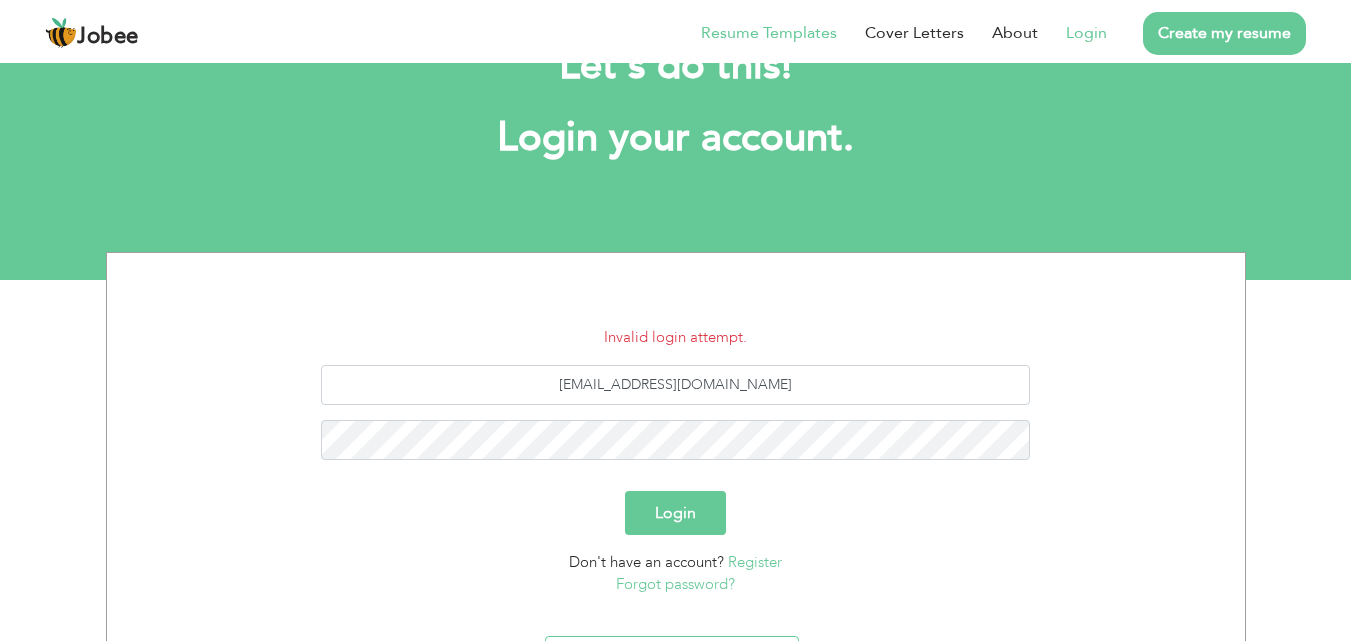 click on "Resume Templates" at bounding box center (769, 33) 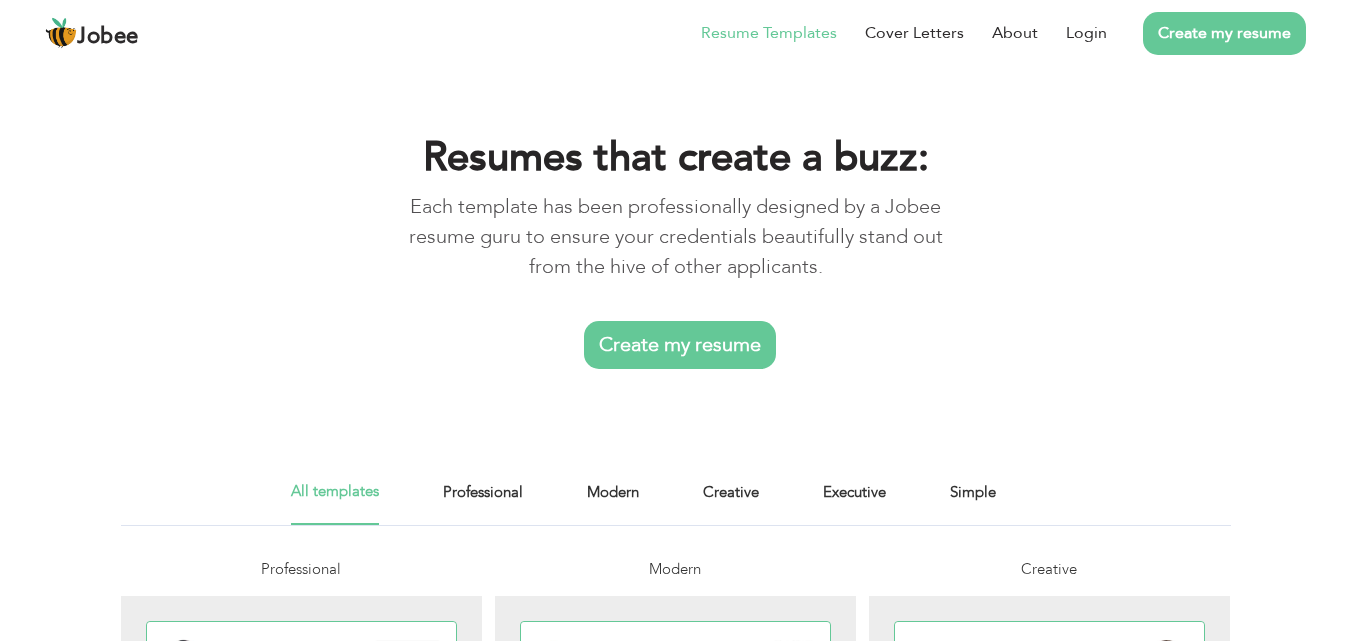 scroll, scrollTop: 0, scrollLeft: 0, axis: both 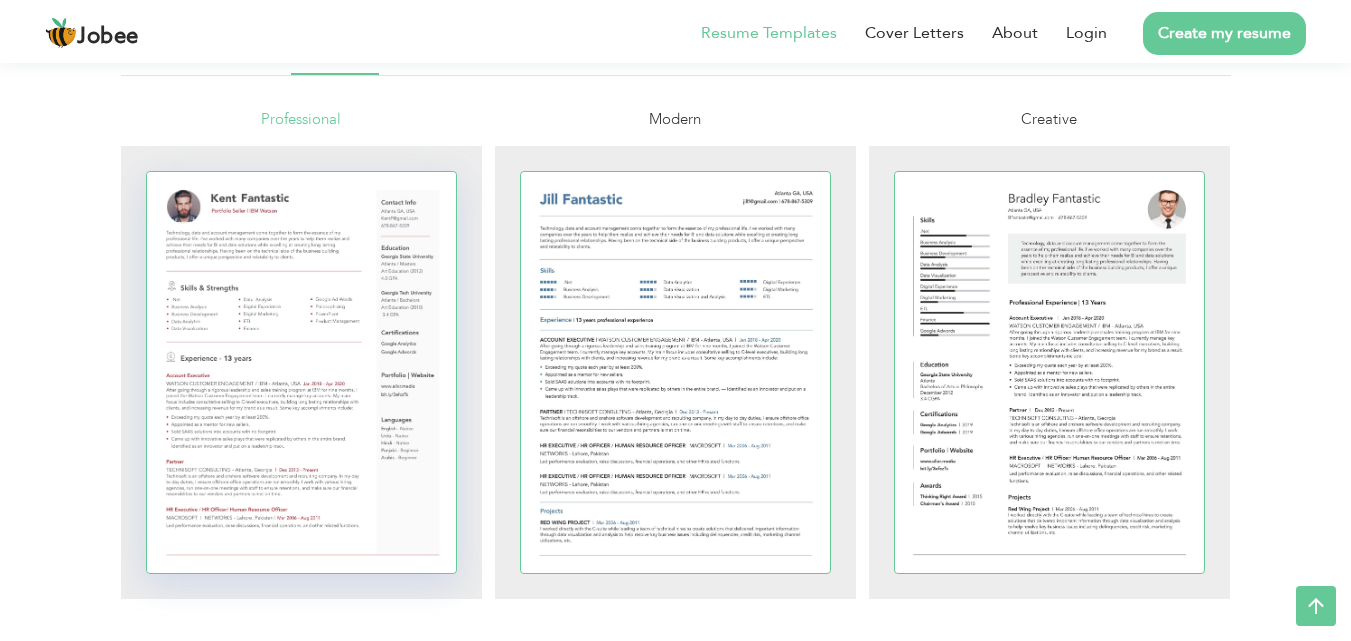 click at bounding box center [302, 372] 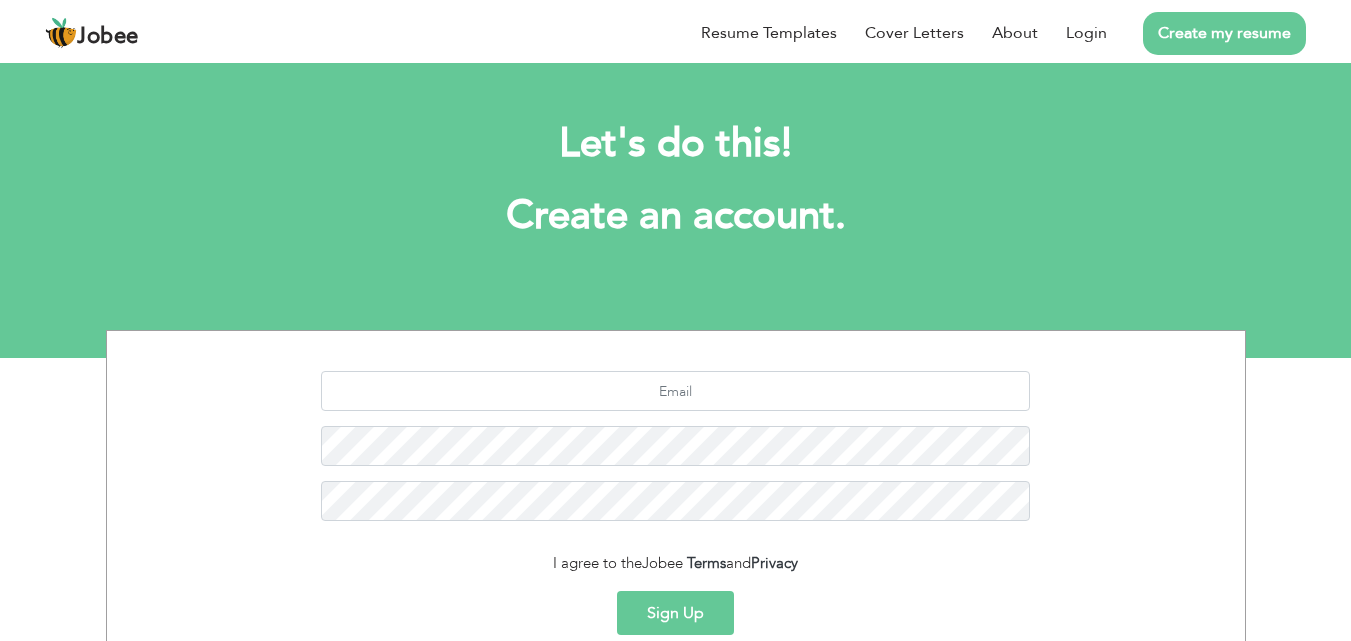scroll, scrollTop: 0, scrollLeft: 0, axis: both 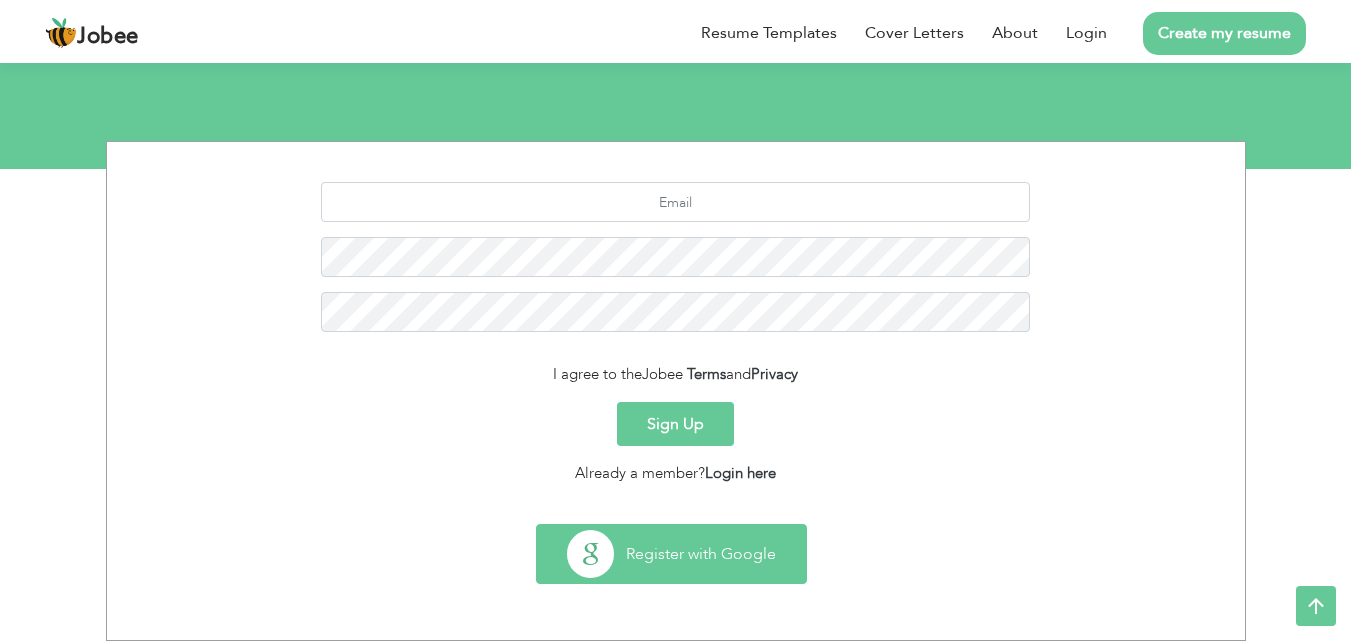 click on "Register with Google" at bounding box center [671, 554] 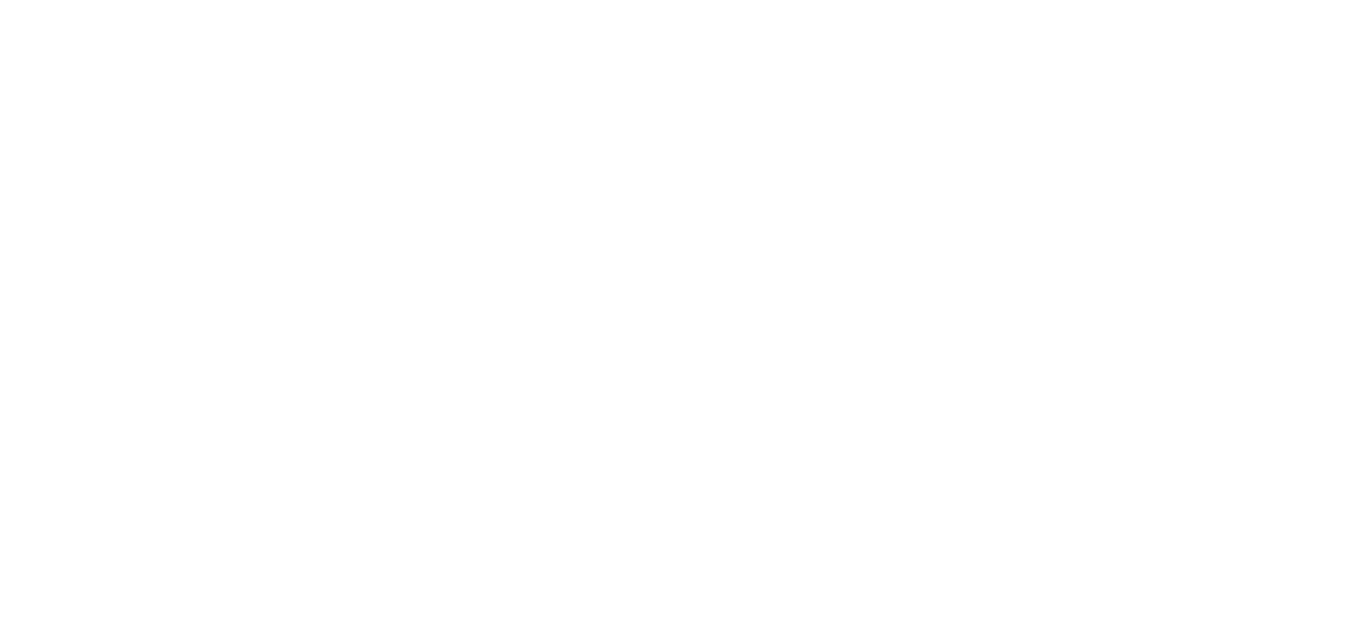 scroll, scrollTop: 0, scrollLeft: 0, axis: both 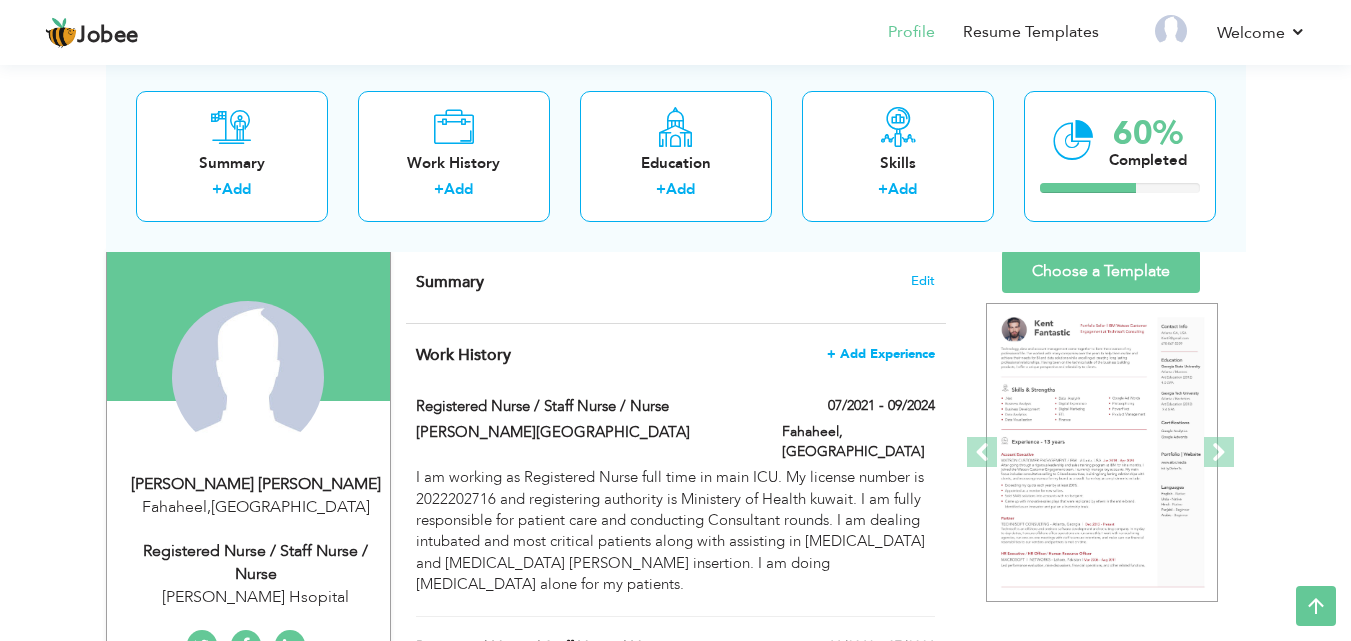 click on "+ Add Experience" at bounding box center [881, 354] 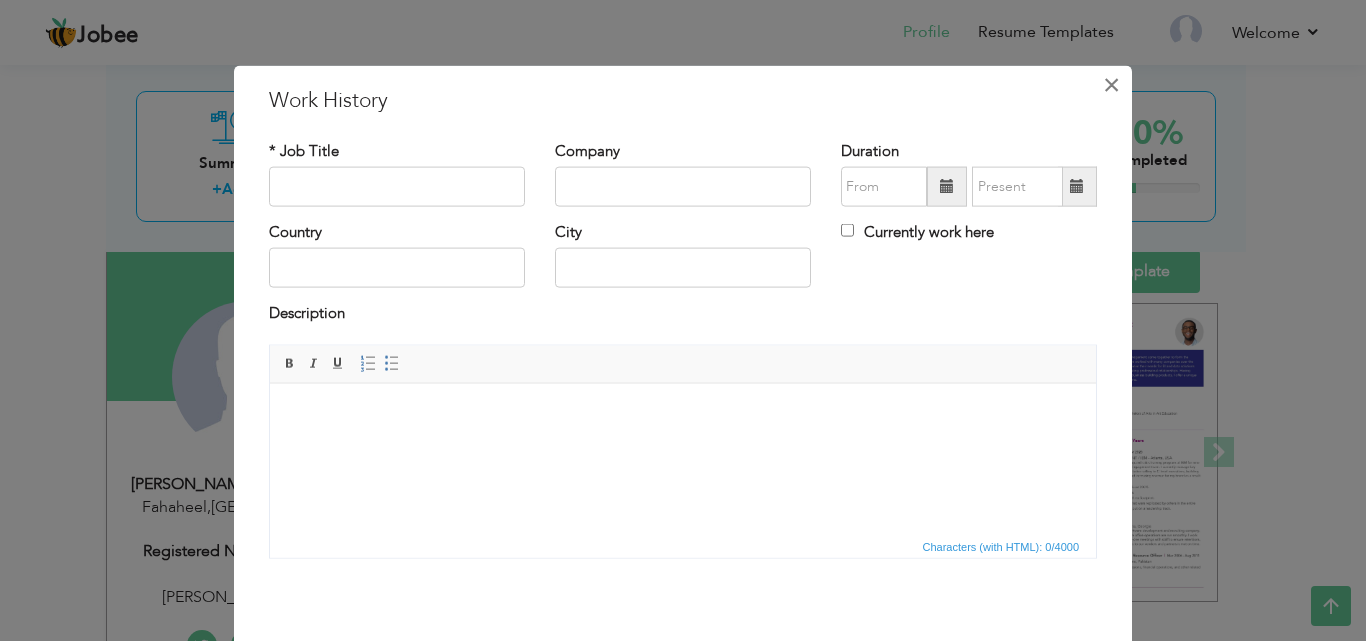 click on "×" at bounding box center [1111, 84] 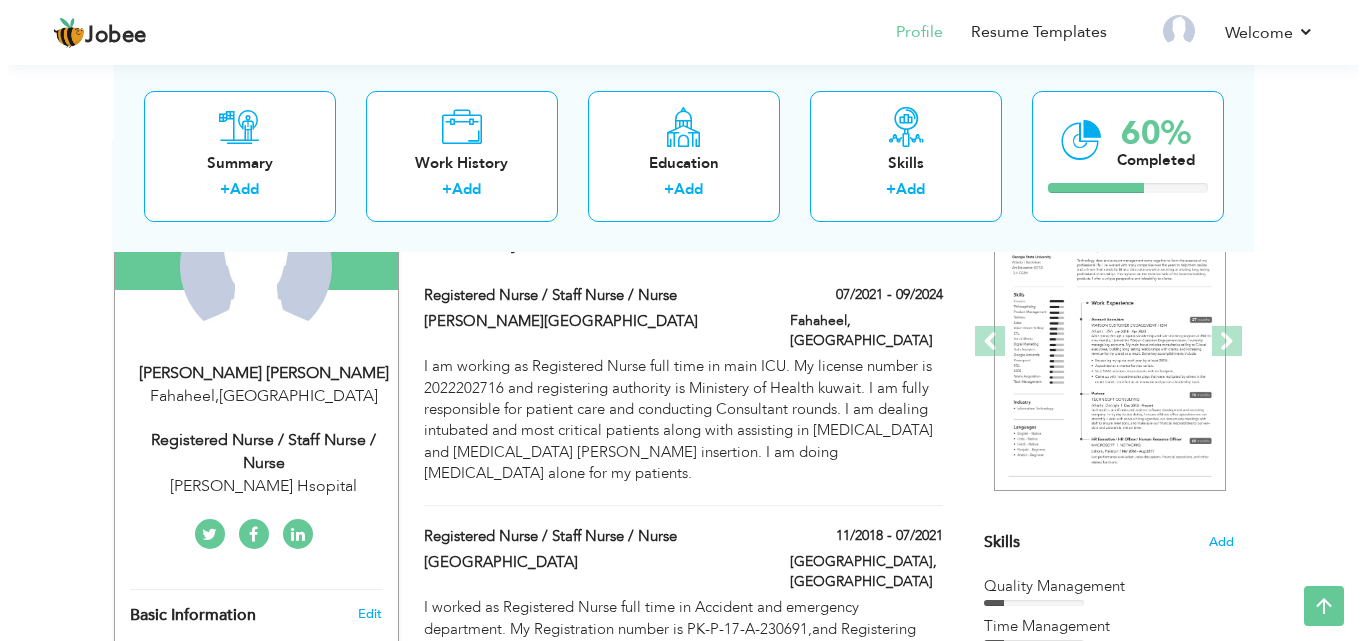 scroll, scrollTop: 234, scrollLeft: 0, axis: vertical 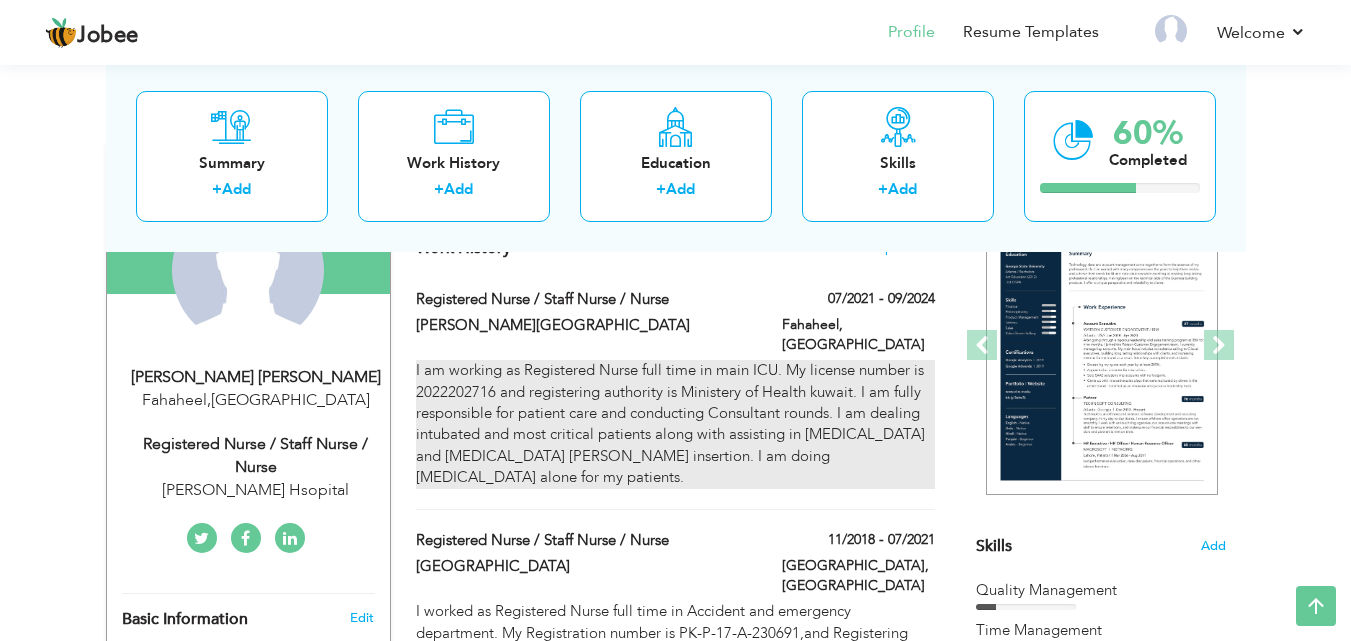 click on "I am working as Registered Nurse full time in main ICU. My license number is 2022202716 and registering authority is Ministery of Health kuwait. I am fully responsible for patient care and conducting Consultant rounds. I am dealing intubated and most critical patients along with assisting in central venous line and dialysis cathers insertion. I am doing dialysis alone for my patients." at bounding box center [675, 424] 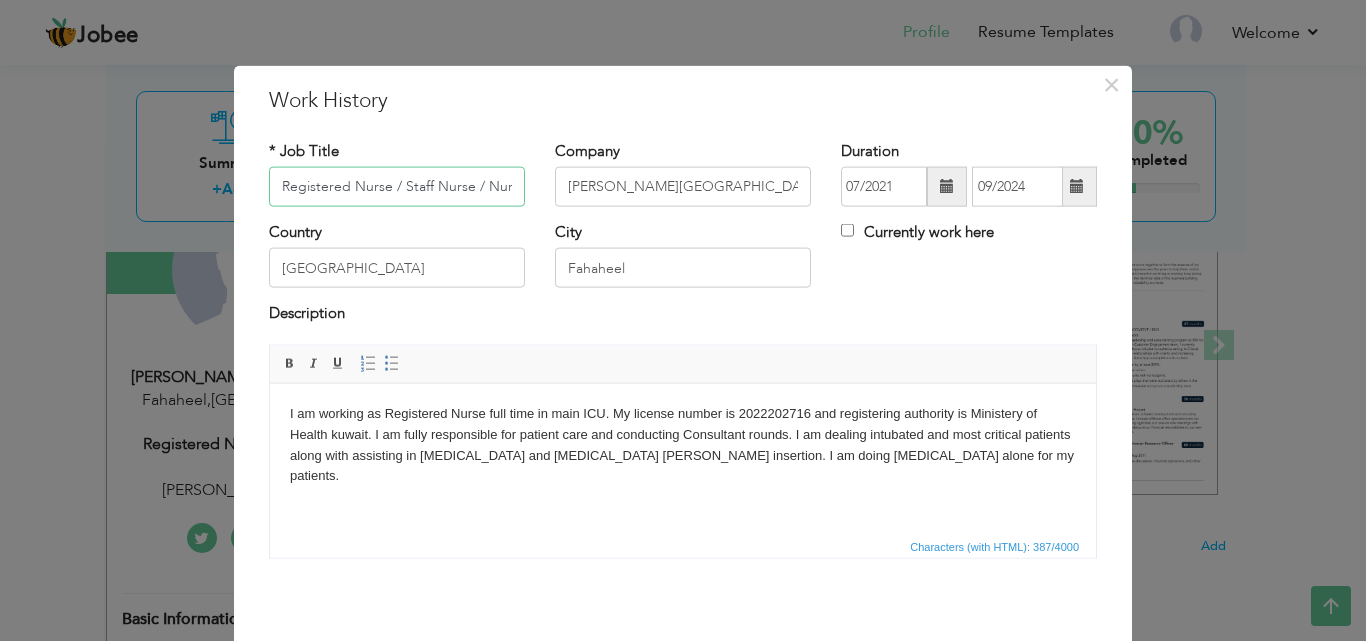 scroll, scrollTop: 0, scrollLeft: 8, axis: horizontal 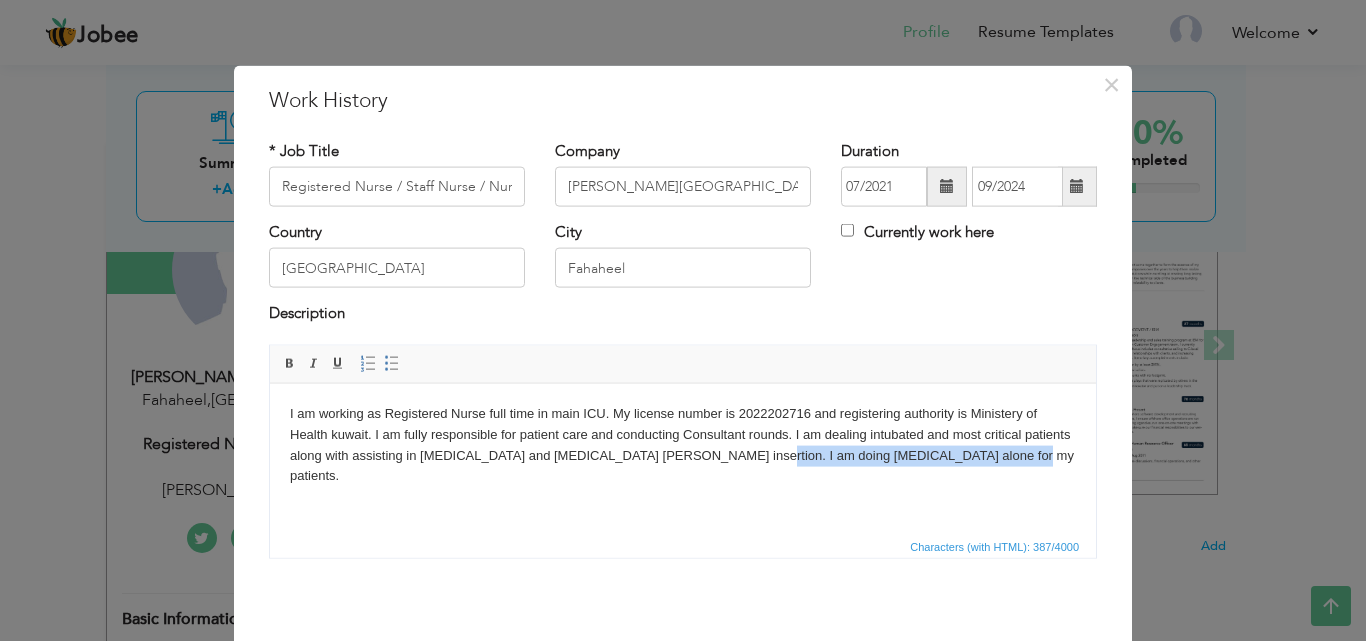 drag, startPoint x: 944, startPoint y: 452, endPoint x: 704, endPoint y: 448, distance: 240.03333 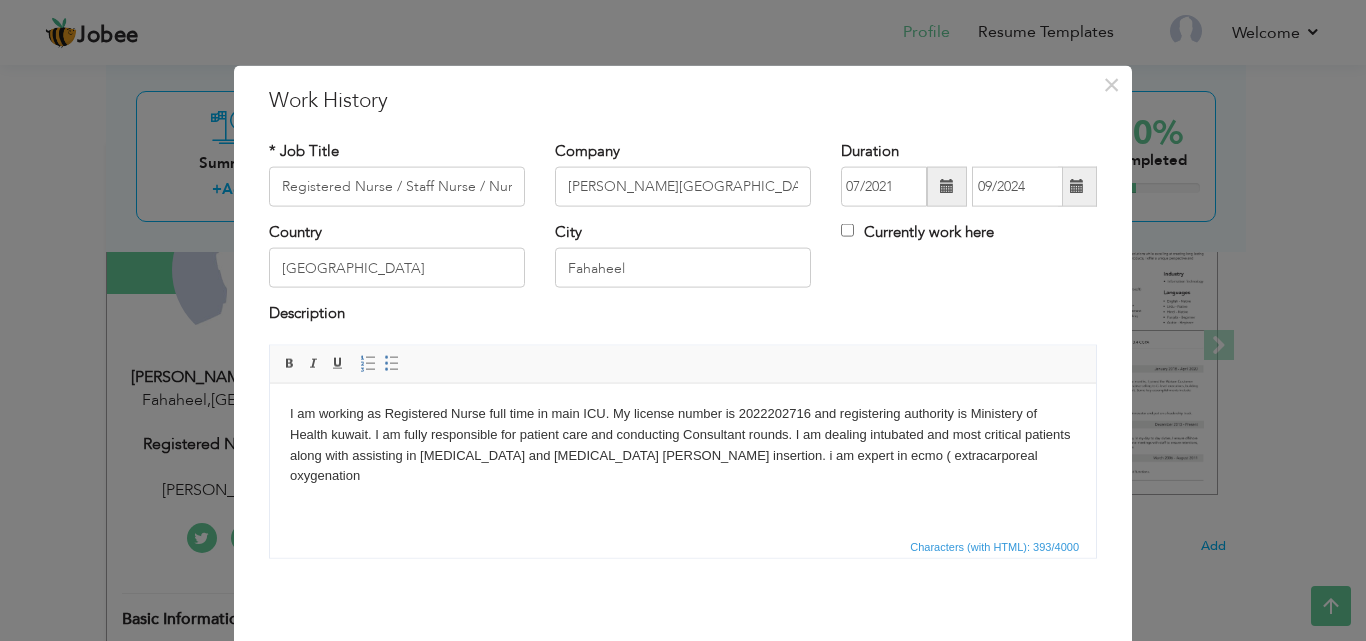click on "I am working as Registered Nurse full time in main ICU. My license number is 2022202716 and registering authority is Ministery of Health kuwait. I am fully responsible for patient care and conducting Consultant rounds. I am dealing intubated and most critical patients along with assisting in central venous line and dialysis cathers insertion. i am expert in ecmo ( extracarporeal oxygenation" at bounding box center (683, 444) 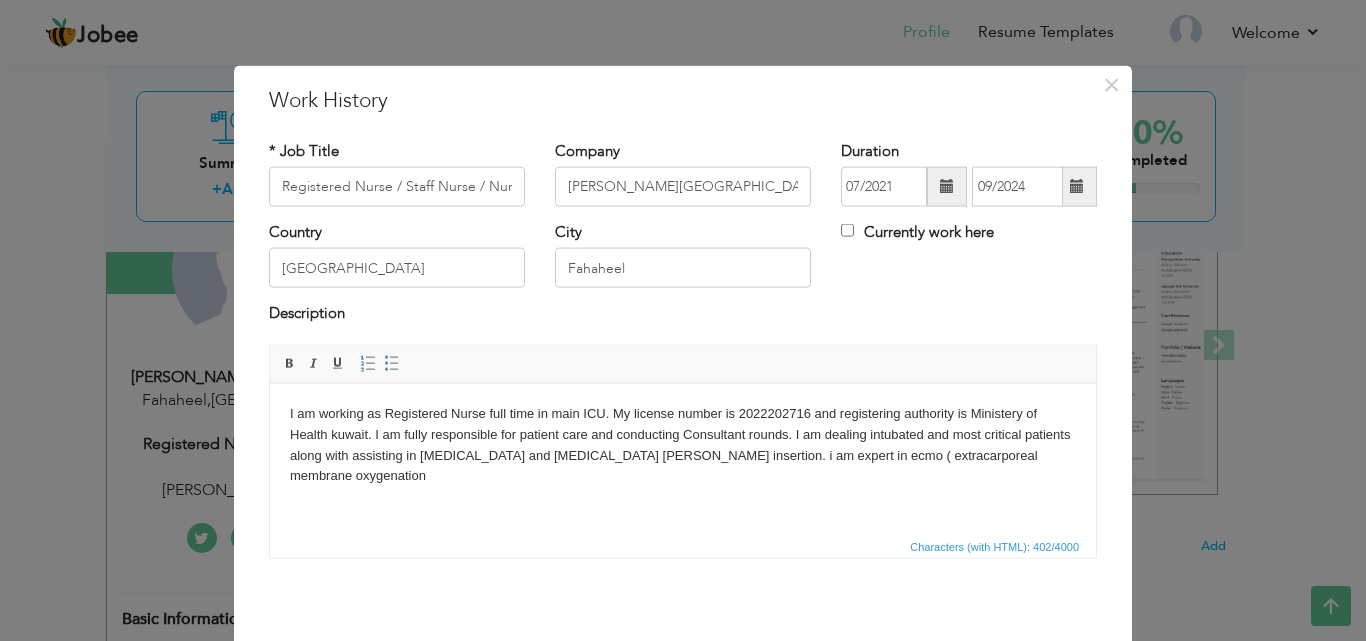 click on "I am working as Registered Nurse full time in main ICU. My license number is 2022202716 and registering authority is Ministery of Health kuwait. I am fully responsible for patient care and conducting Consultant rounds. I am dealing intubated and most critical patients along with assisting in central venous line and dialysis cathers insertion. i am expert in ecmo ( extracarporeal membrane oxygenation" at bounding box center (683, 444) 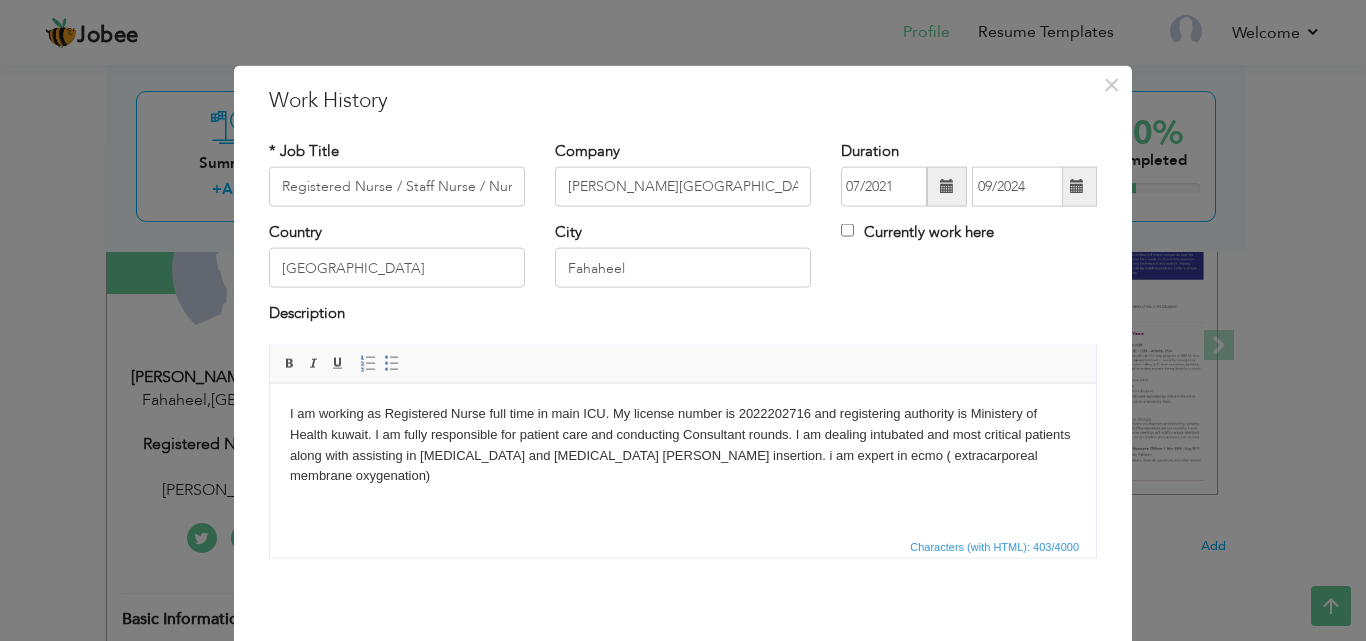 click on "I am working as Registered Nurse full time in main ICU. My license number is 2022202716 and registering authority is Ministery of Health kuwait. I am fully responsible for patient care and conducting Consultant rounds. I am dealing intubated and most critical patients along with assisting in central venous line and dialysis cathers insertion. i am expert in ecmo ( extracarporeal membrane oxygenation)" at bounding box center [683, 444] 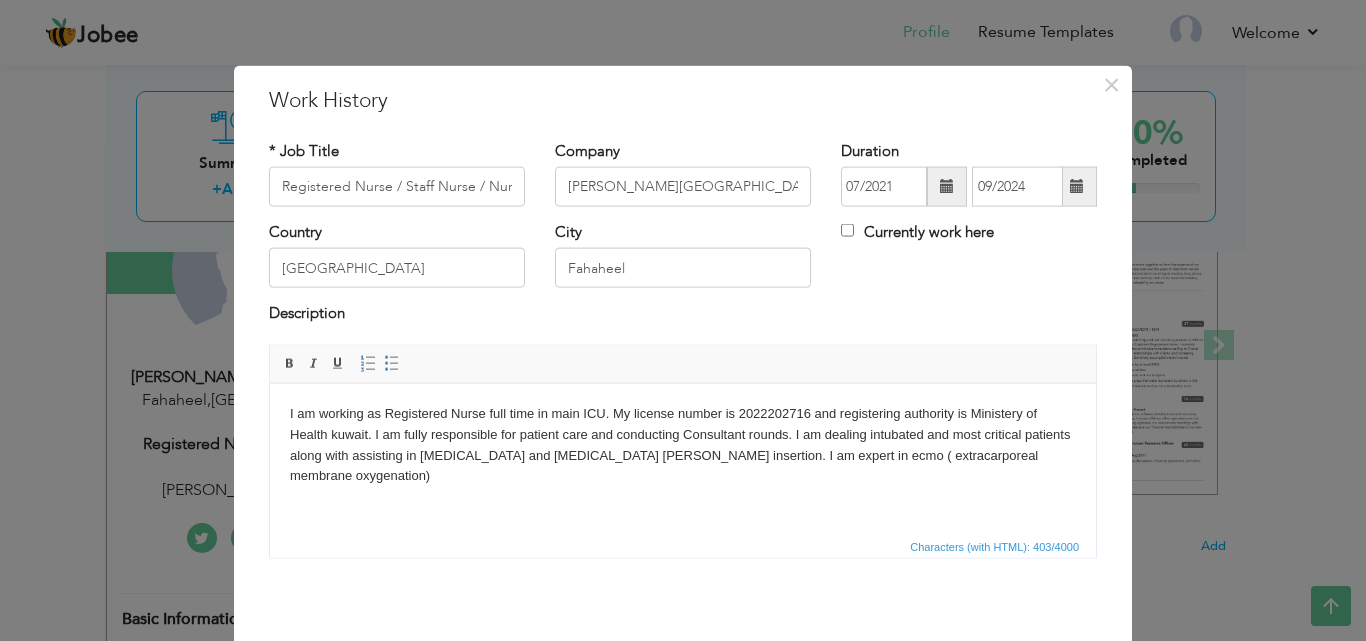 click on "I am working as Registered Nurse full time in main ICU. My license number is 2022202716 and registering authority is Ministery of Health kuwait. I am fully responsible for patient care and conducting Consultant rounds. I am dealing intubated and most critical patients along with assisting in central venous line and dialysis cathers insertion. I am expert in ecmo ( extracarporeal membrane oxygenation)" at bounding box center [683, 444] 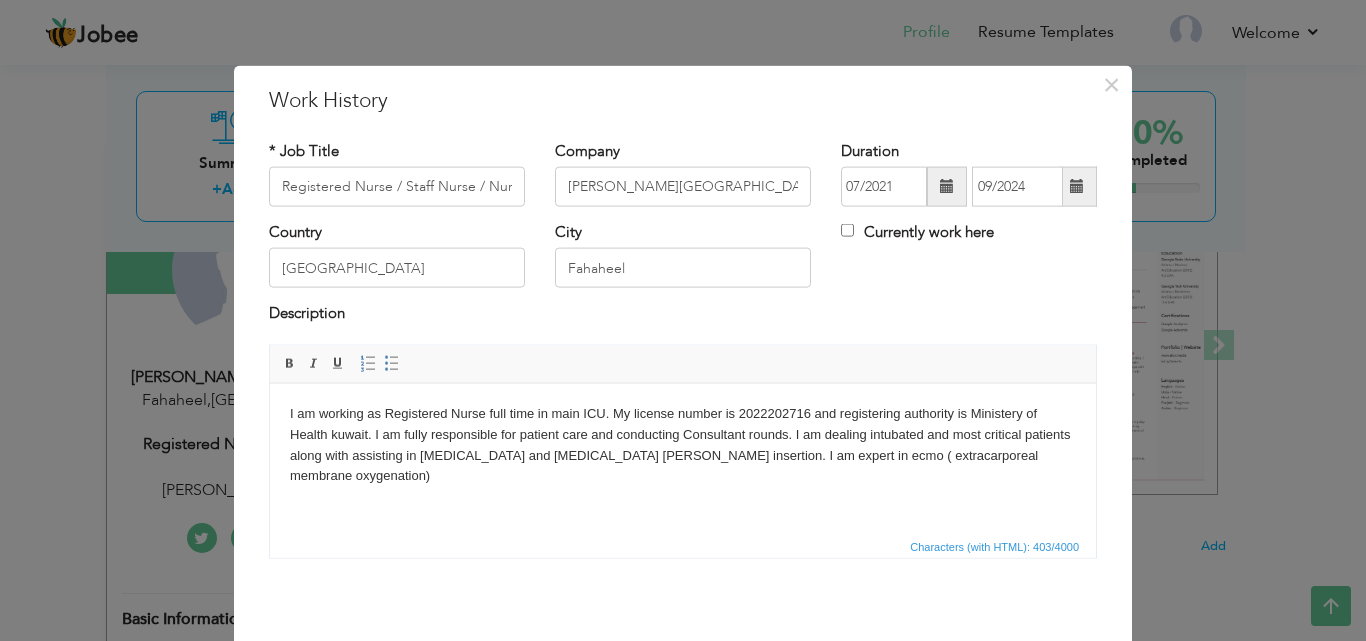 click on "I am working as Registered Nurse full time in main ICU. My license number is 2022202716 and registering authority is Ministery of Health kuwait. I am fully responsible for patient care and conducting Consultant rounds. I am dealing intubated and most critical patients along with assisting in central venous line and dialysis cathers insertion. I am expert in ecmo ( extracarporeal membrane oxygenation)" at bounding box center [683, 444] 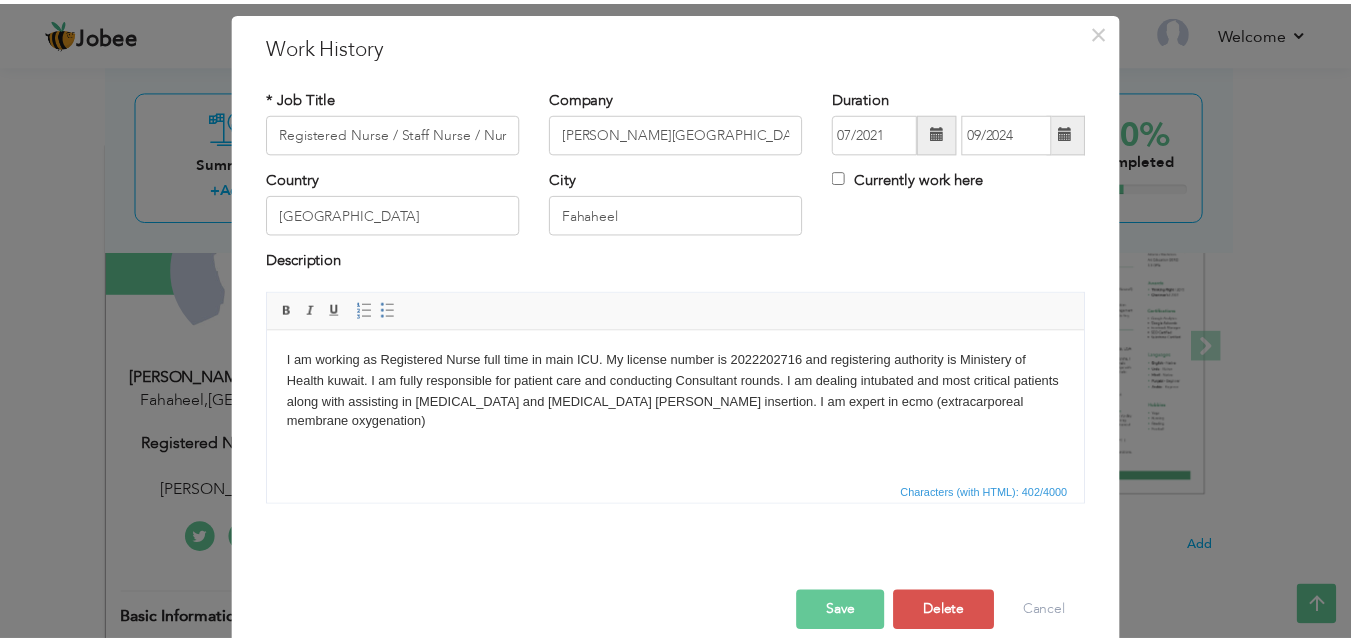 scroll, scrollTop: 65, scrollLeft: 0, axis: vertical 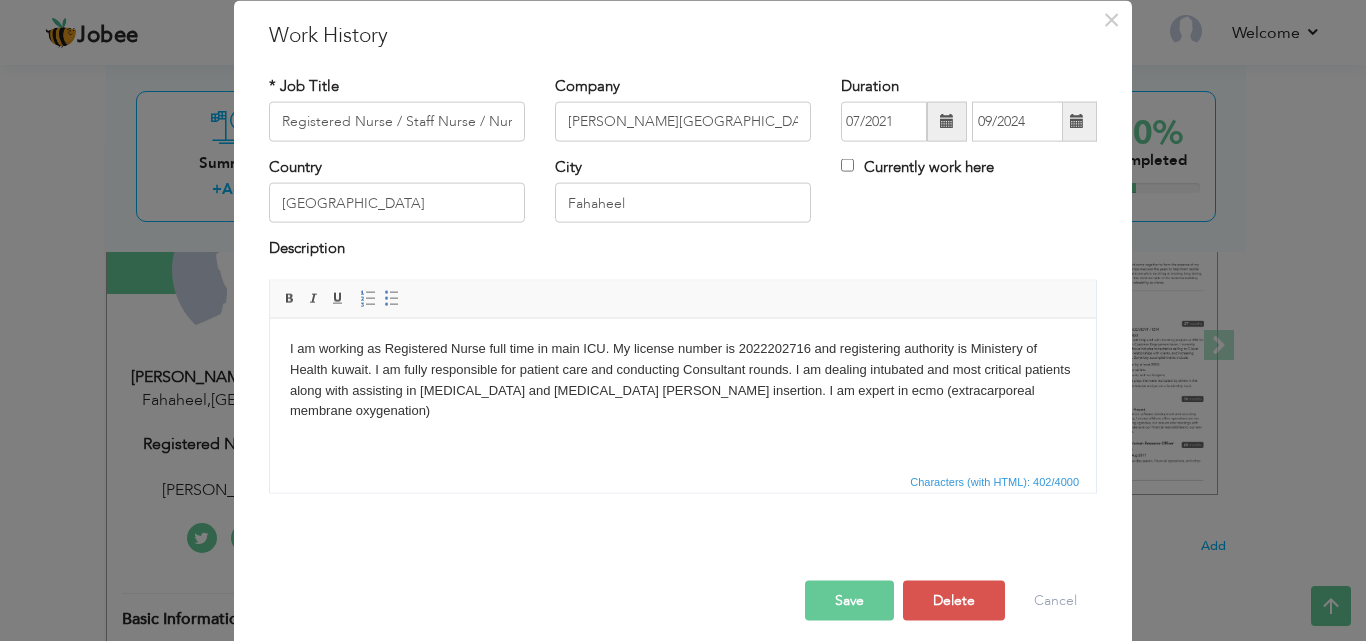 click on "Save" at bounding box center [849, 600] 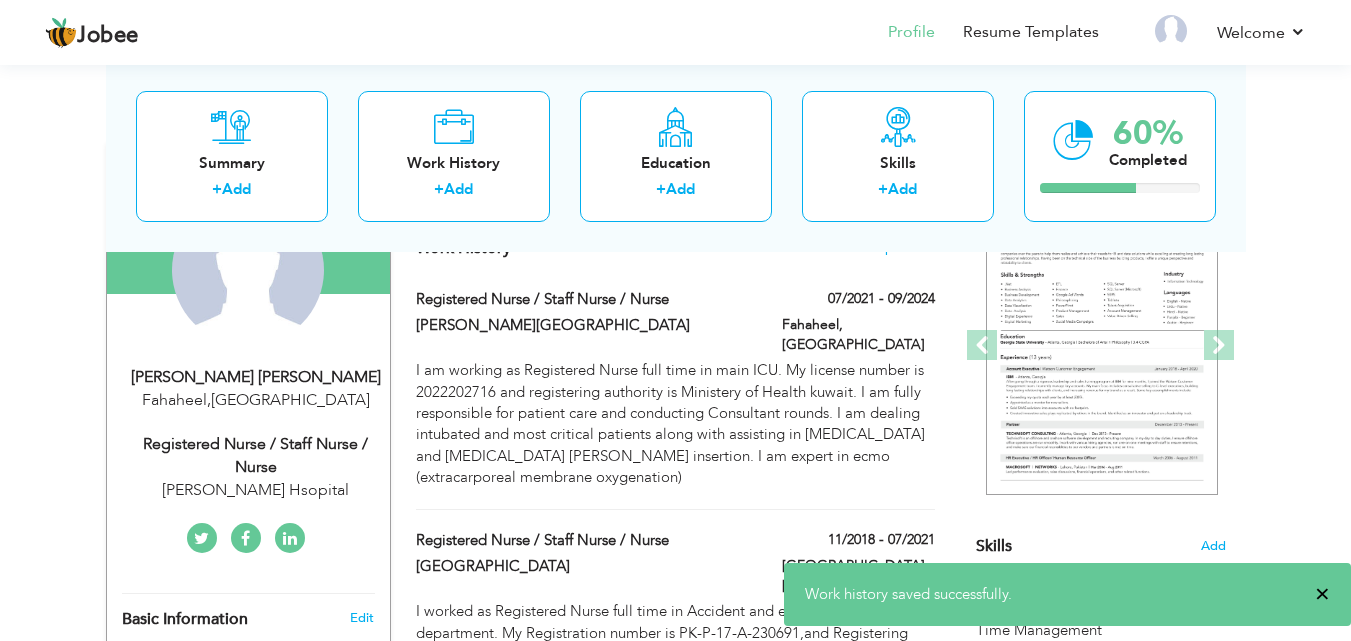 click on "×" at bounding box center [1322, 594] 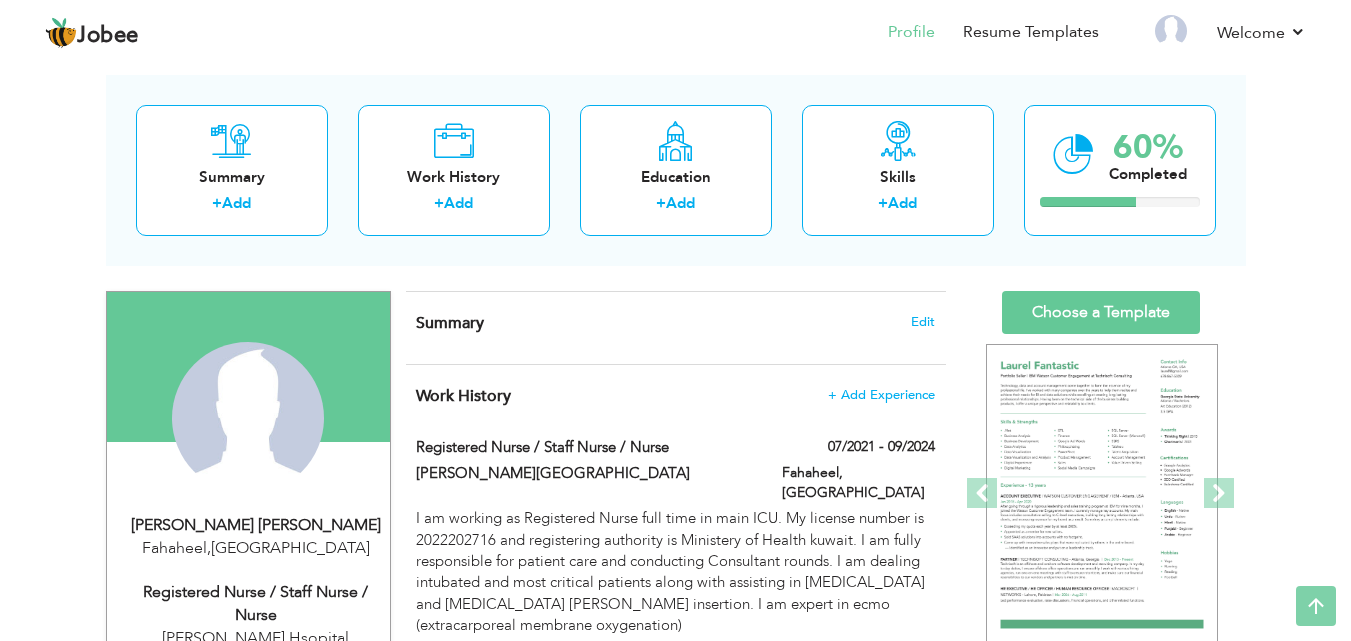 scroll, scrollTop: 74, scrollLeft: 0, axis: vertical 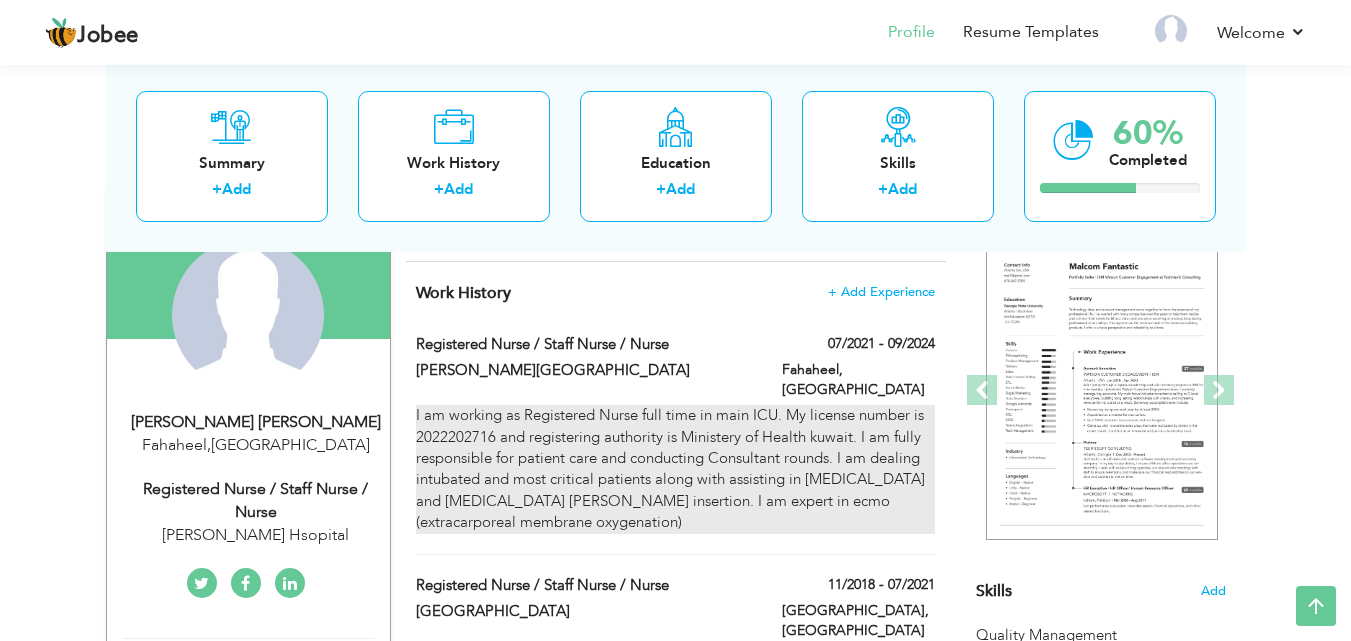 click on "I am working as Registered Nurse full time in main ICU. My license number is 2022202716 and registering authority is Ministery of Health kuwait. I am fully responsible for patient care and conducting Consultant rounds. I am dealing intubated and most critical patients along with assisting in central venous line and dialysis cathers insertion. I am expert in ecmo (extracarporeal membrane oxygenation)" at bounding box center [675, 469] 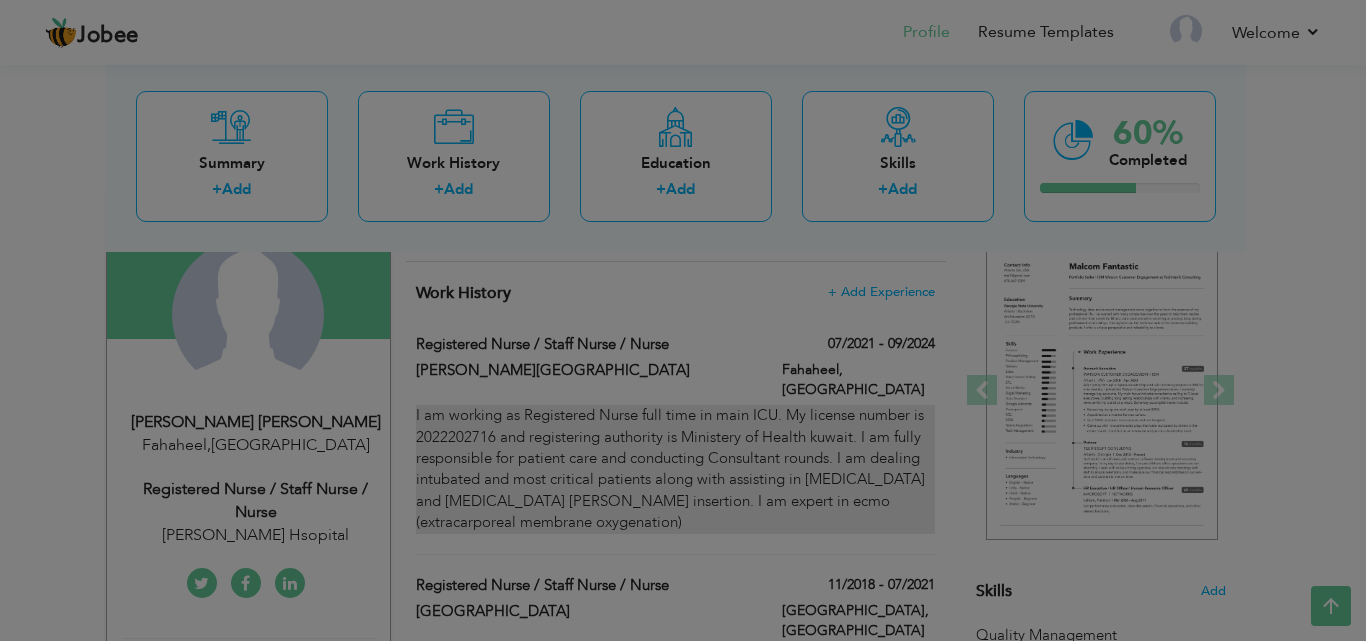 scroll, scrollTop: 0, scrollLeft: 0, axis: both 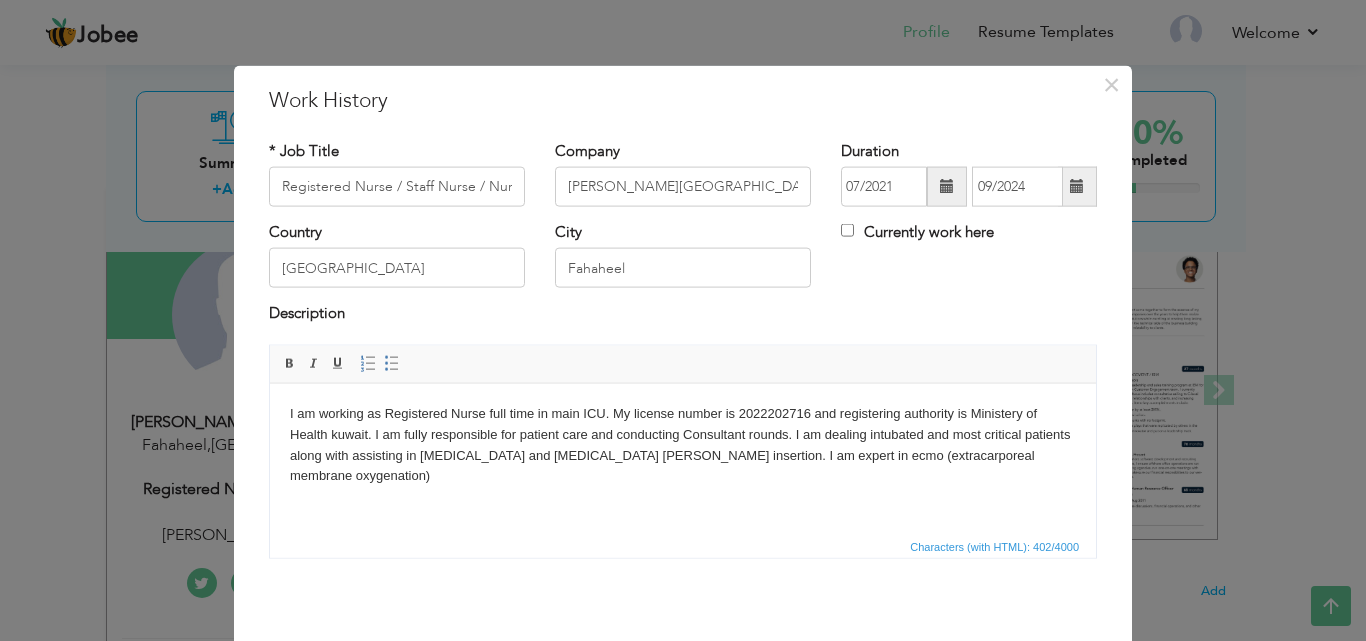 click on "I am working as Registered Nurse full time in main ICU. My license number is 2022202716 and registering authority is Ministery of Health kuwait. I am fully responsible for patient care and conducting Consultant rounds. I am dealing intubated and most critical patients along with assisting in central venous line and dialysis cathers insertion. I am expert in ecmo (extracarporeal membrane oxygenation)" at bounding box center [683, 444] 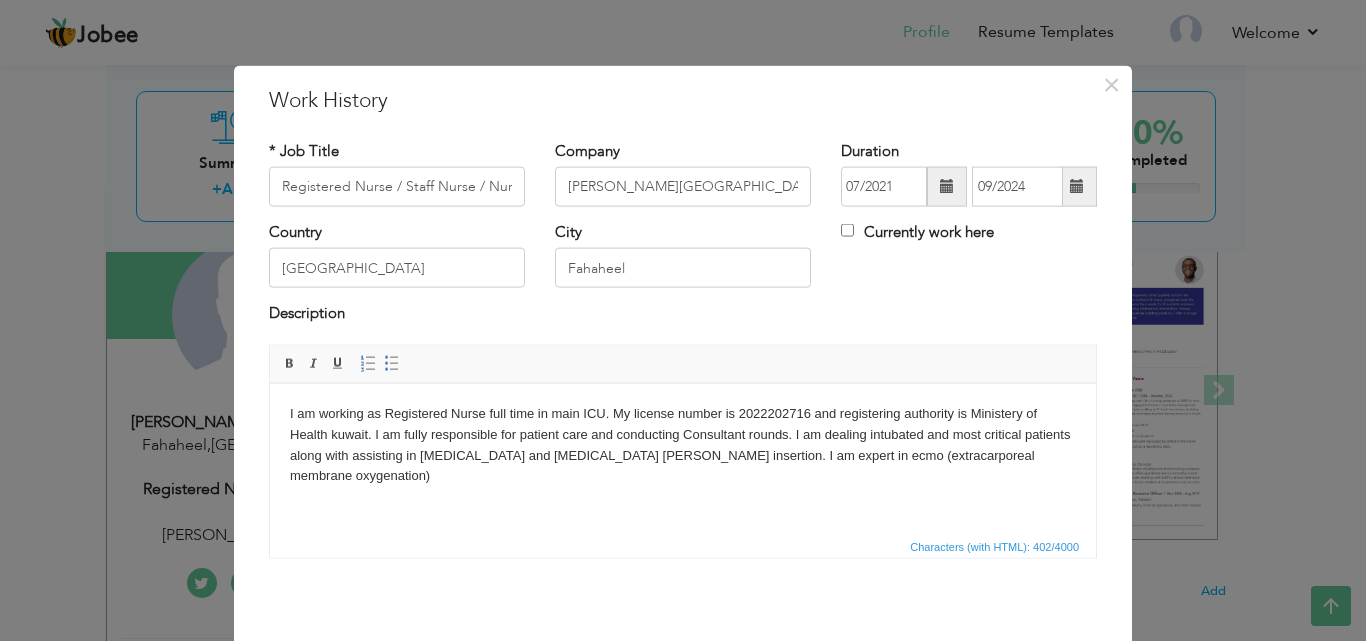type 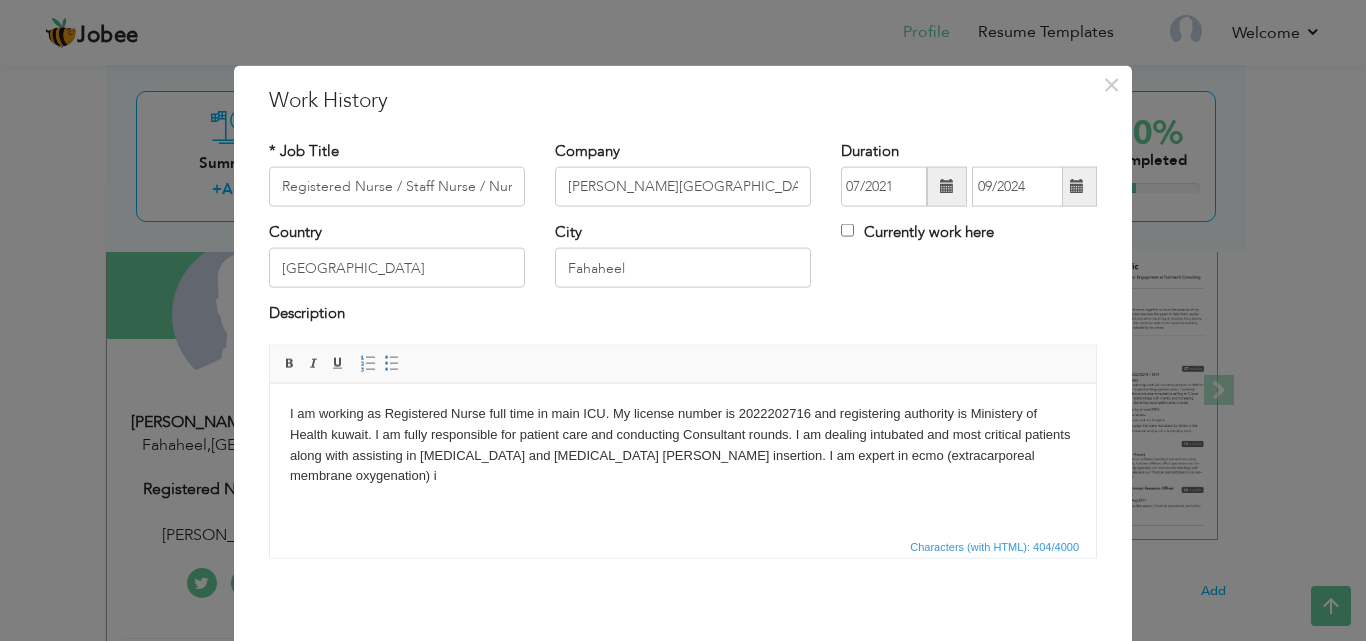 click on "I am working as Registered Nurse full time in main ICU. My license number is 2022202716 and registering authority is Ministery of Health kuwait. I am fully responsible for patient care and conducting Consultant rounds. I am dealing intubated and most critical patients along with assisting in central venous line and dialysis cathers insertion. I am expert in ecmo (extracarporeal membrane oxygenation) i" at bounding box center (683, 444) 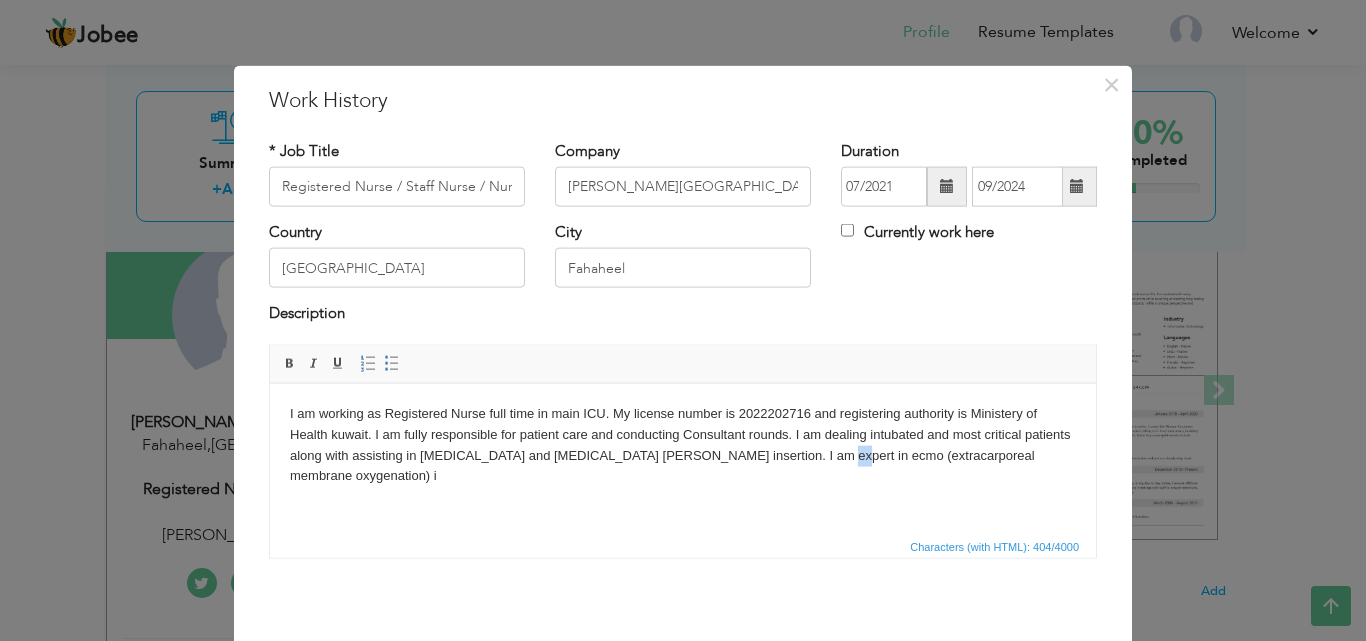 click on "I am working as Registered Nurse full time in main ICU. My license number is 2022202716 and registering authority is Ministery of Health kuwait. I am fully responsible for patient care and conducting Consultant rounds. I am dealing intubated and most critical patients along with assisting in central venous line and dialysis cathers insertion. I am expert in ecmo (extracarporeal membrane oxygenation) i" at bounding box center (683, 444) 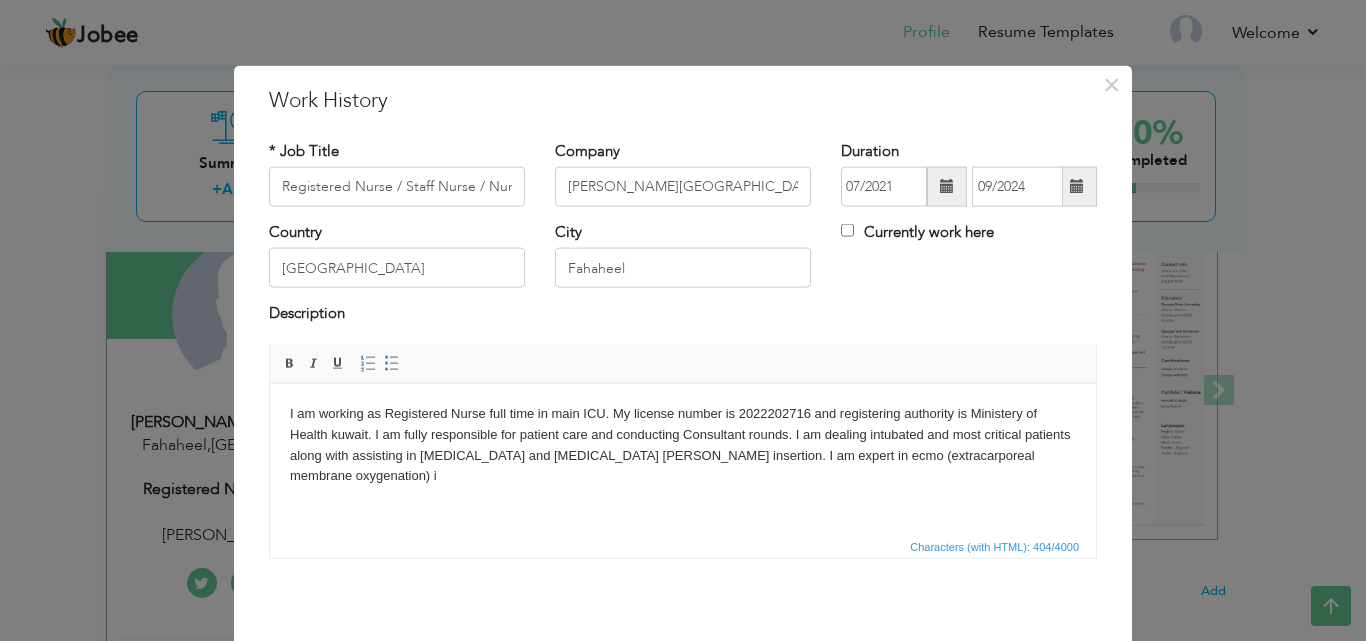 click on "I am working as Registered Nurse full time in main ICU. My license number is 2022202716 and registering authority is Ministery of Health kuwait. I am fully responsible for patient care and conducting Consultant rounds. I am dealing intubated and most critical patients along with assisting in central venous line and dialysis cathers insertion. I am expert in ecmo (extracarporeal membrane oxygenation) i" at bounding box center [683, 444] 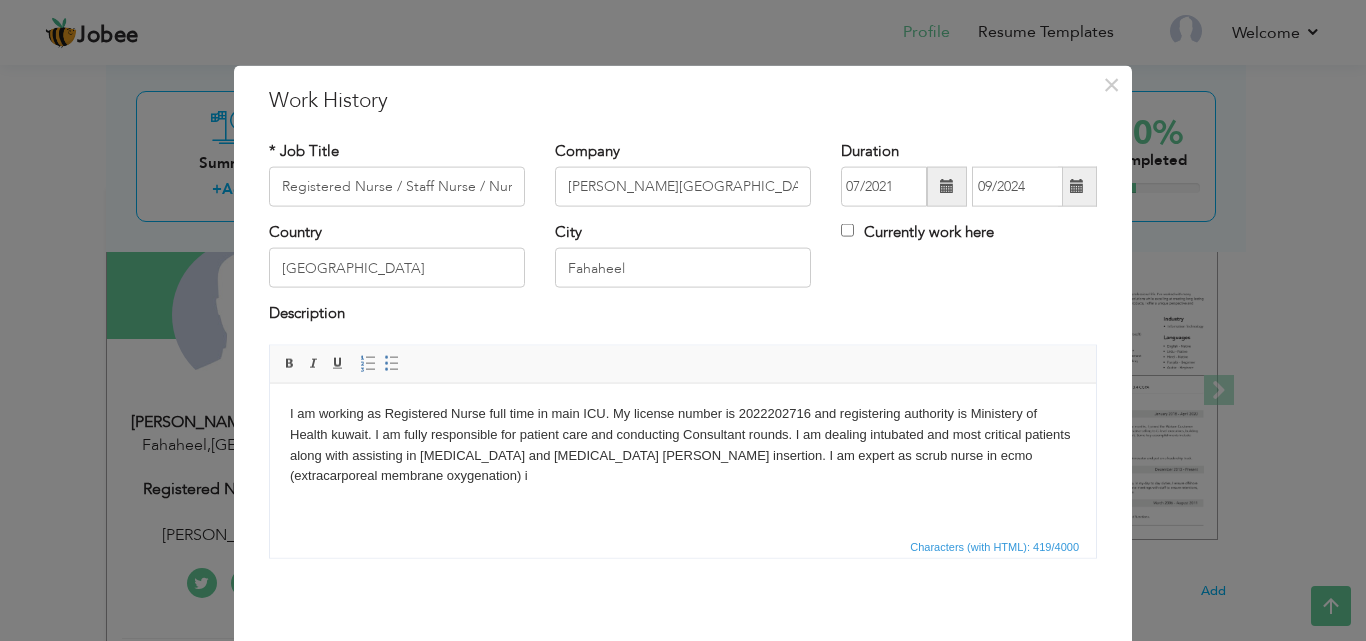 click on "I am working as Registered Nurse full time in main ICU. My license number is 2022202716 and registering authority is Ministery of Health kuwait. I am fully responsible for patient care and conducting Consultant rounds. I am dealing intubated and most critical patients along with assisting in central venous line and dialysis cathers insertion. I am expert as scrub nurse in ecmo (extracarporeal membrane oxygenation) i" at bounding box center (683, 444) 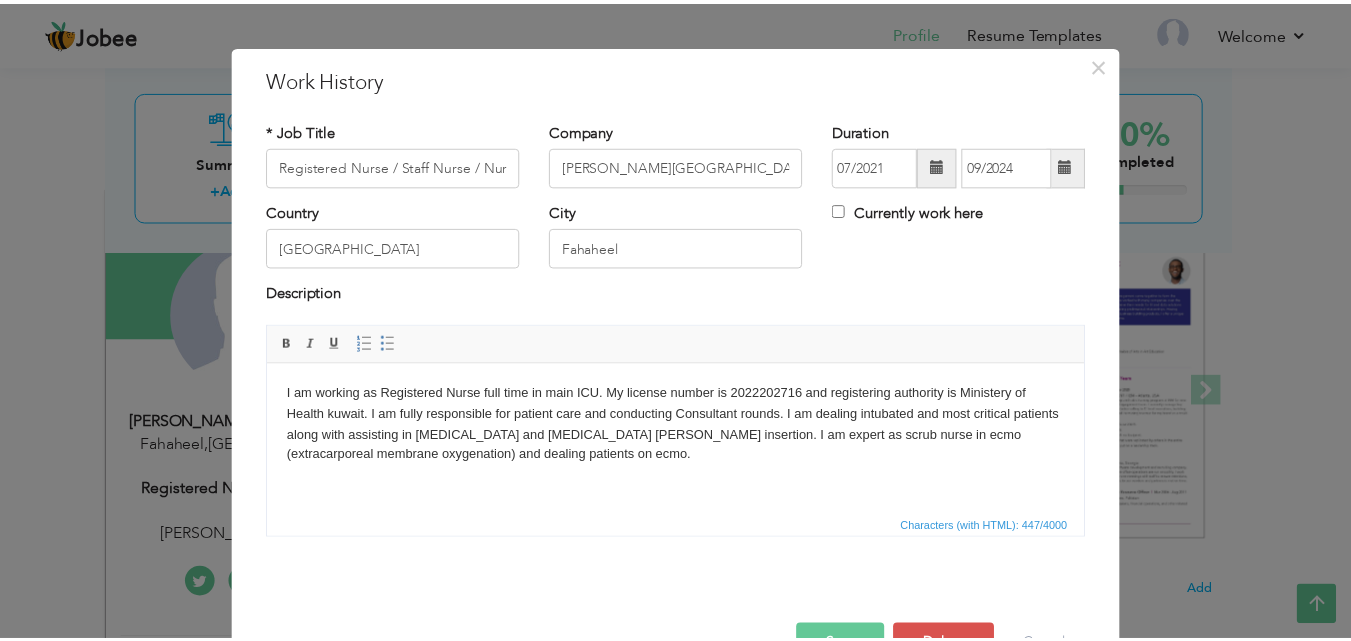 scroll, scrollTop: 79, scrollLeft: 0, axis: vertical 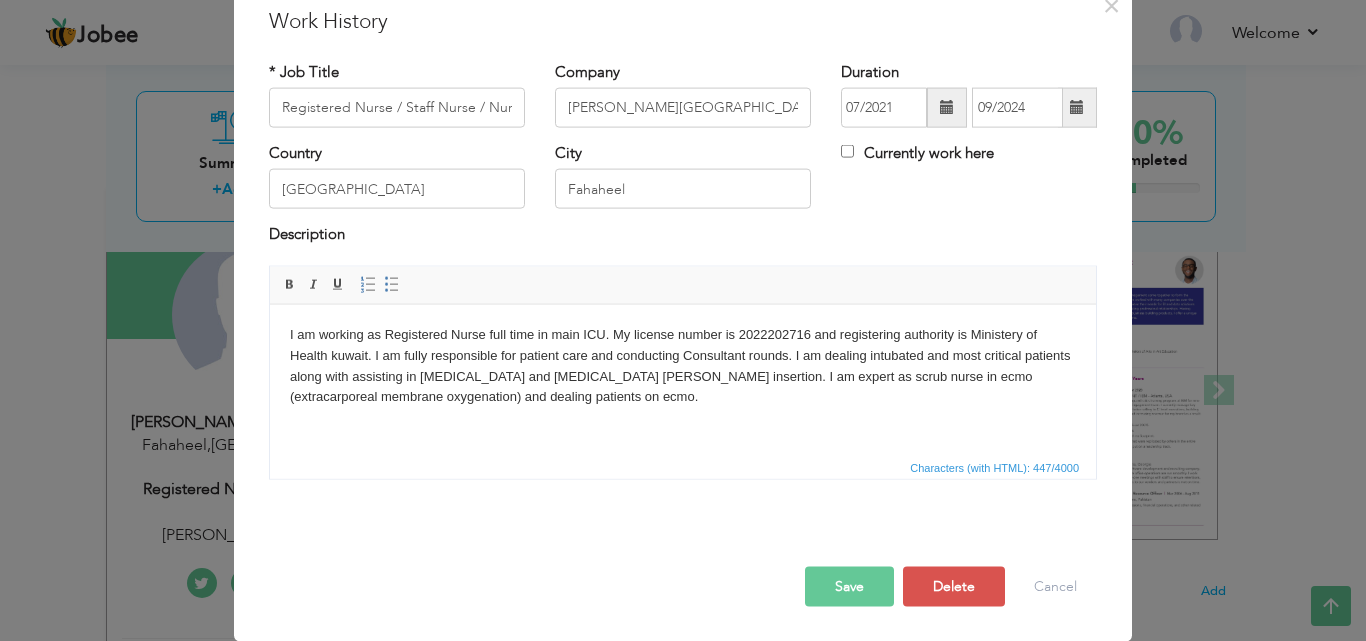 click on "Save" at bounding box center [849, 586] 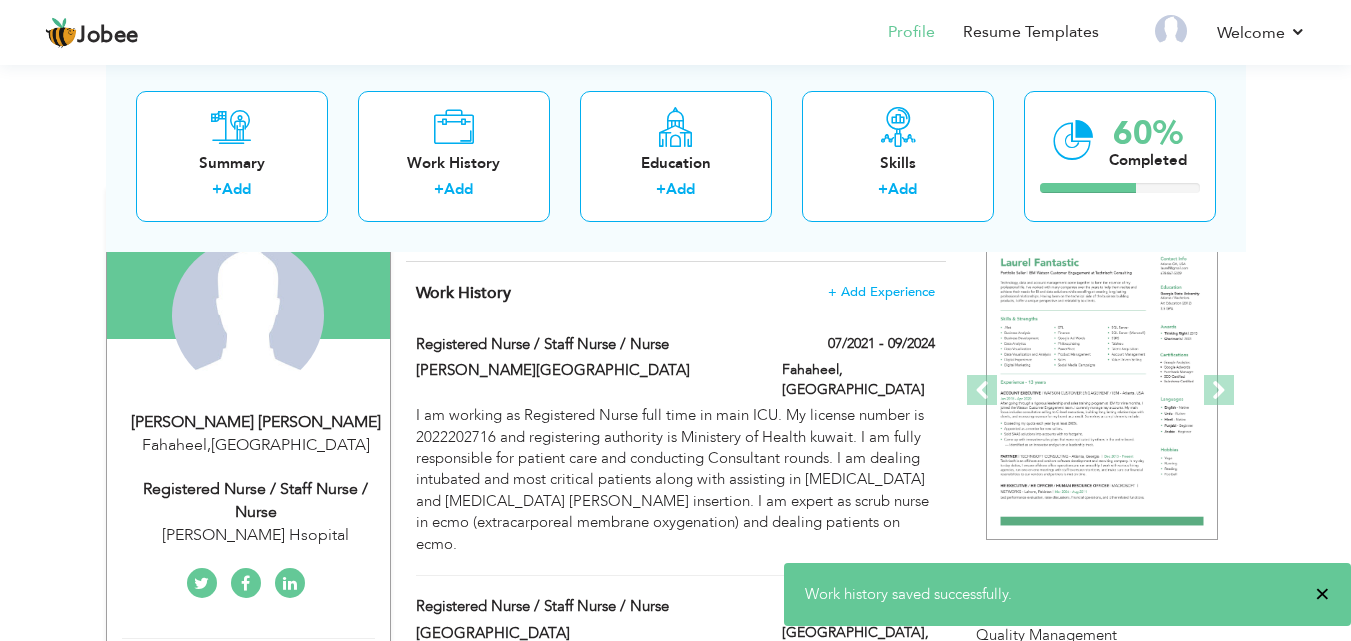 click on "×" at bounding box center (1322, 594) 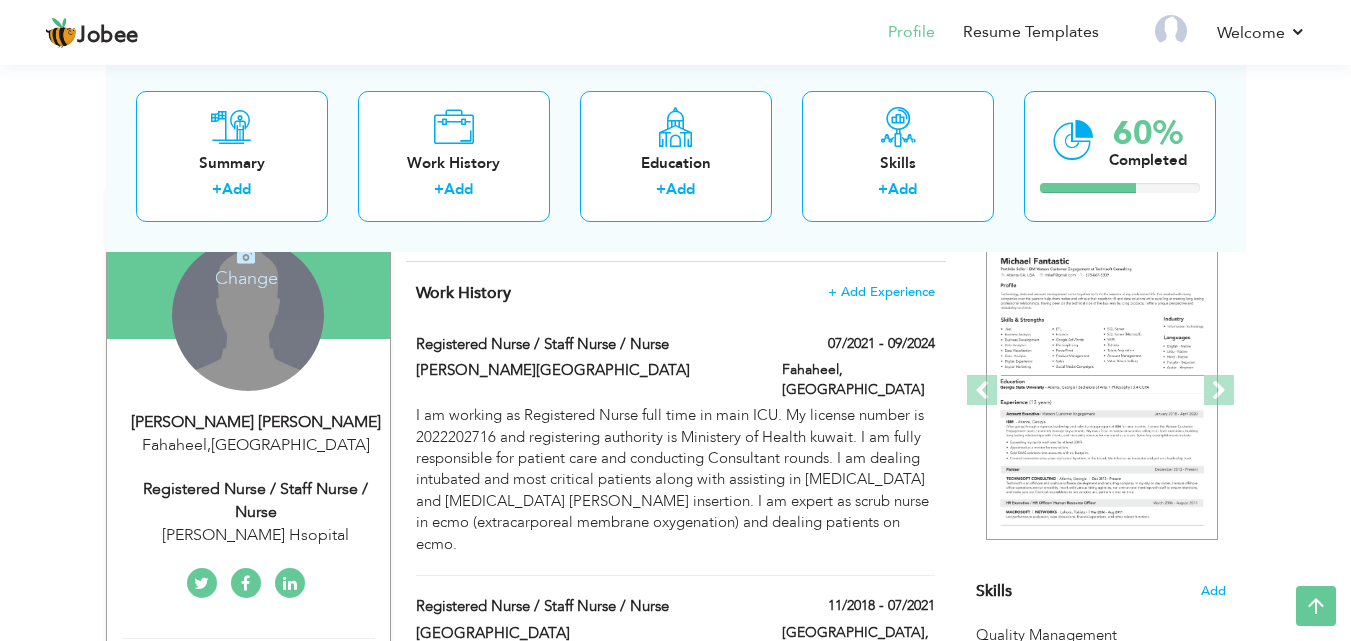 click on "Change
Remove" at bounding box center [248, 315] 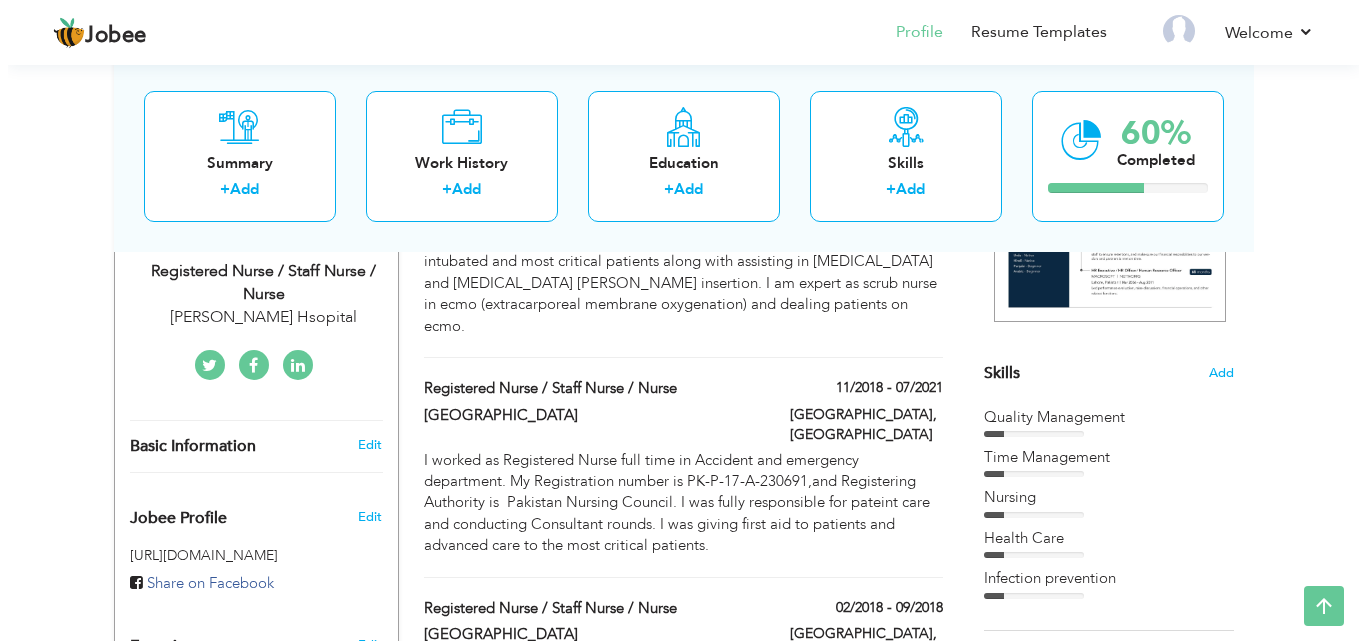 scroll, scrollTop: 428, scrollLeft: 0, axis: vertical 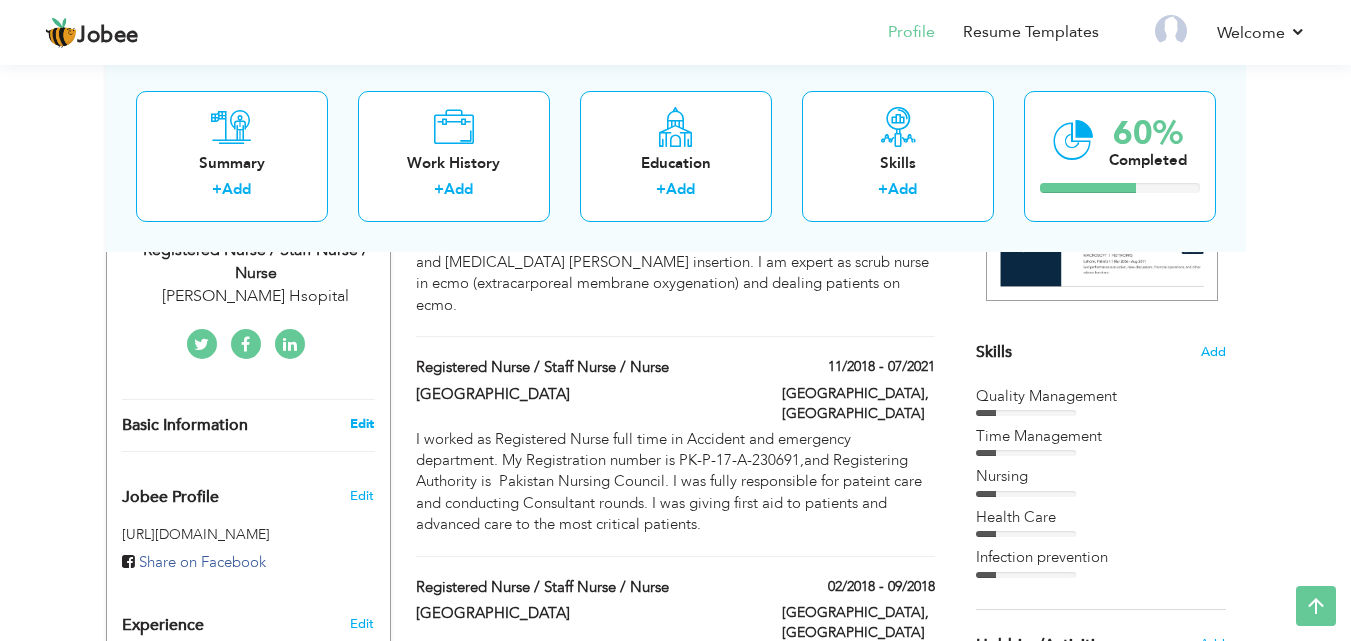 click on "Edit" at bounding box center [362, 424] 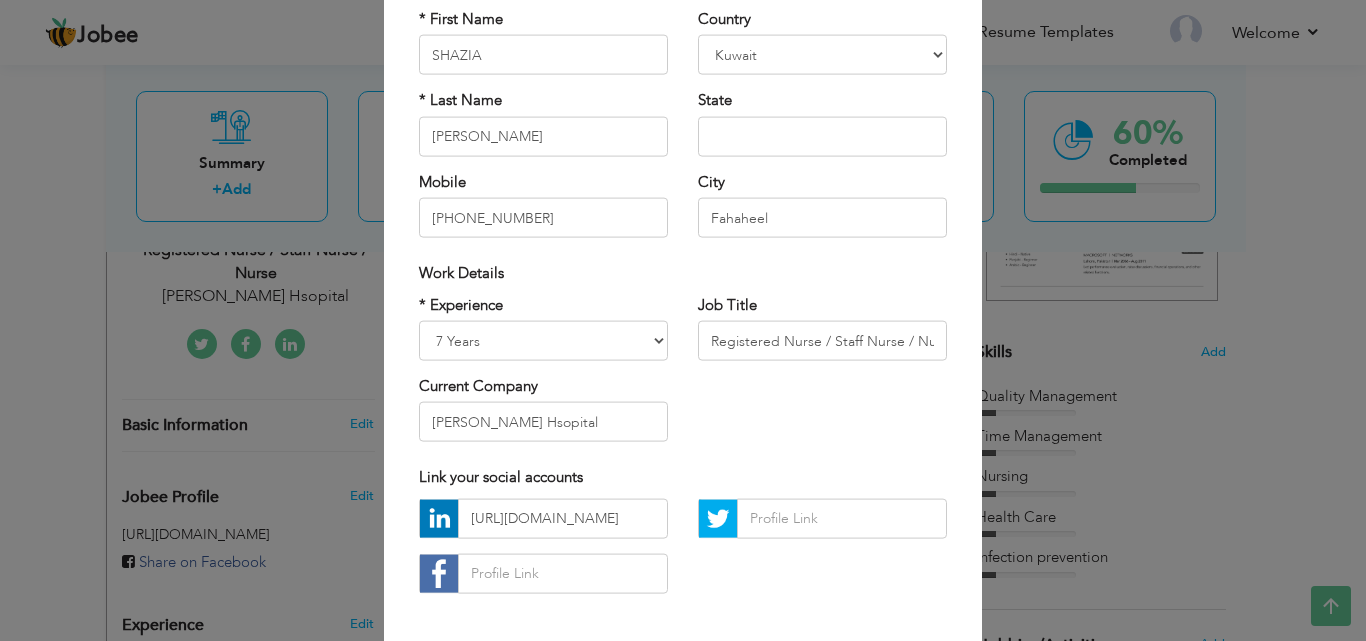 scroll, scrollTop: 174, scrollLeft: 0, axis: vertical 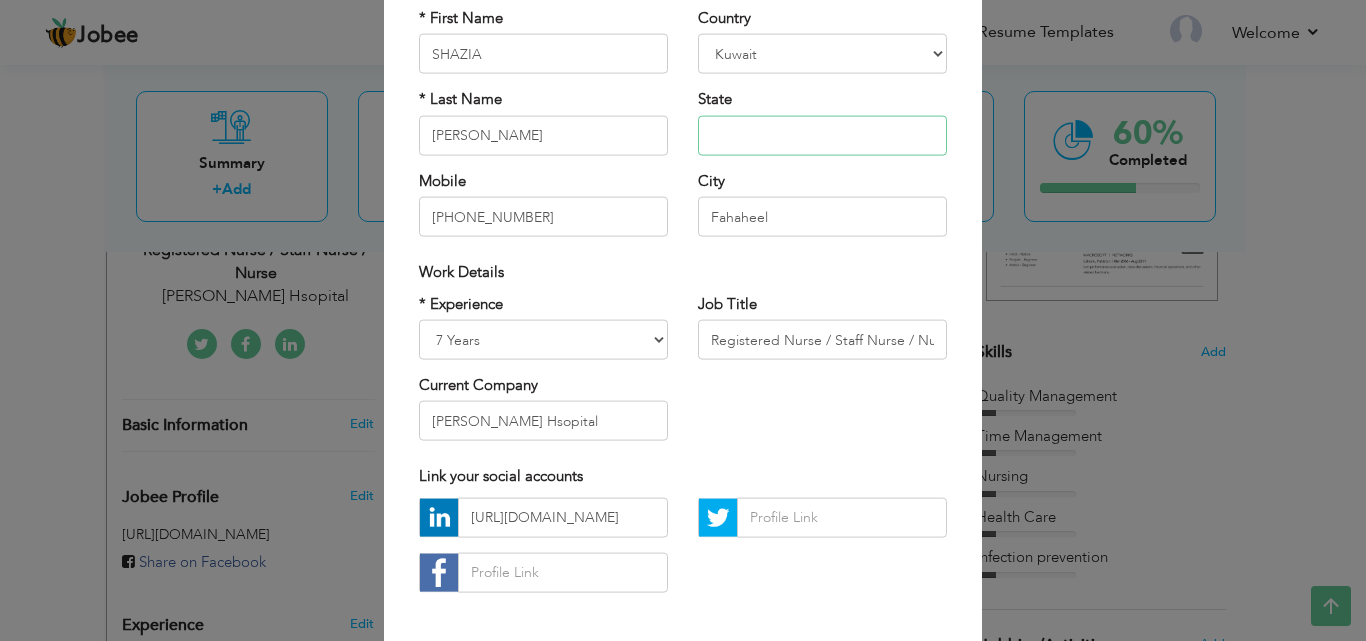 click at bounding box center [822, 135] 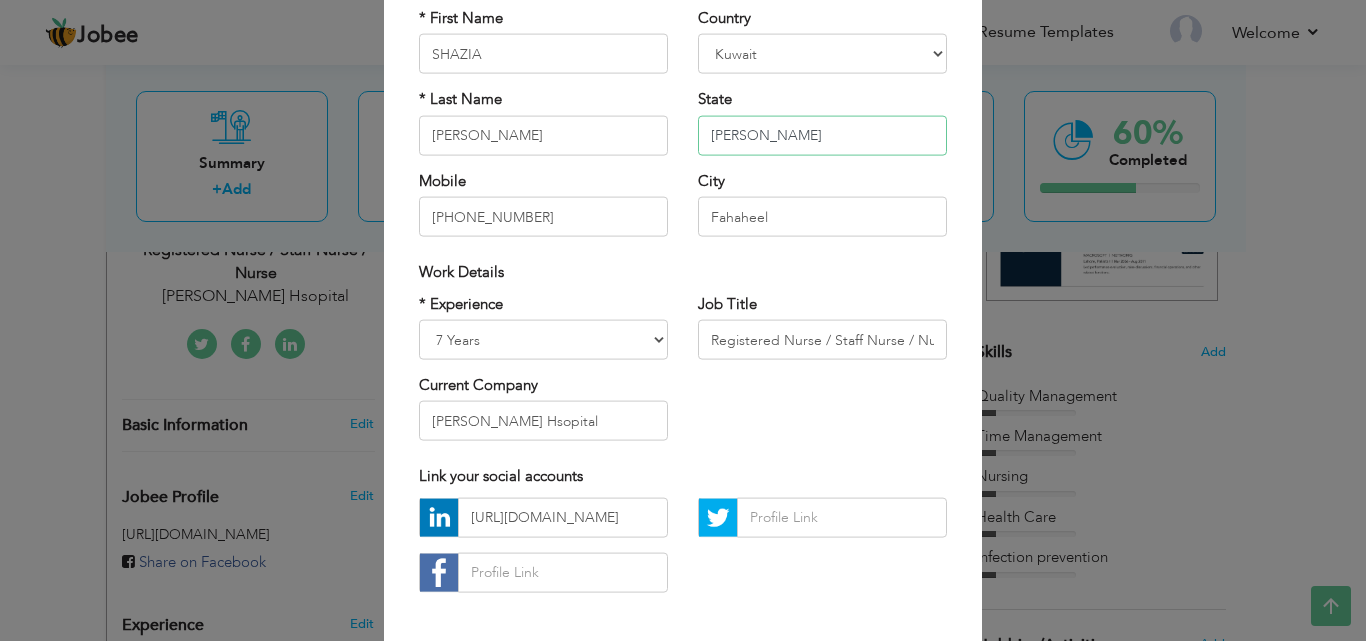type on "[PERSON_NAME]" 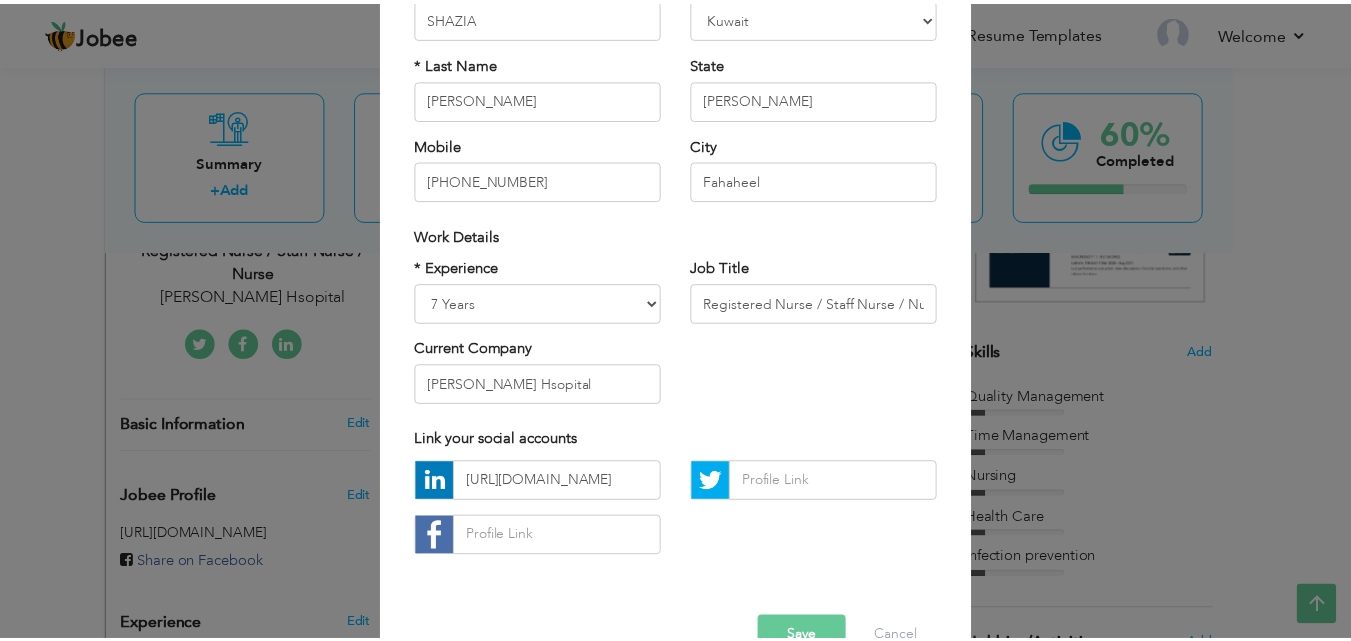 scroll, scrollTop: 261, scrollLeft: 0, axis: vertical 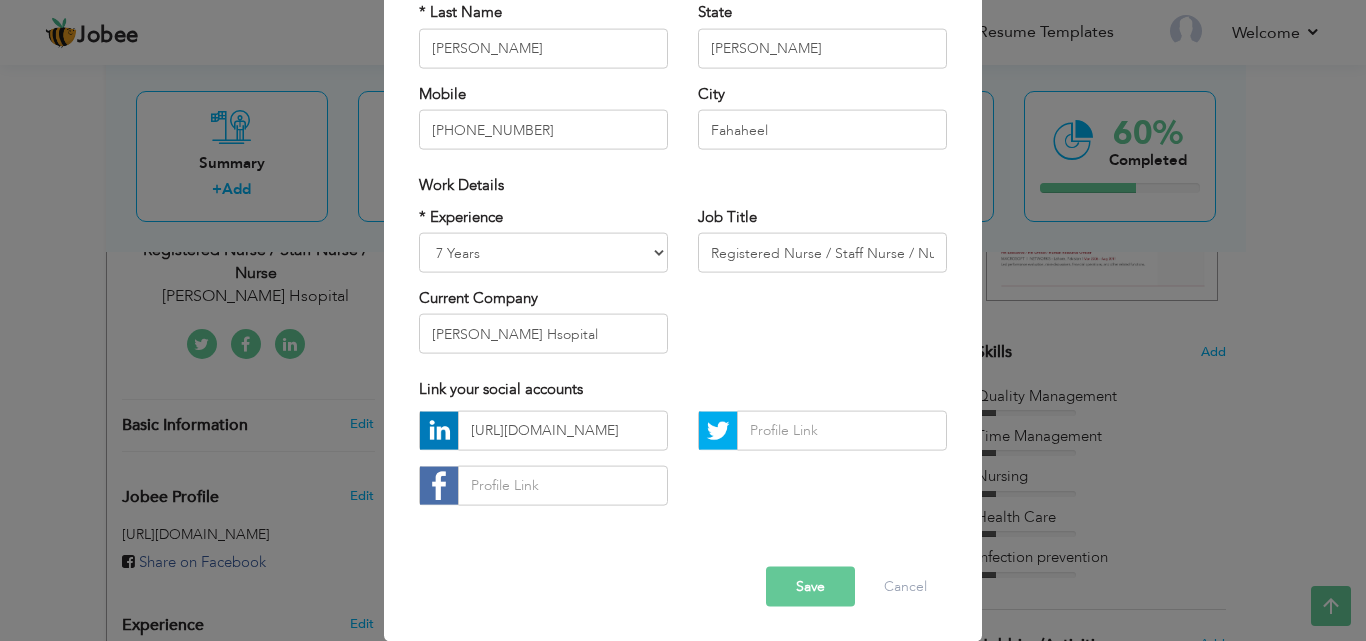 click on "Save" at bounding box center (810, 586) 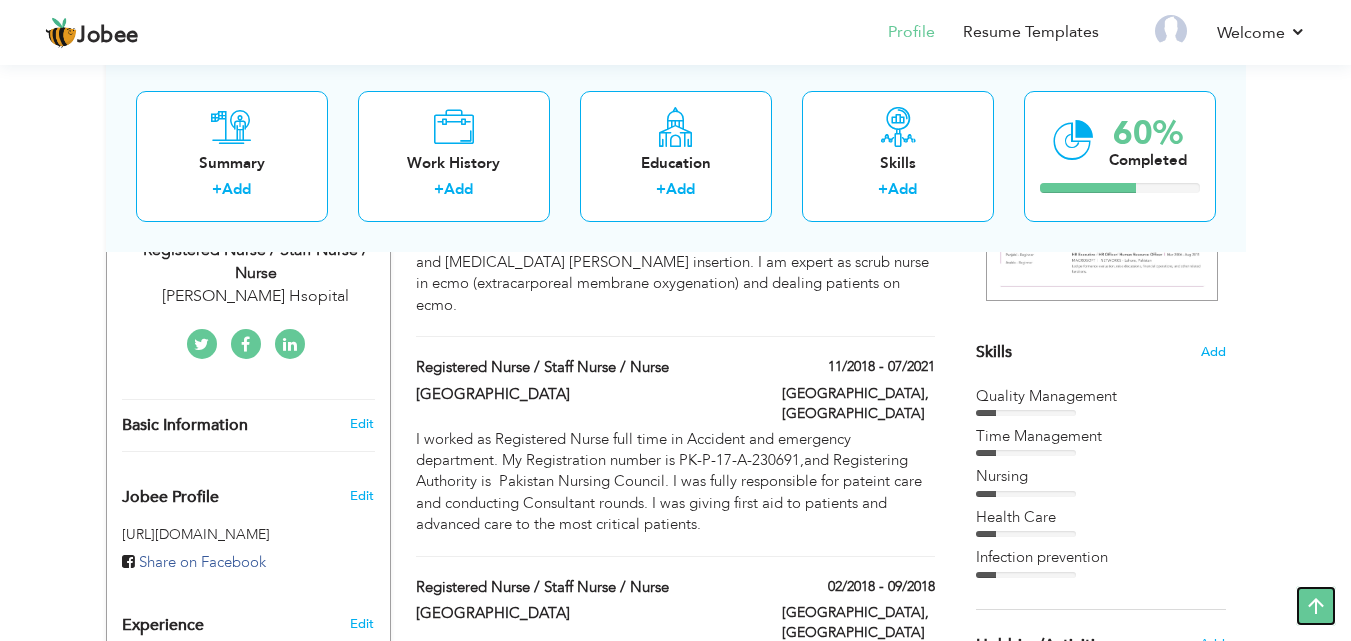 click at bounding box center (1316, 606) 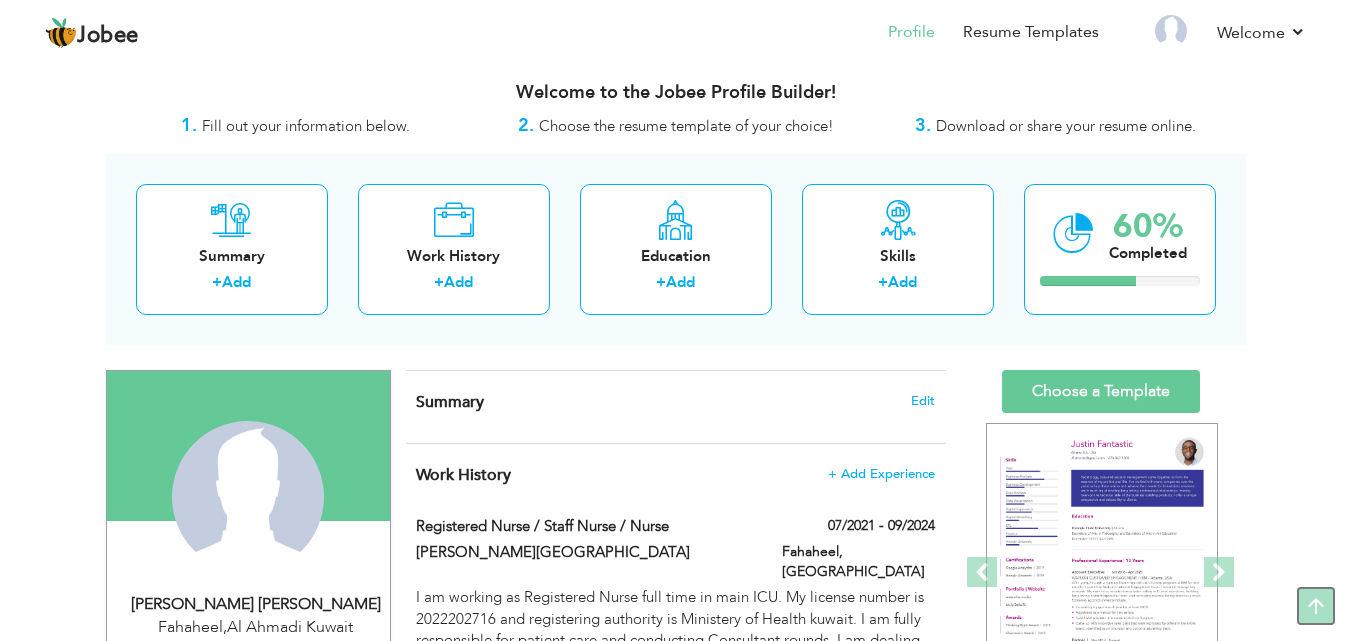 scroll, scrollTop: 0, scrollLeft: 0, axis: both 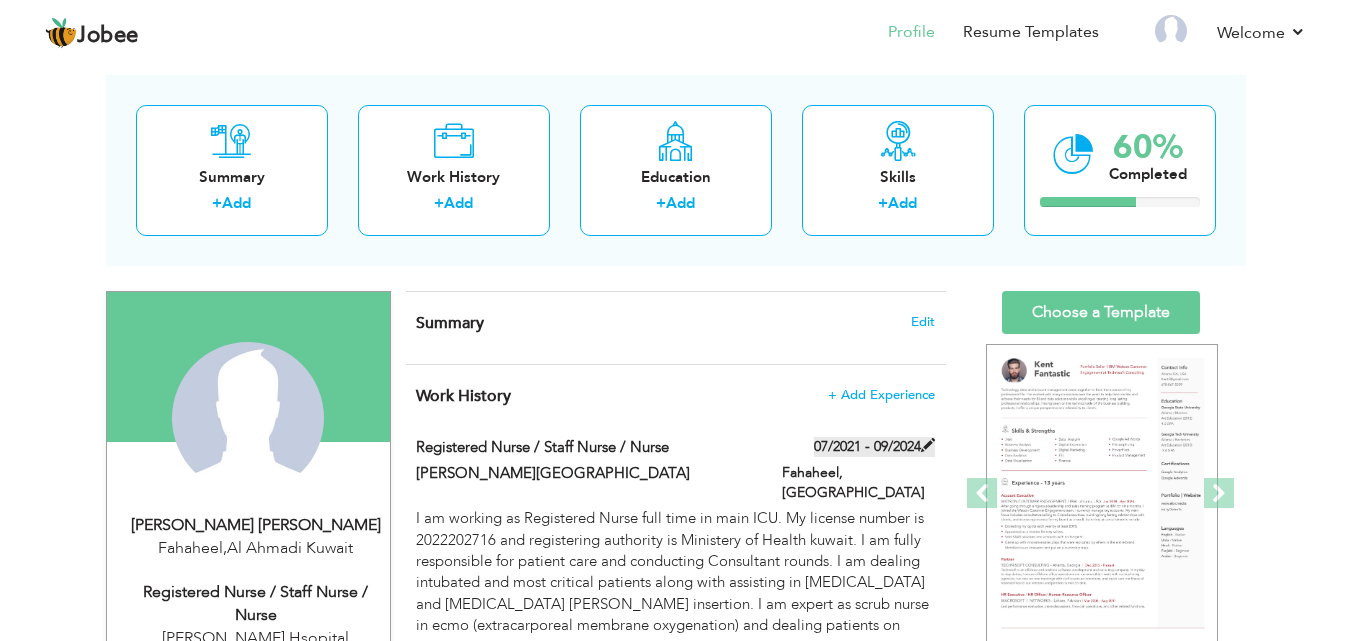 click on "07/2021 - 09/2024" at bounding box center (874, 447) 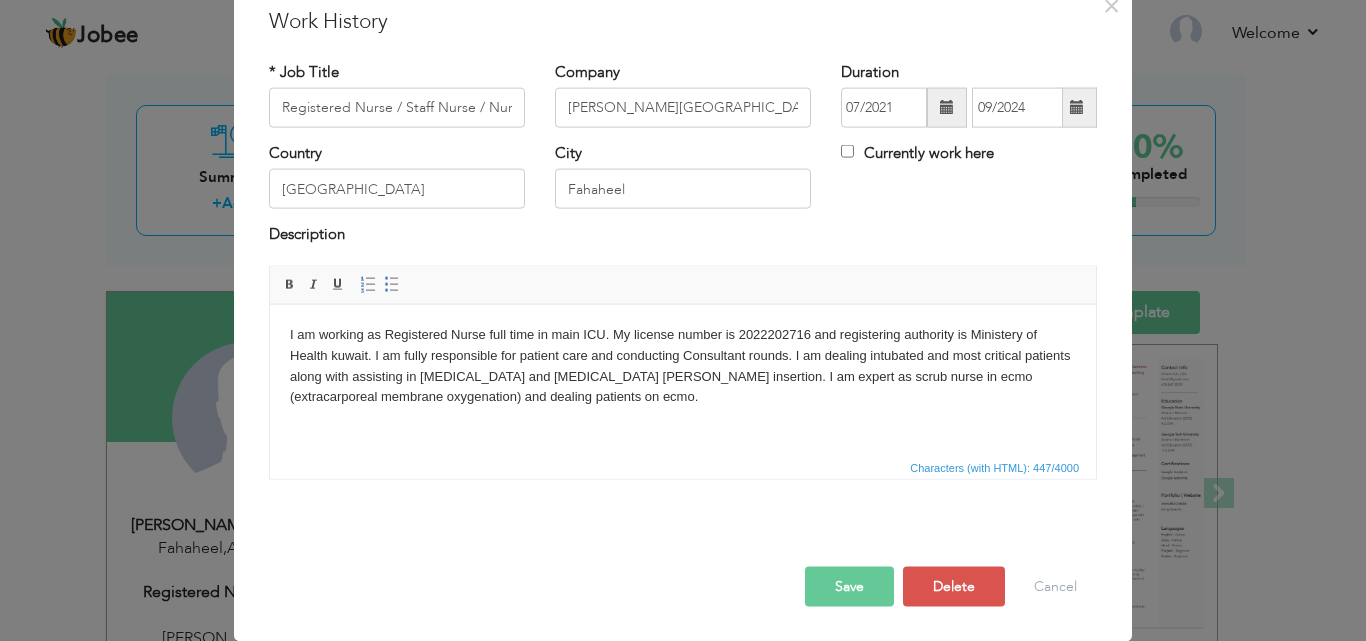 scroll, scrollTop: 0, scrollLeft: 0, axis: both 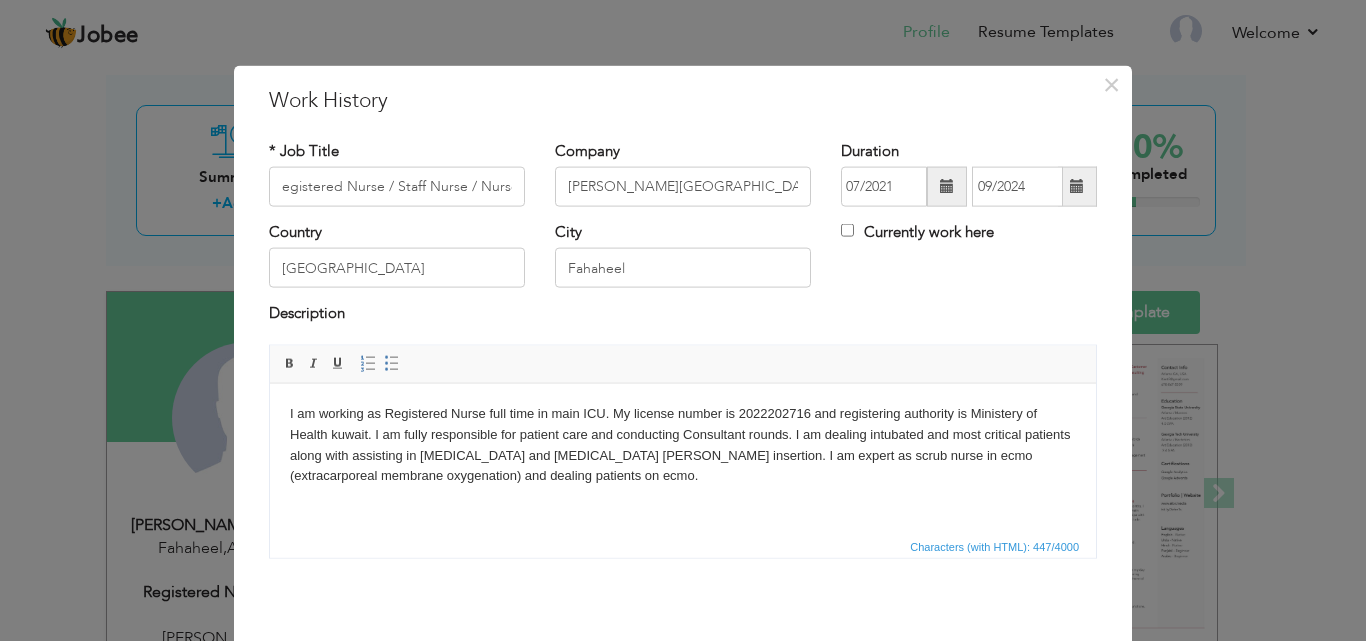 click at bounding box center [1077, 186] 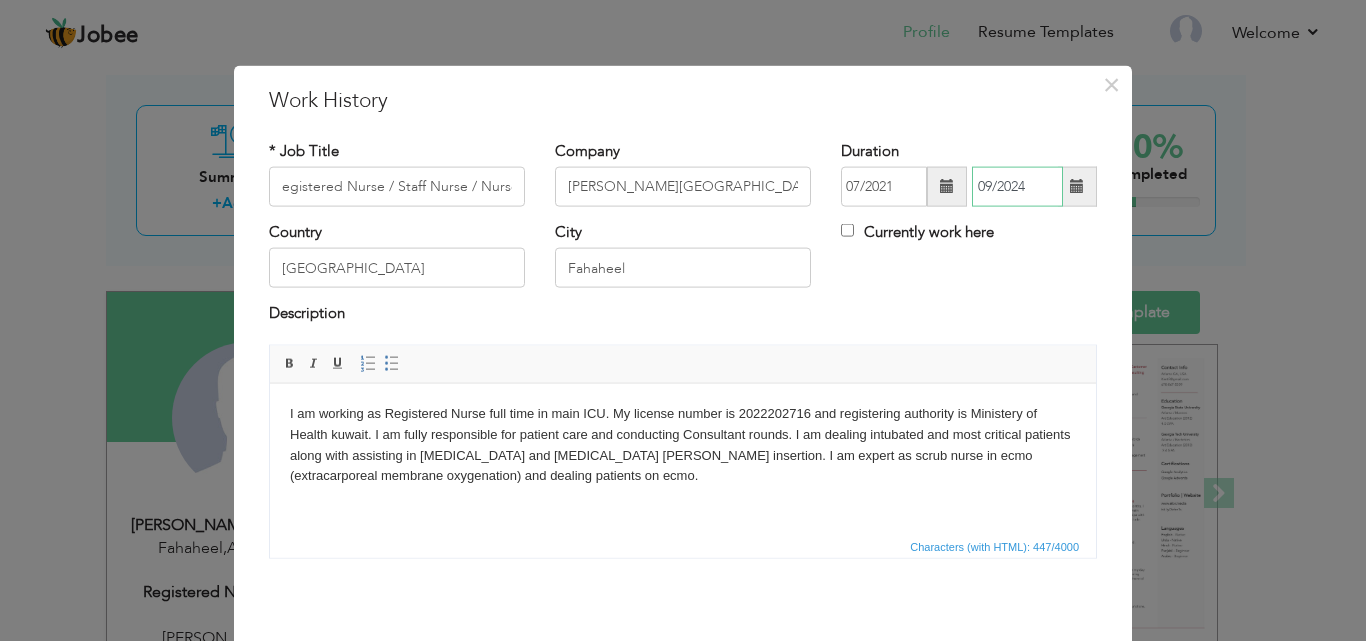 scroll, scrollTop: 0, scrollLeft: 0, axis: both 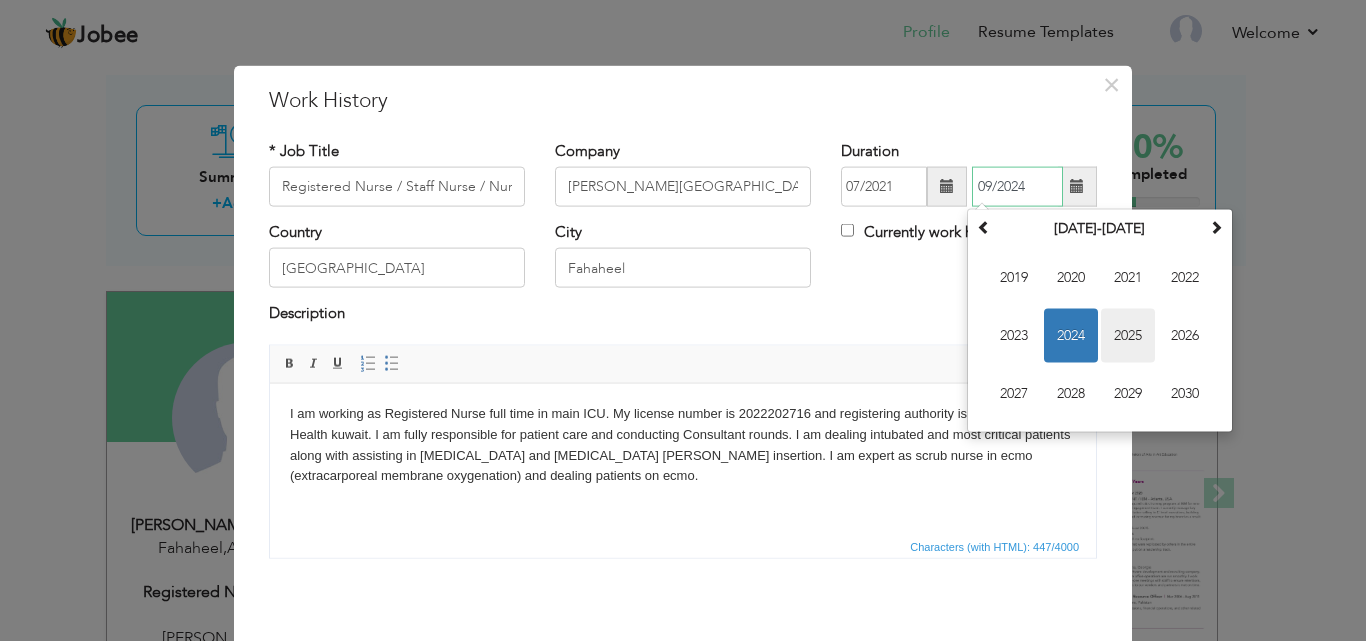 click on "2025" at bounding box center (1128, 336) 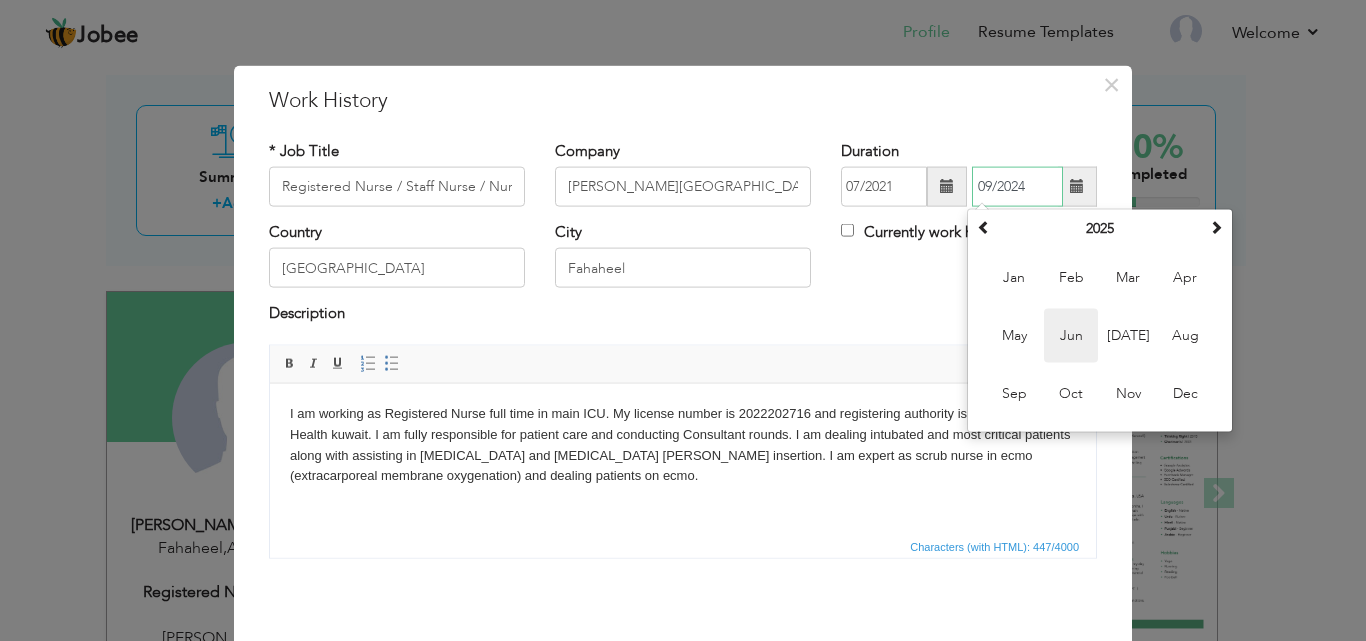 click on "Jun" at bounding box center [1071, 336] 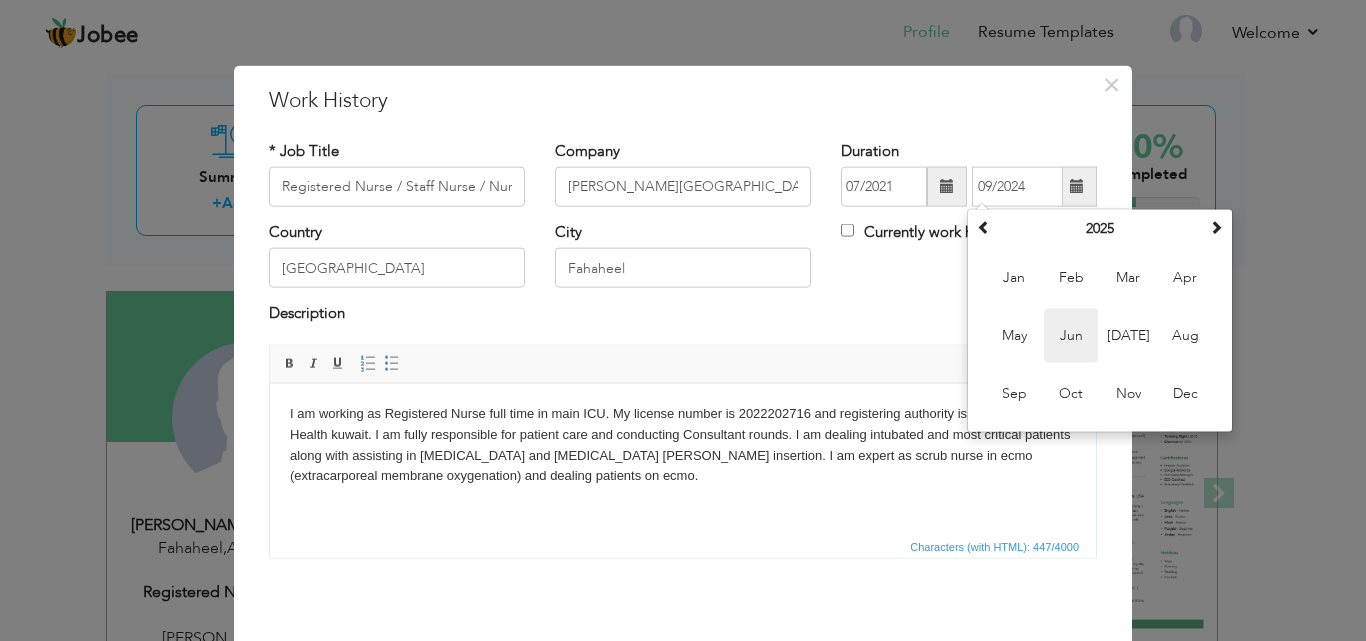type on "06/2025" 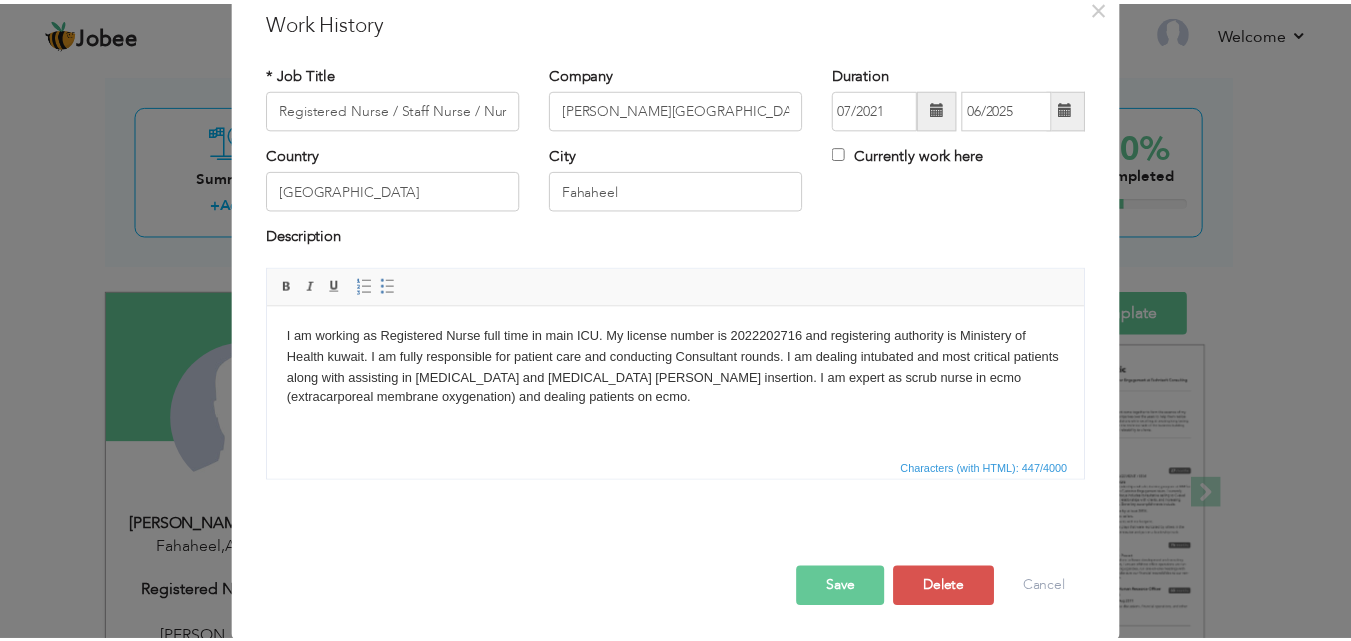 scroll, scrollTop: 79, scrollLeft: 0, axis: vertical 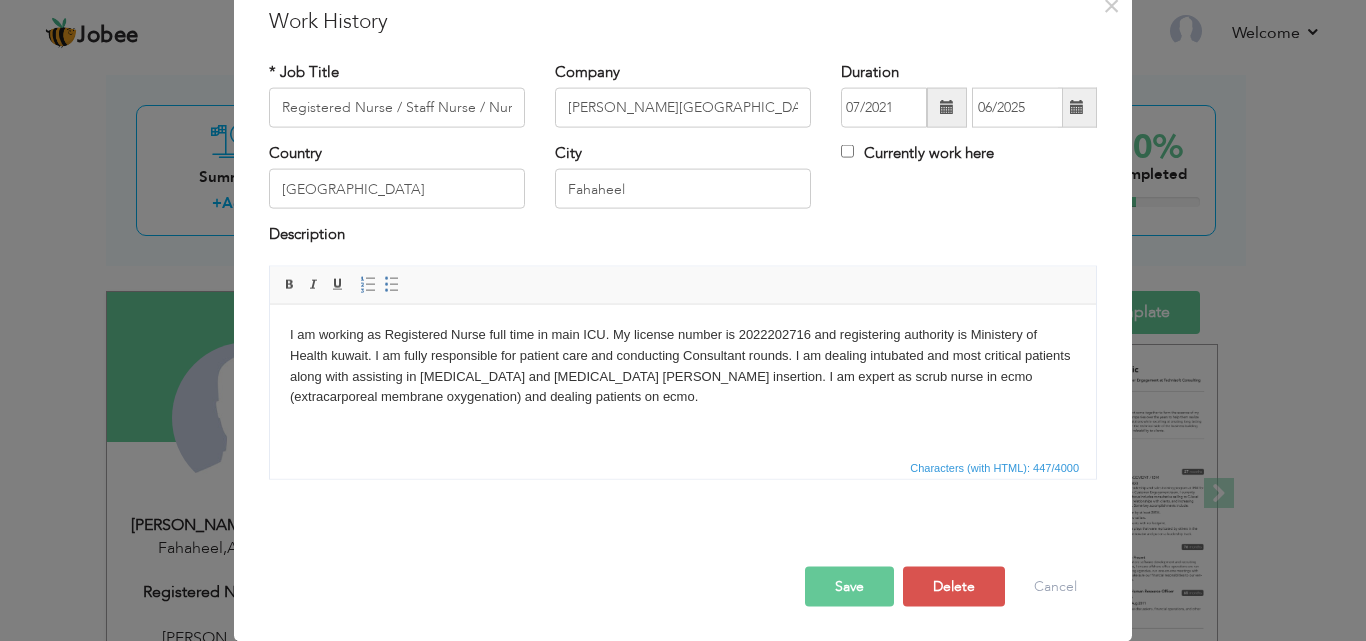 click on "Save" at bounding box center (849, 586) 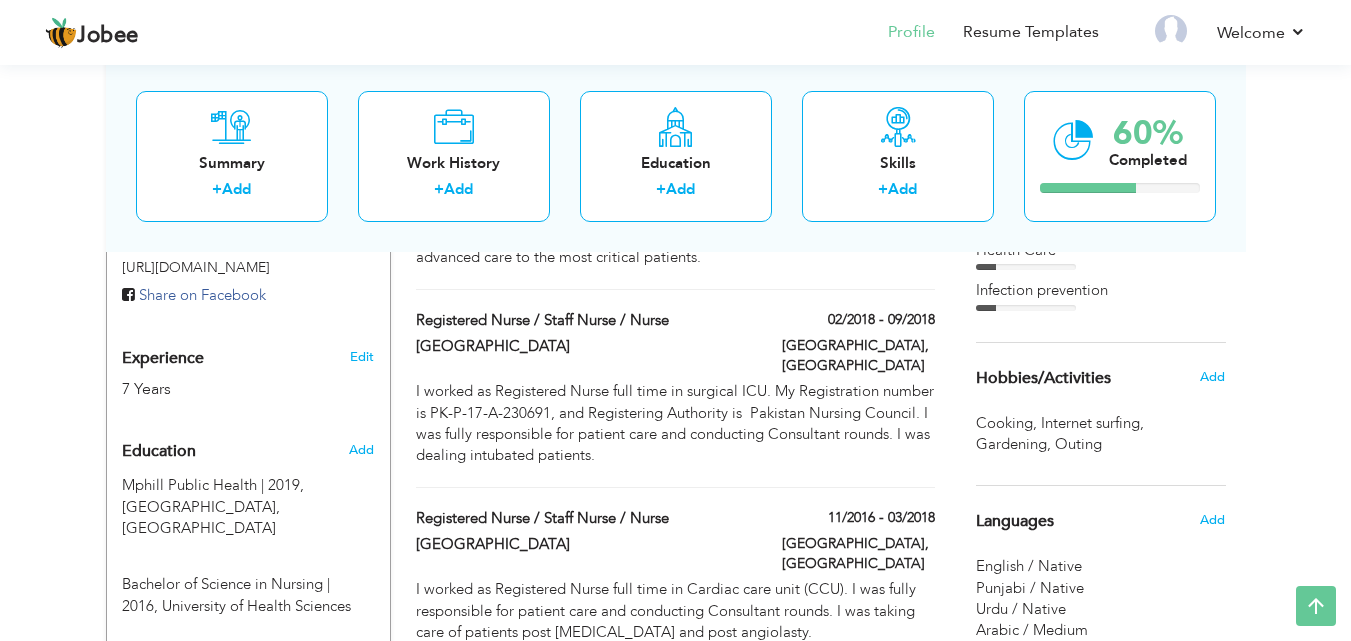 scroll, scrollTop: 736, scrollLeft: 0, axis: vertical 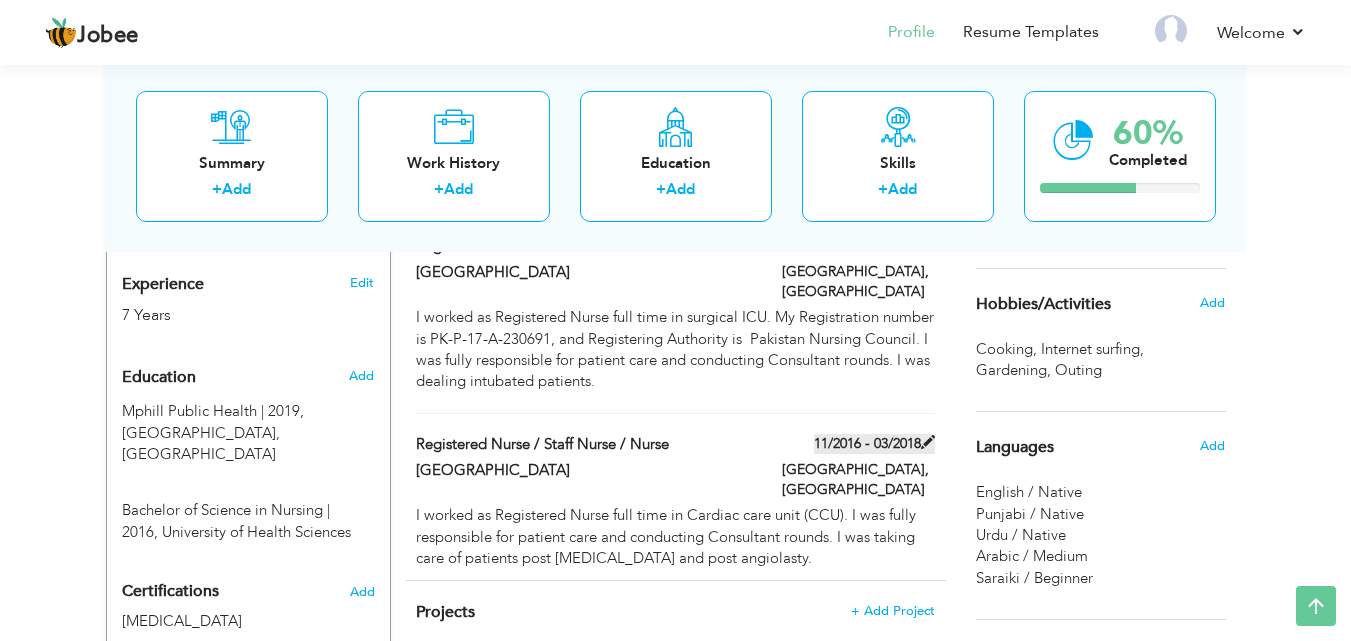 click on "11/2016 - 03/2018" at bounding box center [874, 444] 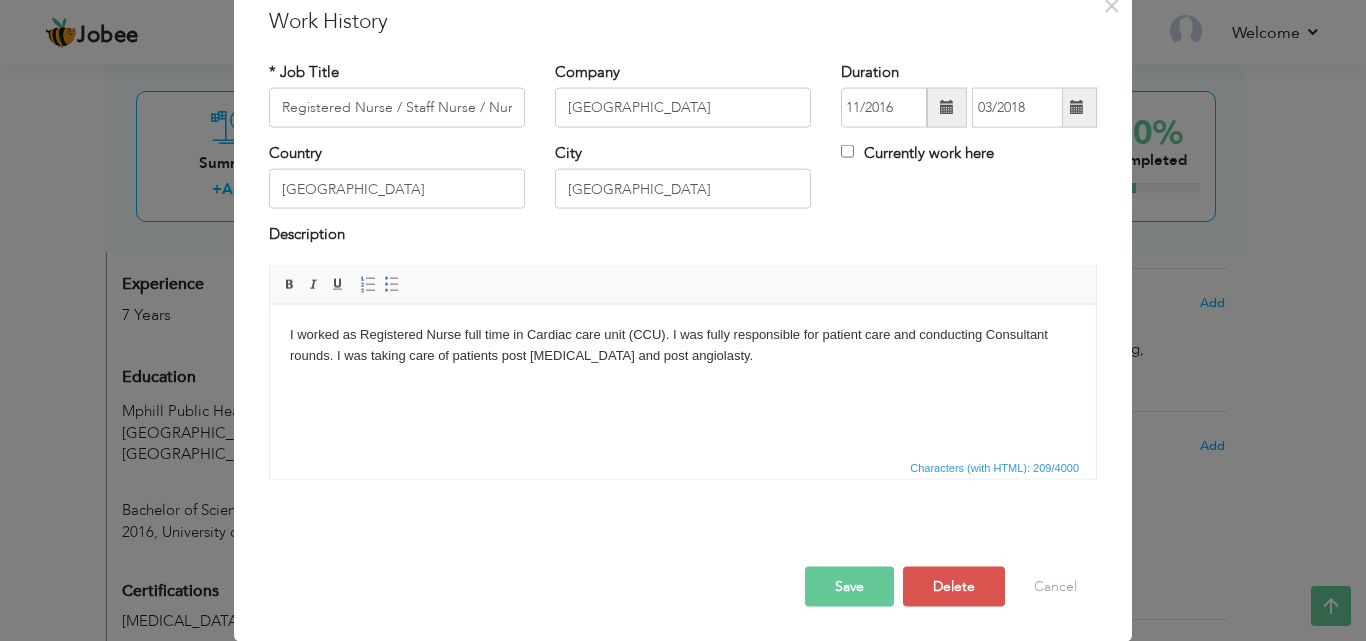 scroll, scrollTop: 0, scrollLeft: 0, axis: both 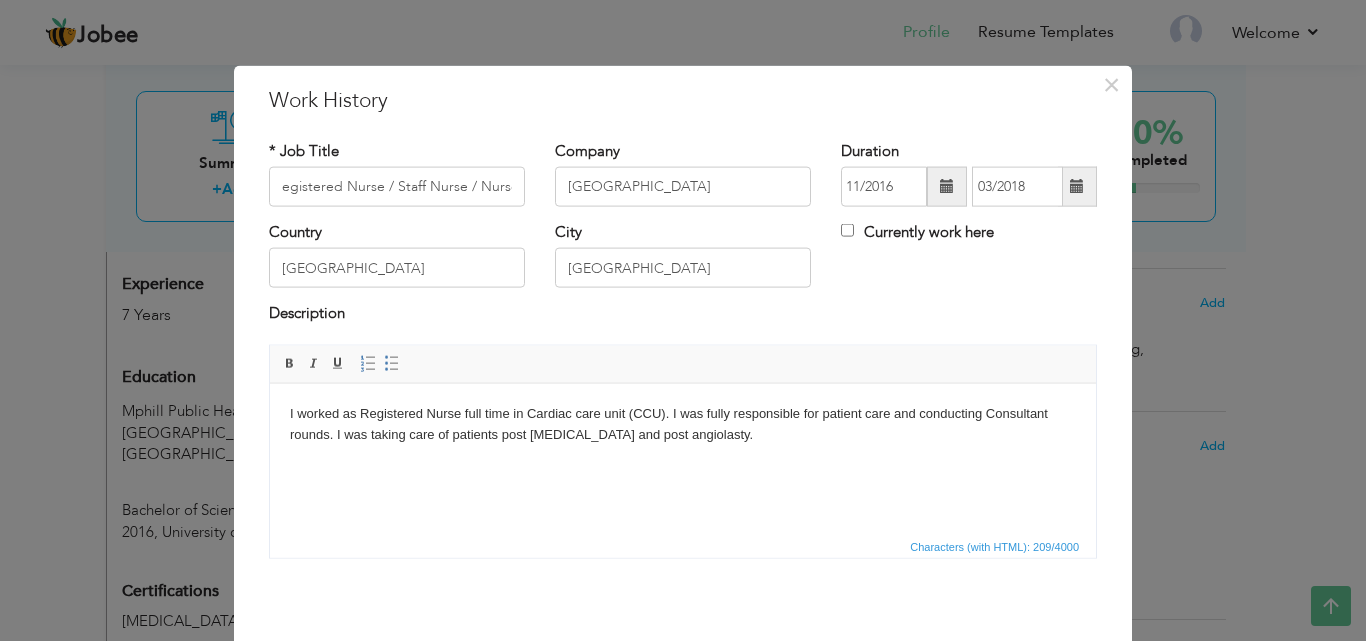 click at bounding box center [1077, 187] 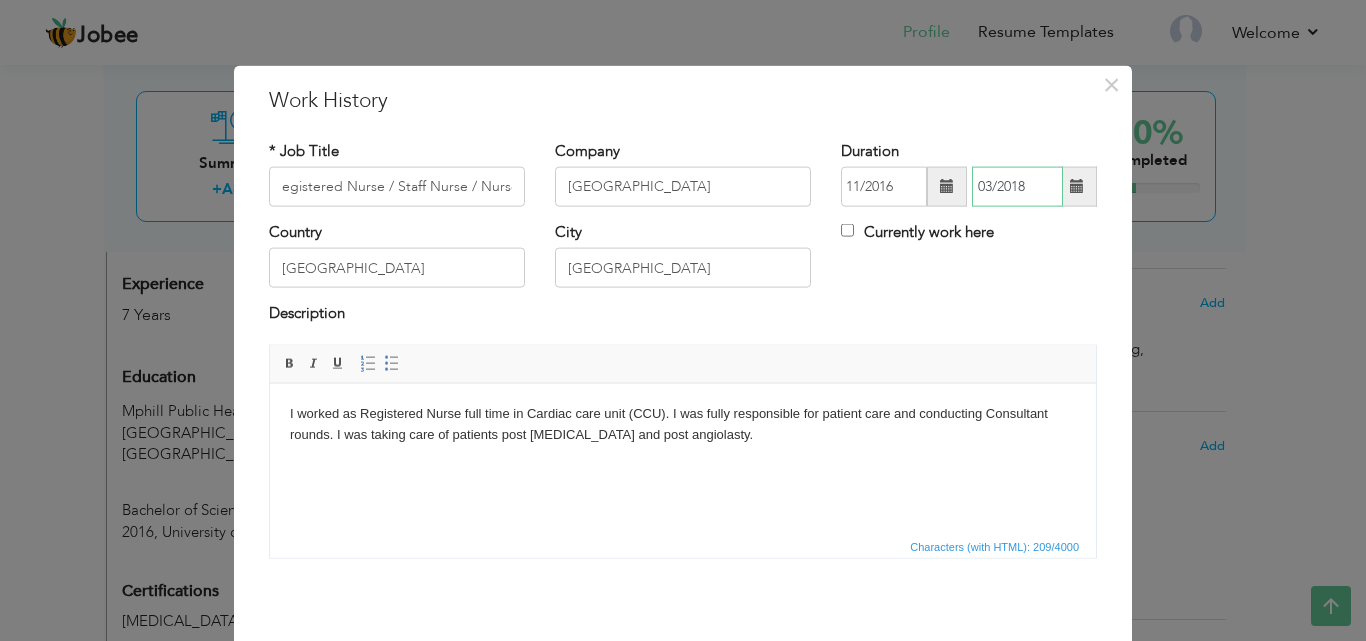 scroll, scrollTop: 0, scrollLeft: 0, axis: both 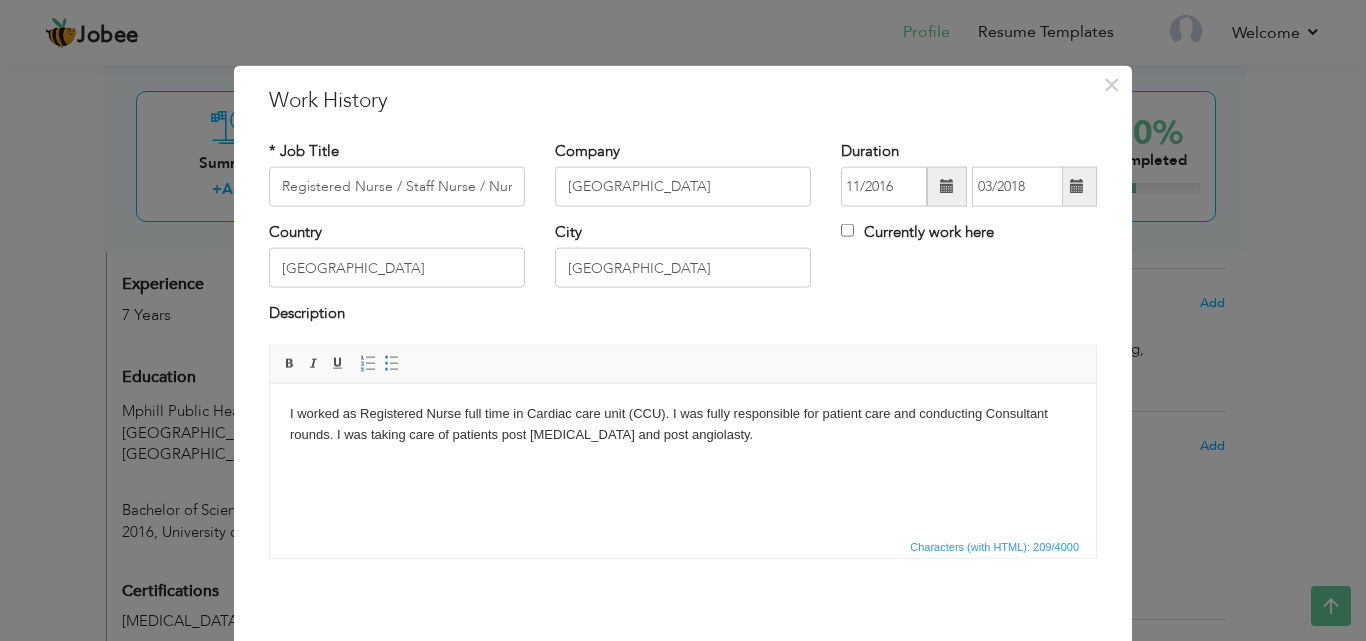 click at bounding box center [947, 187] 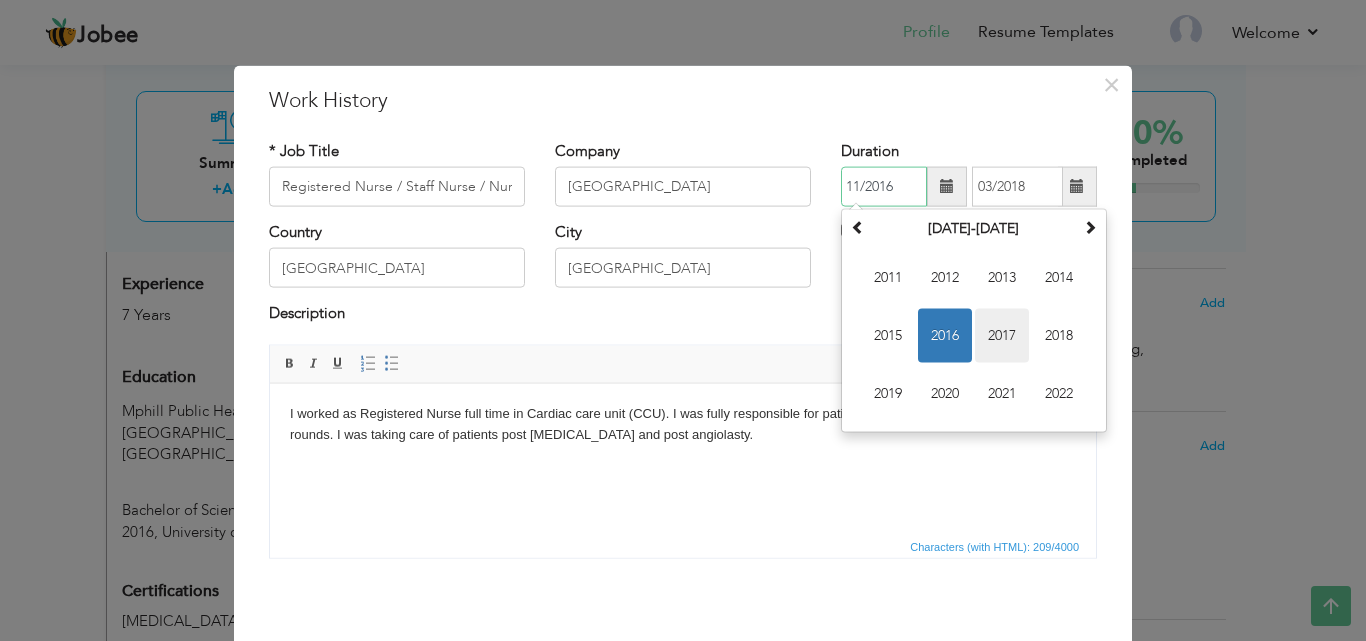 click on "2017" at bounding box center [1002, 336] 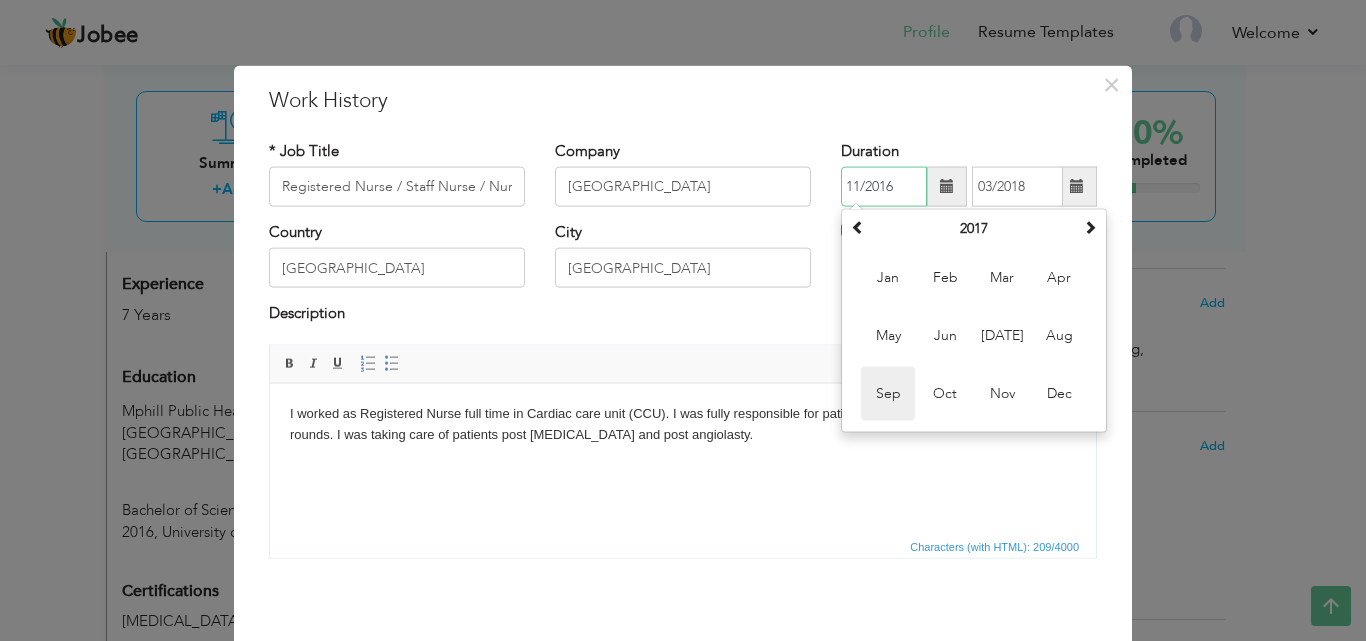 click on "Sep" at bounding box center (888, 394) 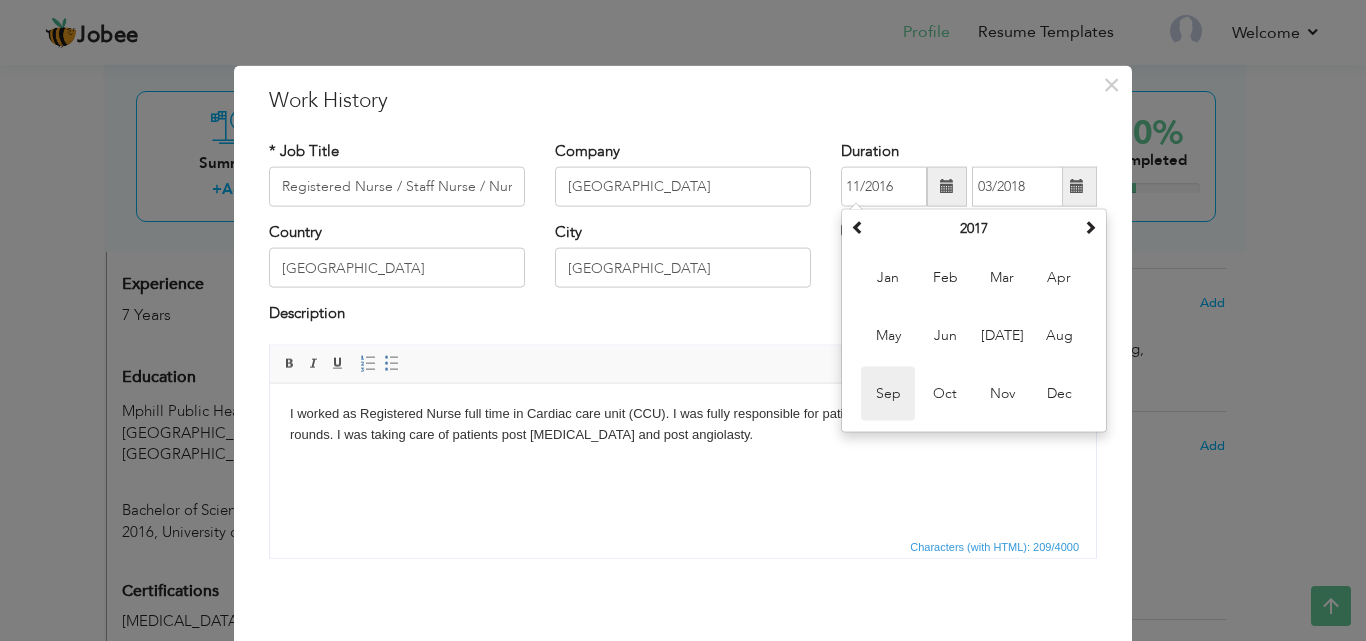 type on "09/2017" 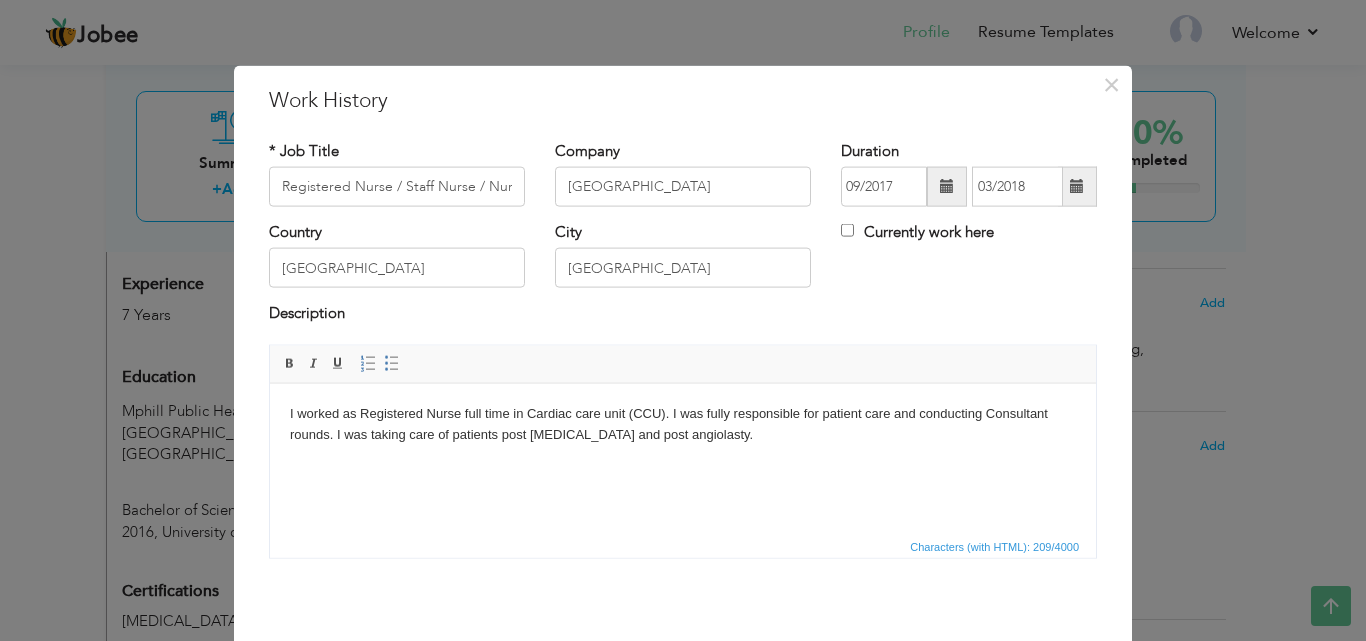 click at bounding box center (1077, 186) 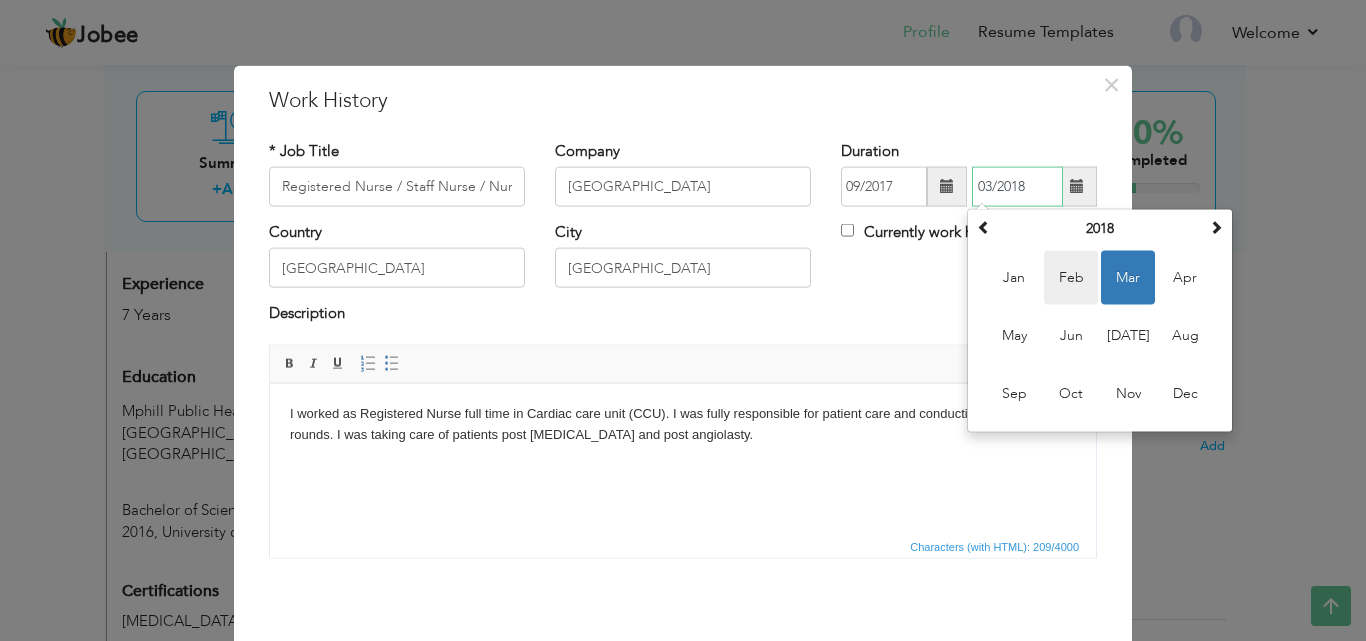 click on "Feb" at bounding box center (1071, 278) 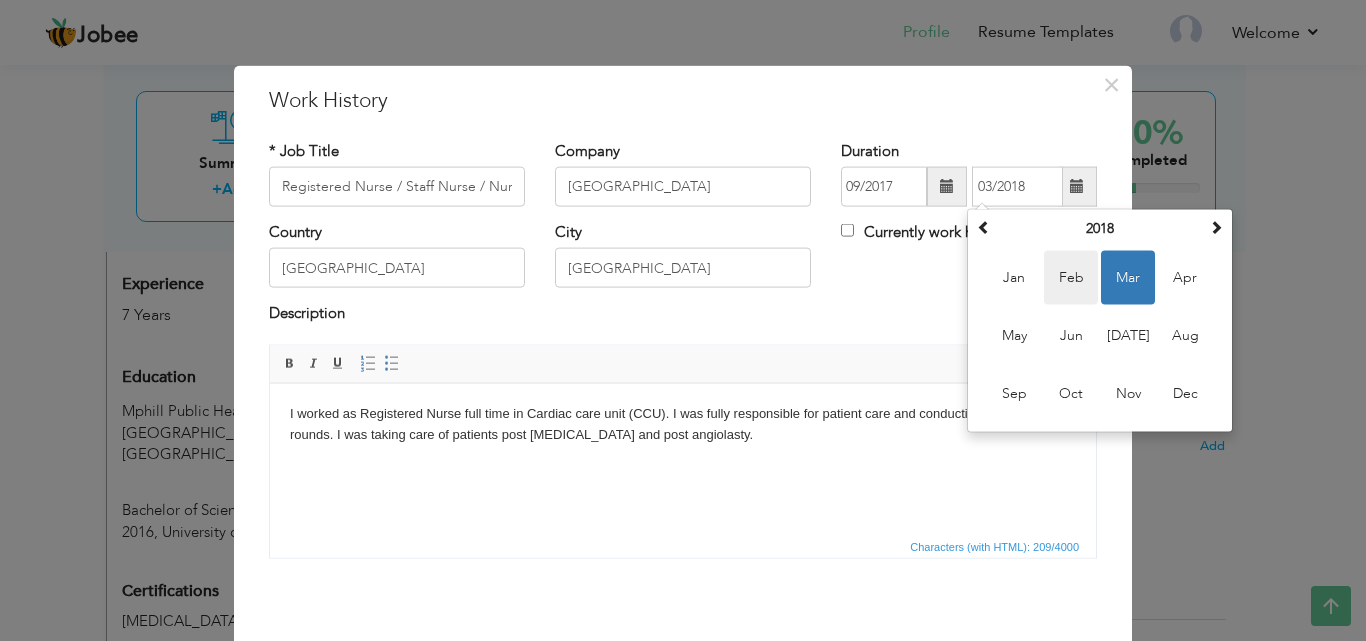 type on "02/2018" 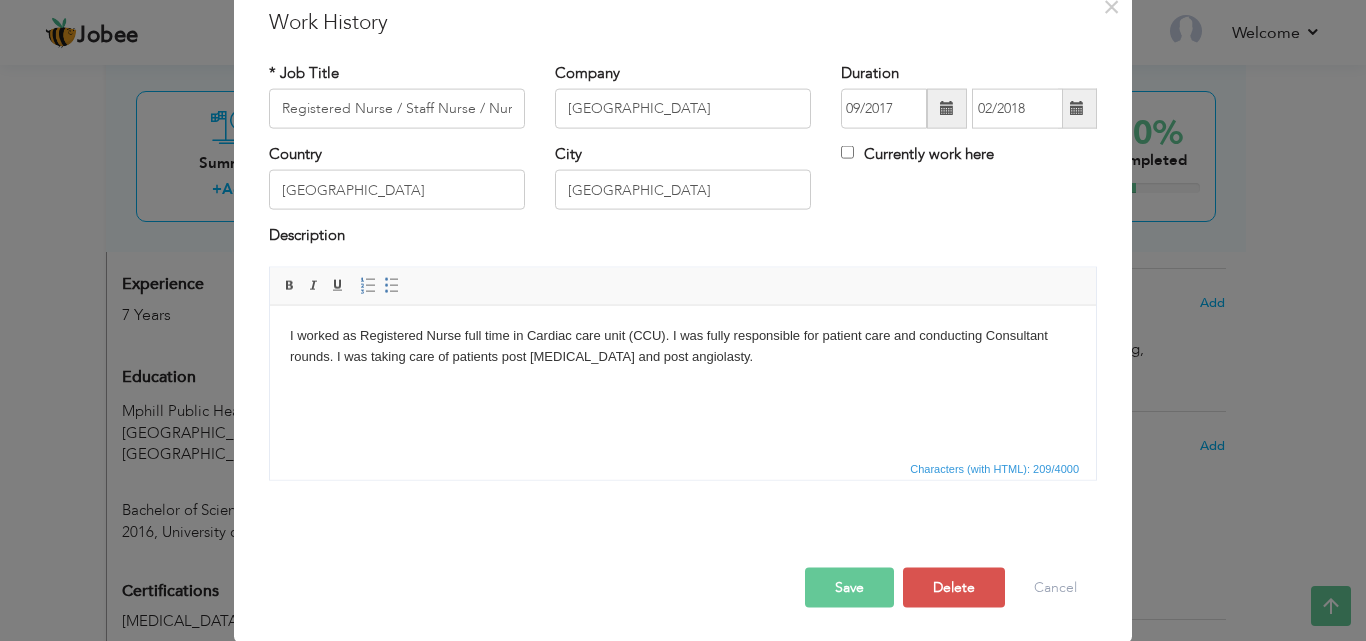 scroll, scrollTop: 79, scrollLeft: 0, axis: vertical 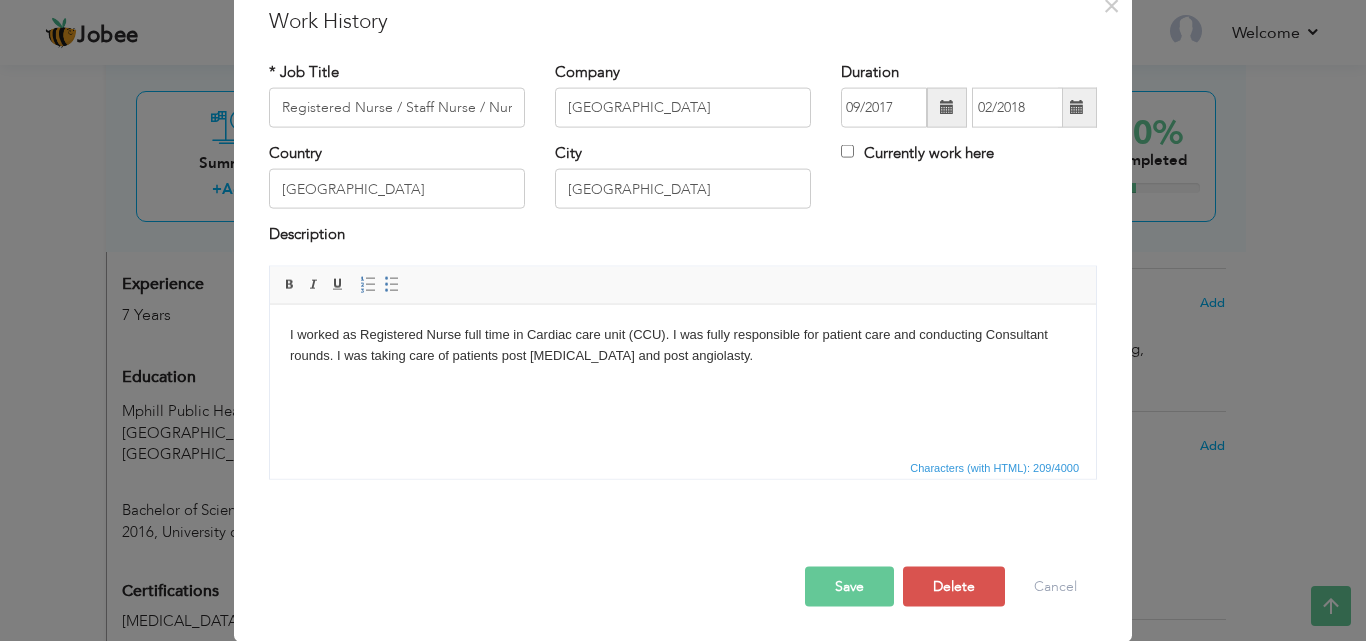 click on "Save" at bounding box center (849, 586) 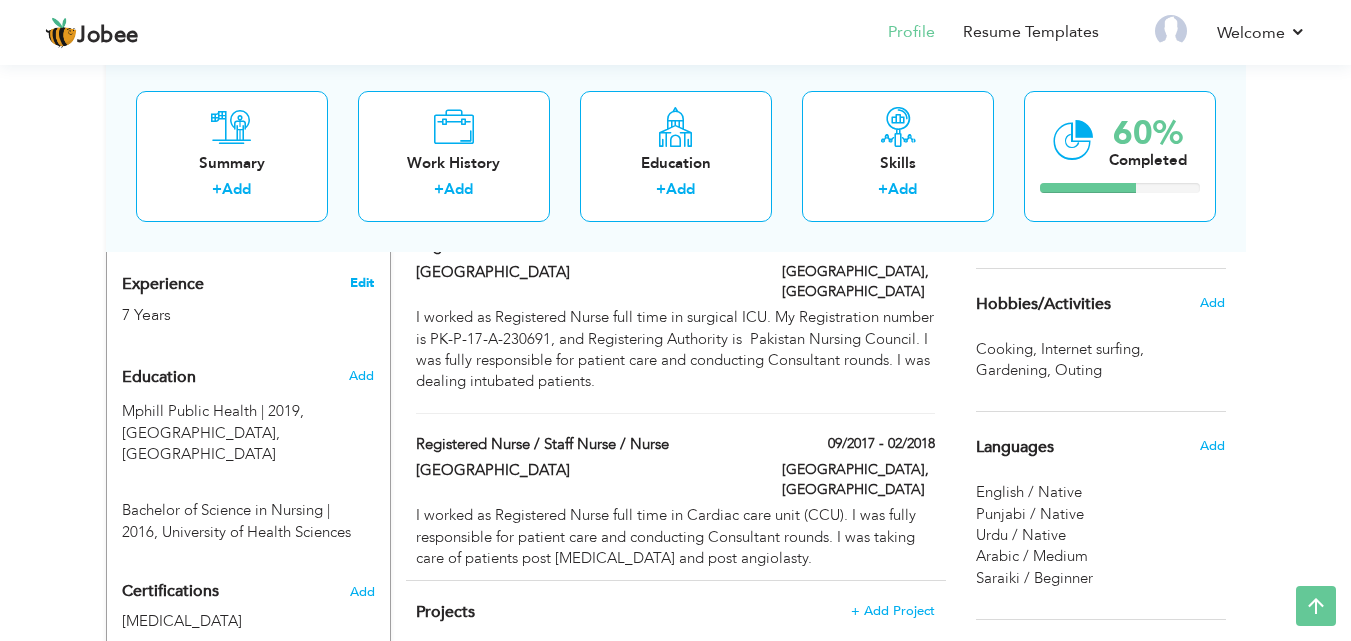 click on "Edit" at bounding box center (362, 283) 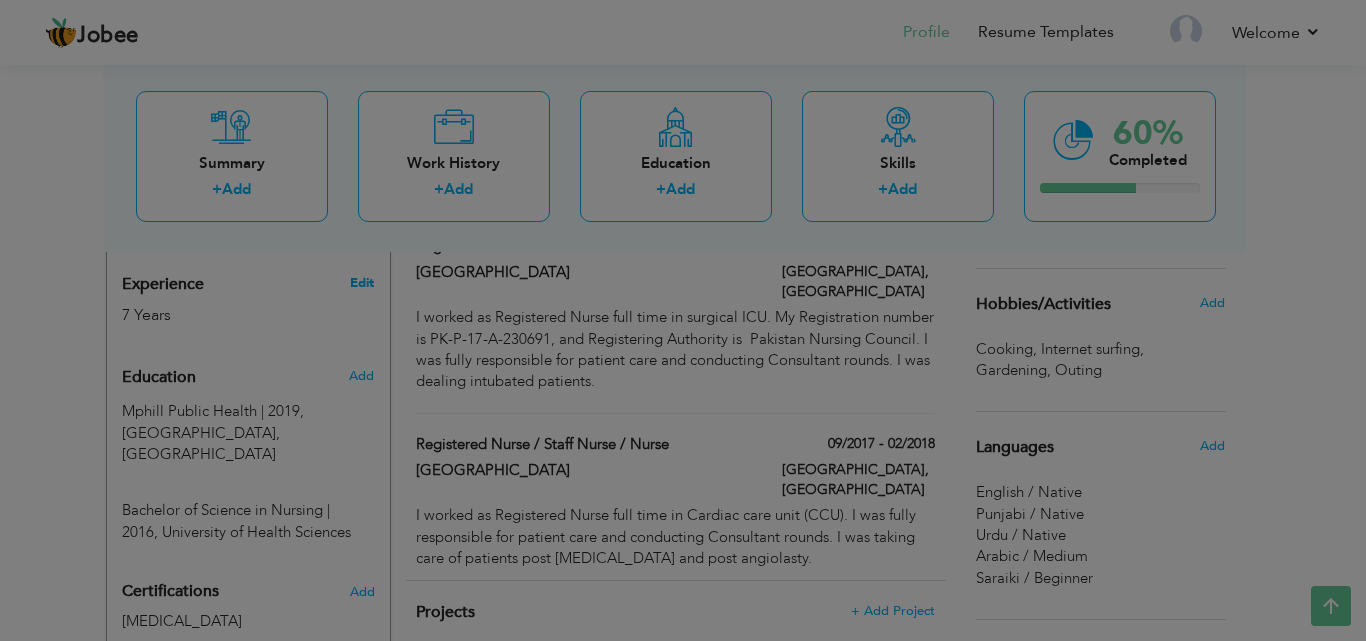 scroll, scrollTop: 0, scrollLeft: 0, axis: both 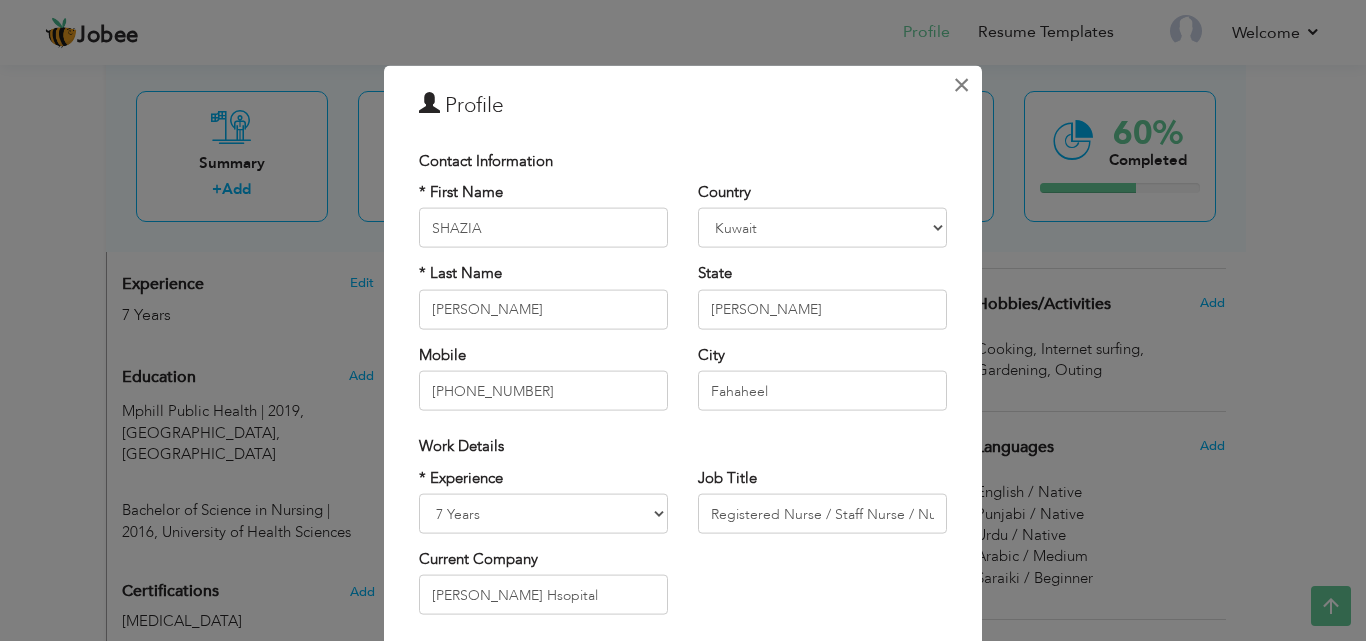 click on "×" at bounding box center [961, 84] 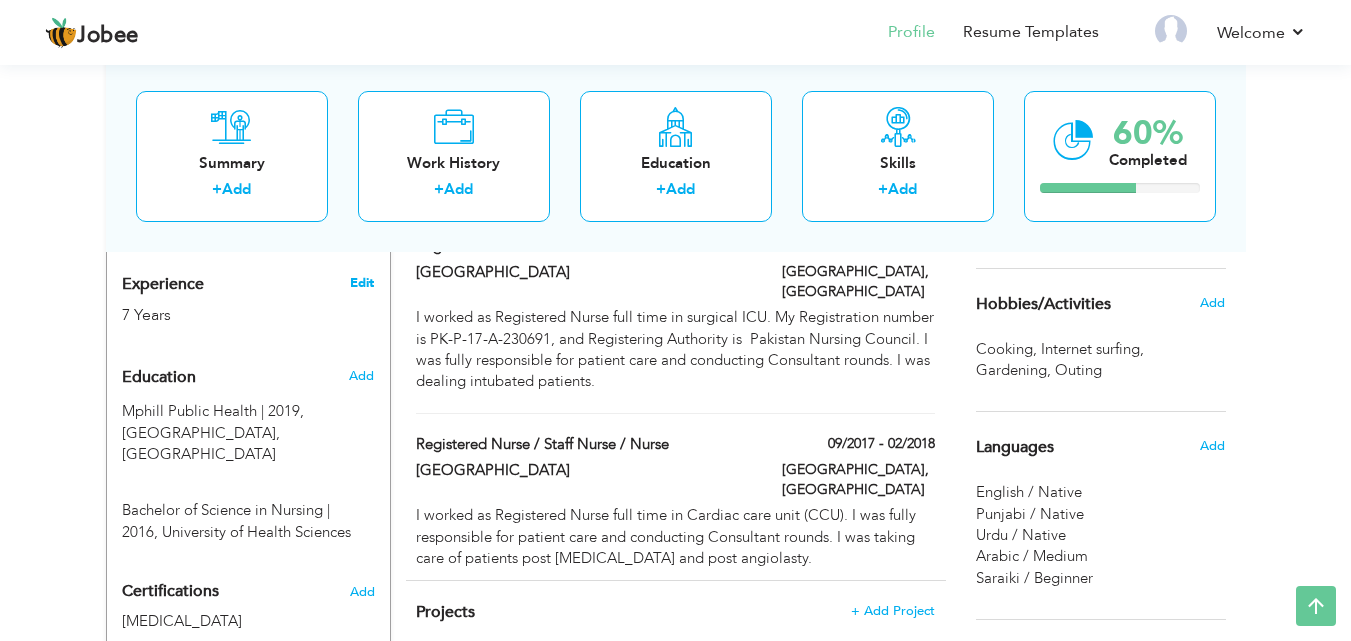 click on "Edit" at bounding box center (362, 283) 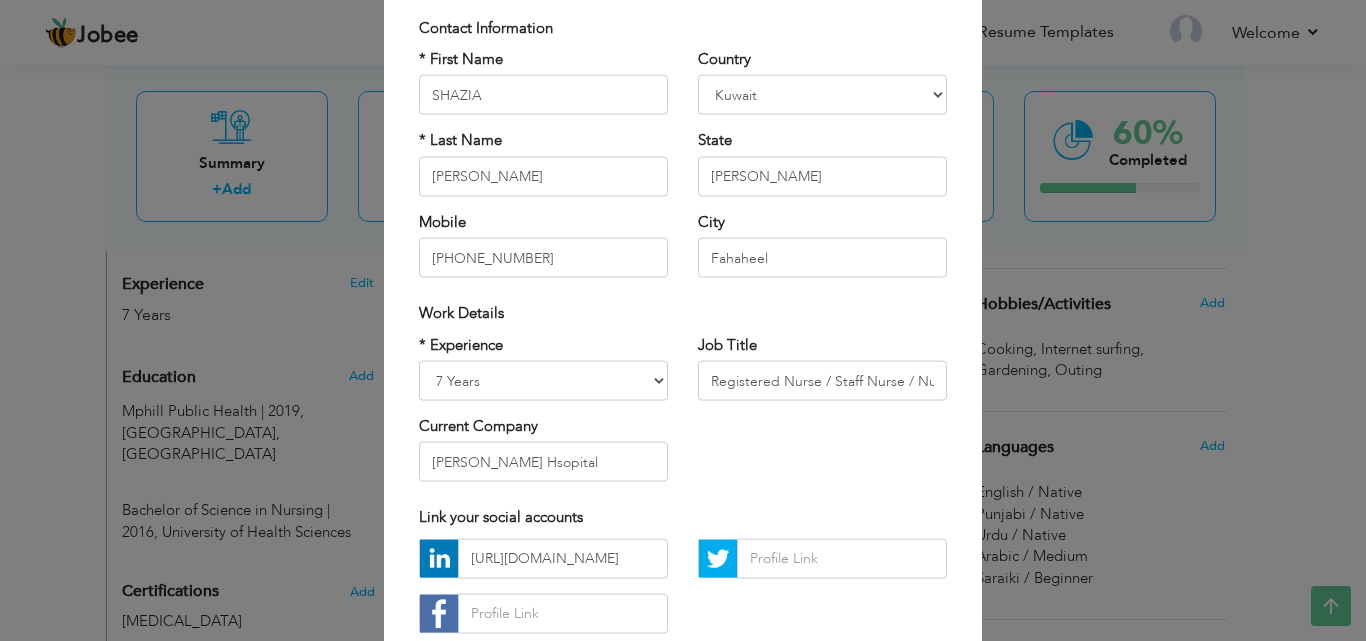scroll, scrollTop: 154, scrollLeft: 0, axis: vertical 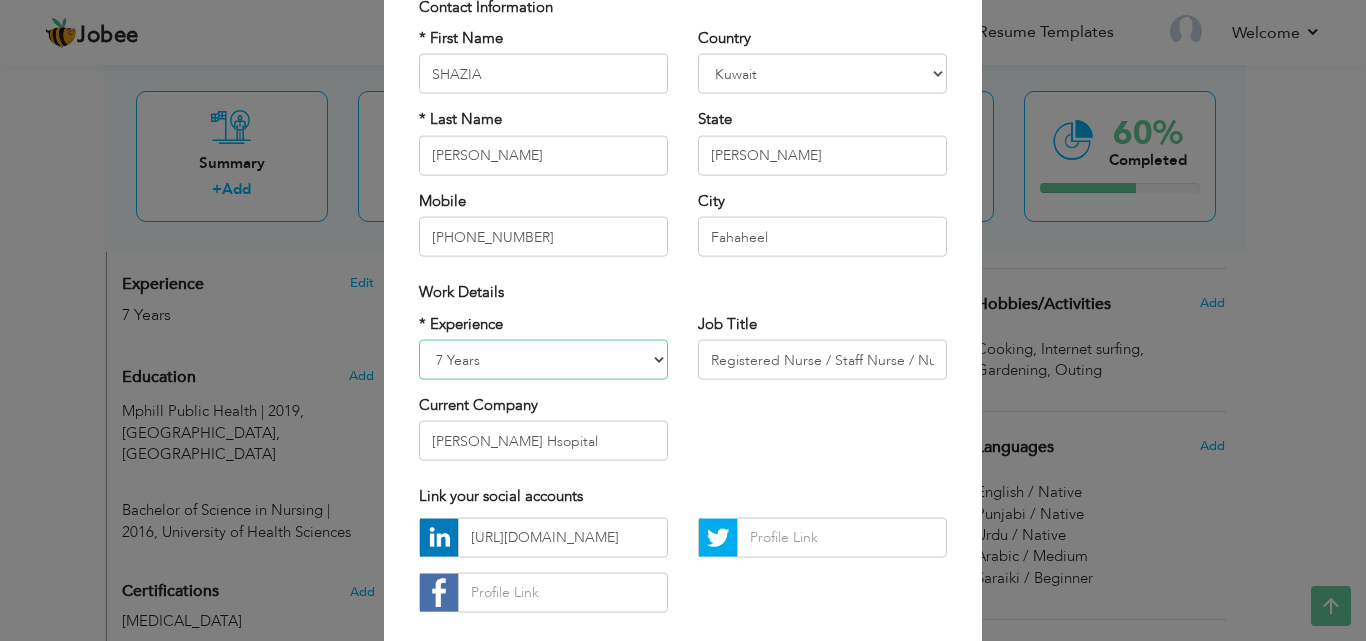 click on "Entry Level Less than 1 Year 1 Year 2 Years 3 Years 4 Years 5 Years 6 Years 7 Years 8 Years 9 Years 10 Years 11 Years 12 Years 13 Years 14 Years 15 Years 16 Years 17 Years 18 Years 19 Years 20 Years 21 Years 22 Years 23 Years 24 Years 25 Years 26 Years 27 Years 28 Years 29 Years 30 Years 31 Years 32 Years 33 Years 34 Years 35 Years More than 35 Years" at bounding box center [543, 360] 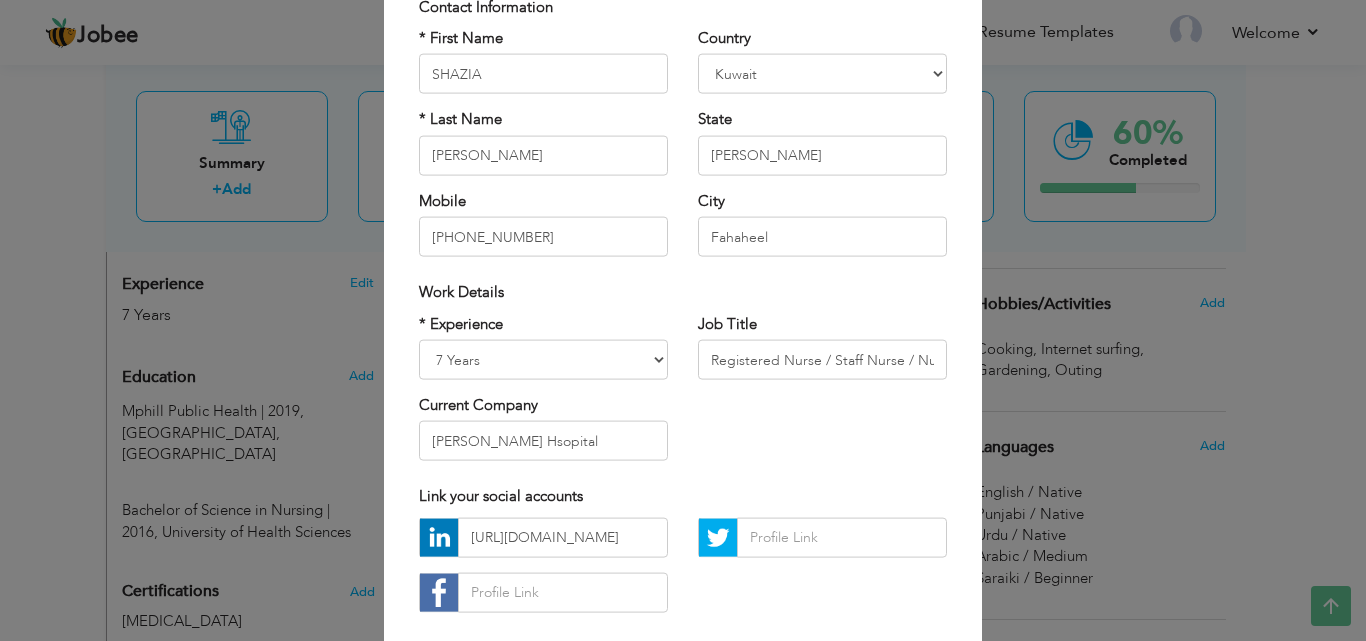click on "* Experience
Entry Level Less than 1 Year 1 Year 2 Years 3 Years 4 Years 5 Years 6 Years 7 Years 8 Years 9 Years 10 Years 11 Years 12 Years 13 Years 14 Years 15 Years 16 Years 17 Years 18 Years 19 Years 20 Years 21 Years 22 Years 23 Years 24 Years 25 Years 26 Years 27 Years 28 Years 29 Years 30 Years 31 Years 32 Years 33 Years 34 Years 35 Years More than 35 Years
Current Company
Al-Adan Hsopital
Job Title" at bounding box center (683, 394) 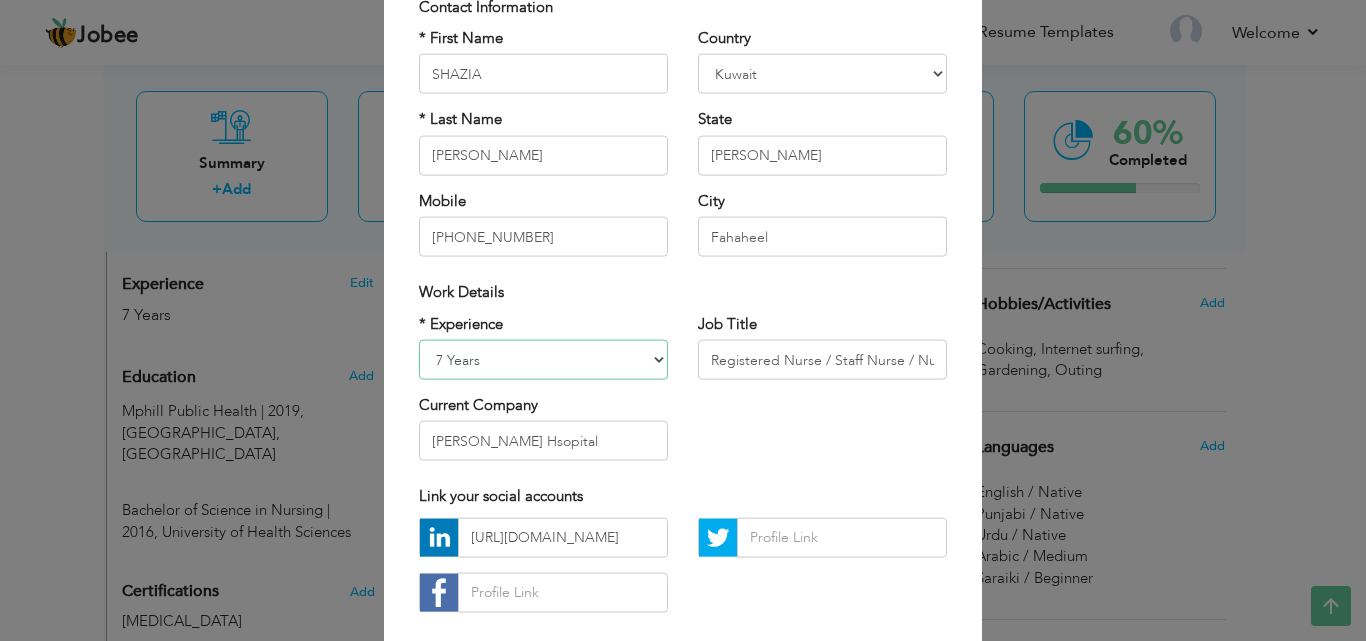 click on "Entry Level Less than 1 Year 1 Year 2 Years 3 Years 4 Years 5 Years 6 Years 7 Years 8 Years 9 Years 10 Years 11 Years 12 Years 13 Years 14 Years 15 Years 16 Years 17 Years 18 Years 19 Years 20 Years 21 Years 22 Years 23 Years 24 Years 25 Years 26 Years 27 Years 28 Years 29 Years 30 Years 31 Years 32 Years 33 Years 34 Years 35 Years More than 35 Years" at bounding box center (543, 360) 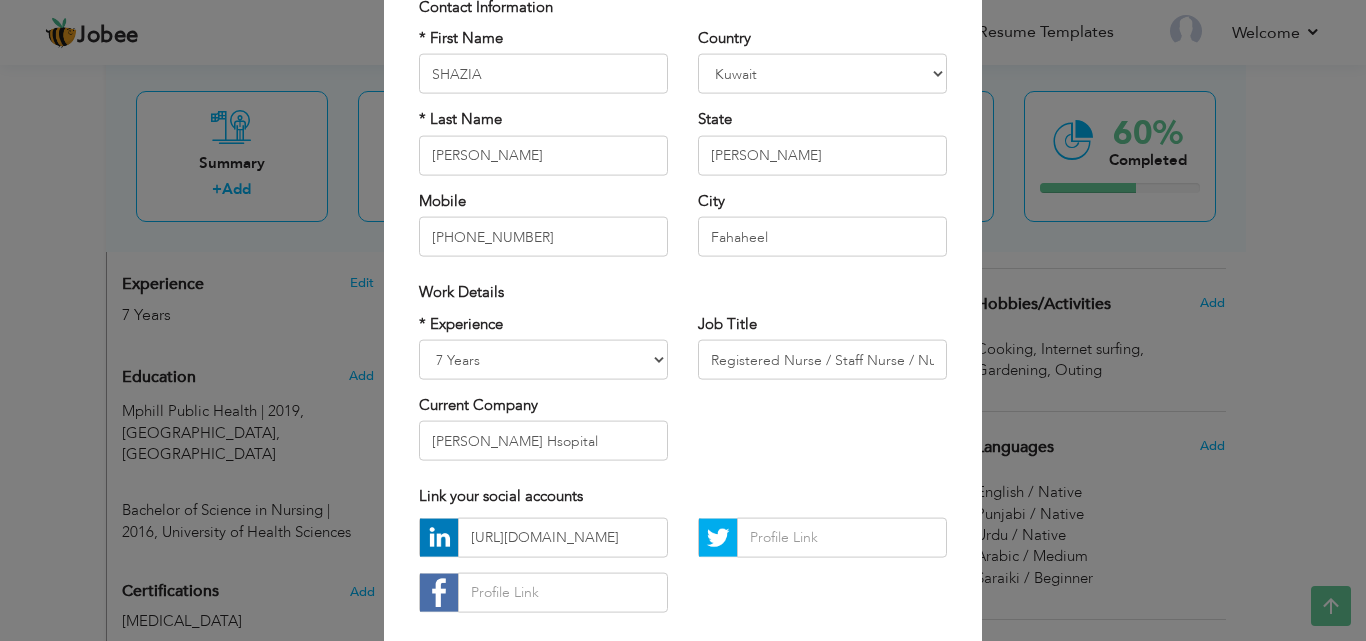 click on "Link your social accounts" at bounding box center (683, 496) 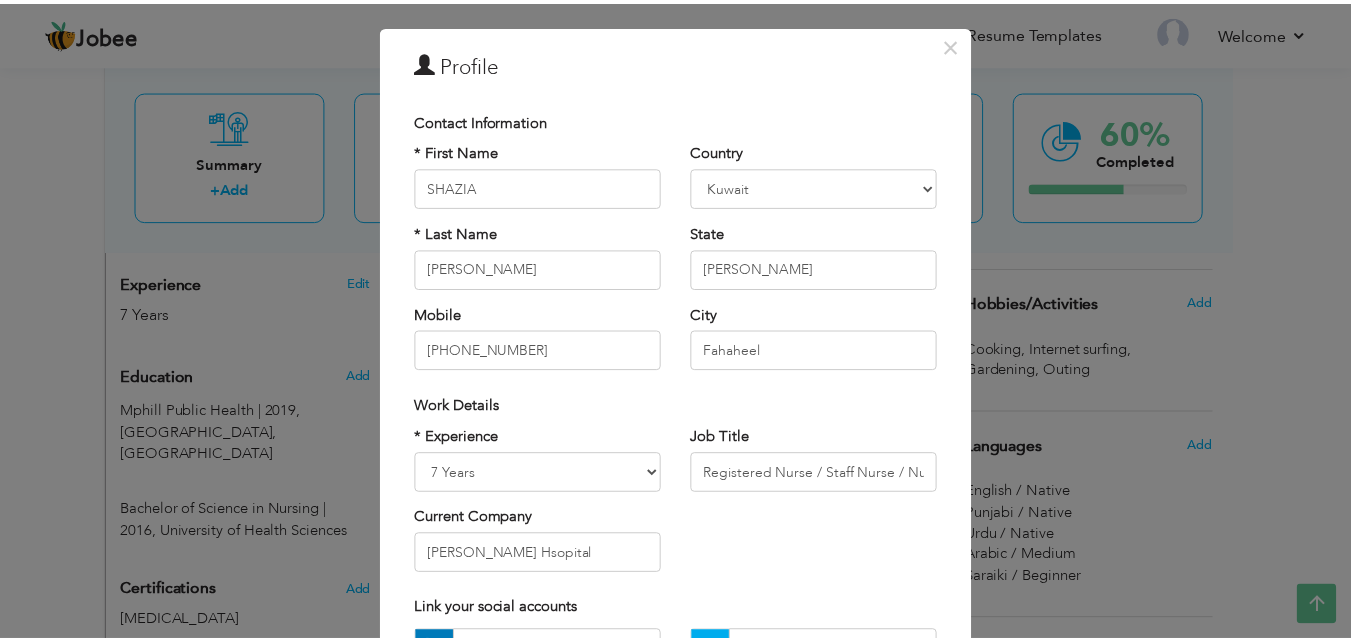 scroll, scrollTop: 0, scrollLeft: 0, axis: both 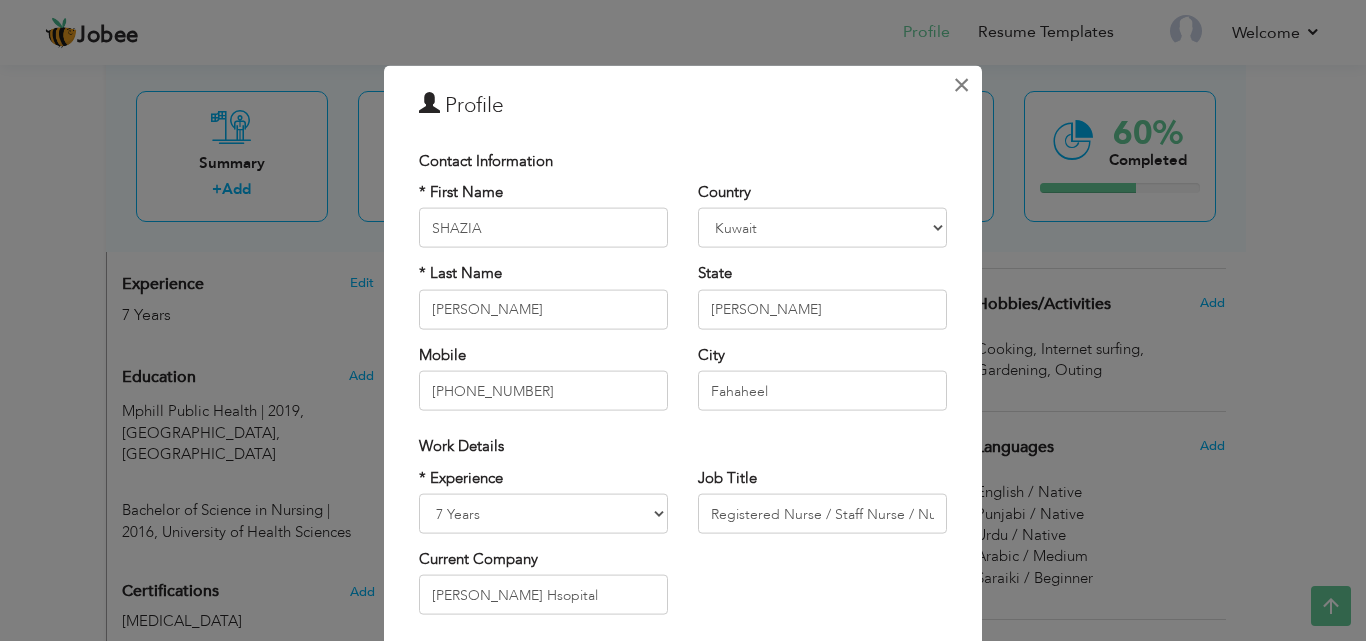 click on "×" at bounding box center (961, 84) 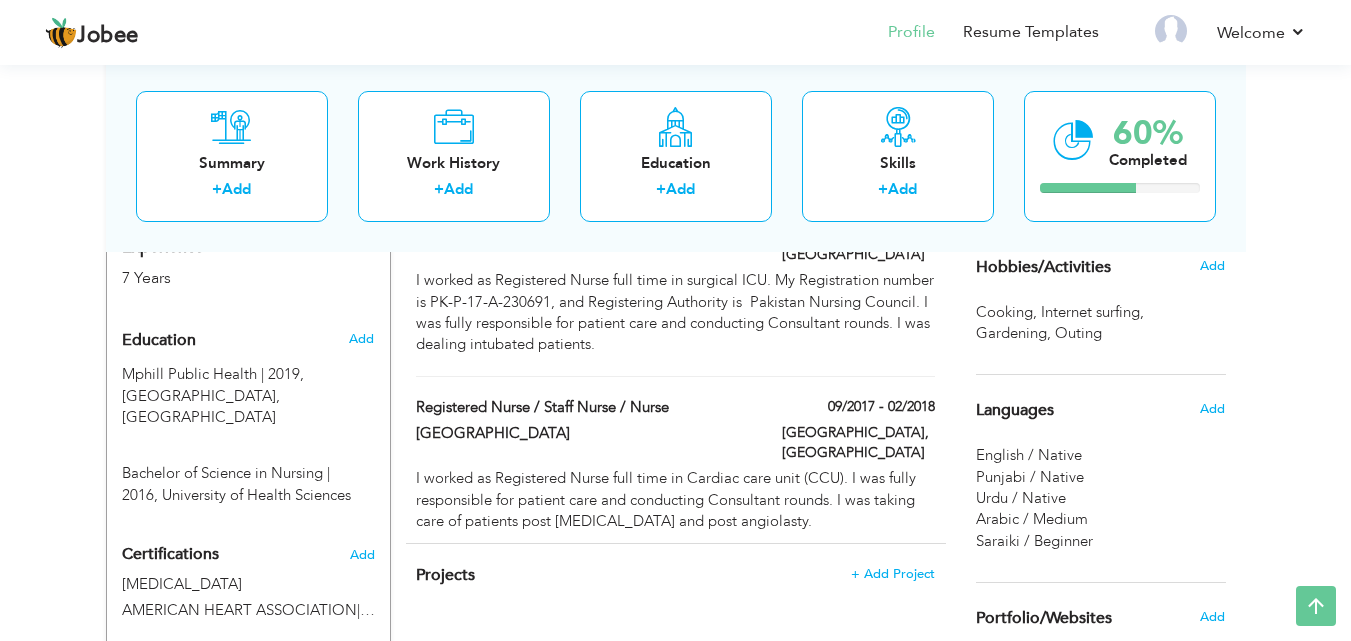 scroll, scrollTop: 822, scrollLeft: 0, axis: vertical 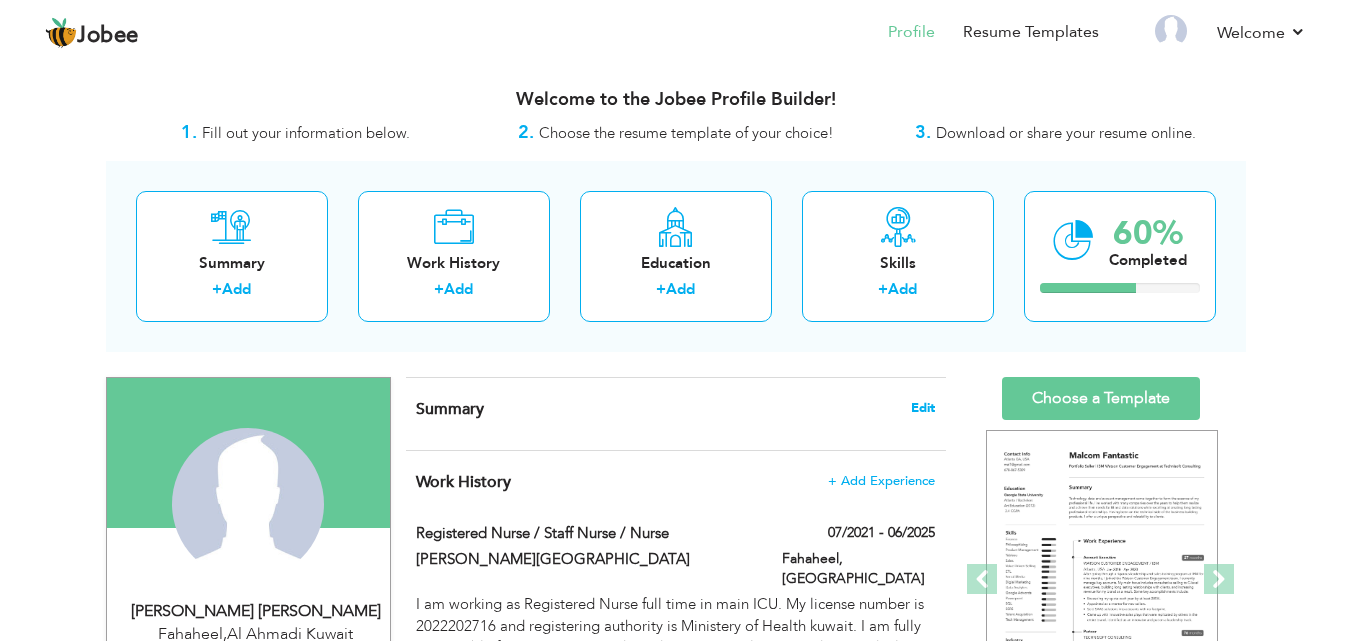 click on "Edit" at bounding box center [923, 408] 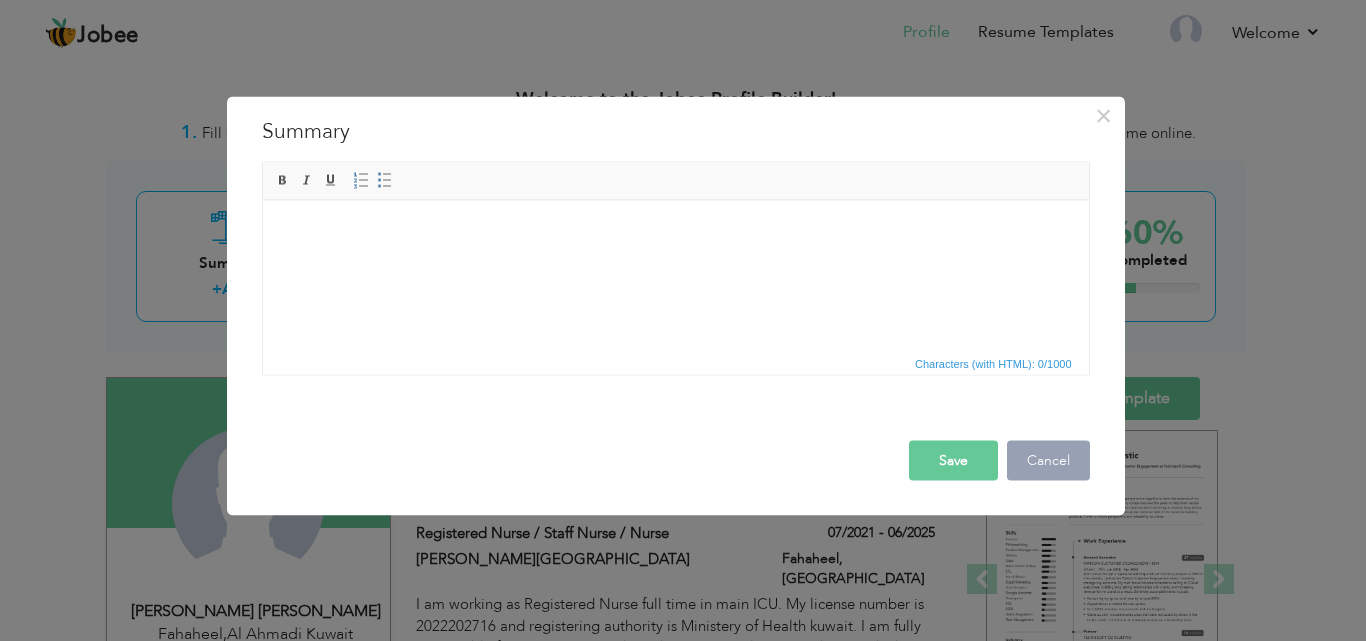 click on "Cancel" at bounding box center [1048, 460] 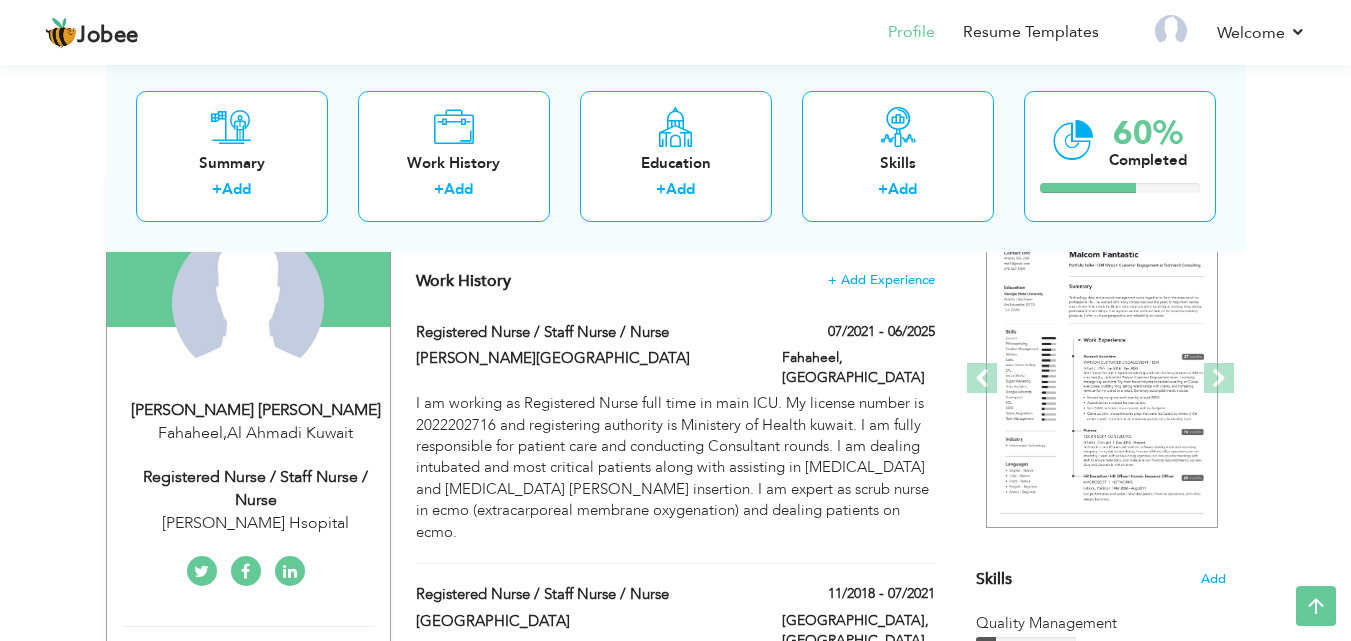 scroll, scrollTop: 0, scrollLeft: 0, axis: both 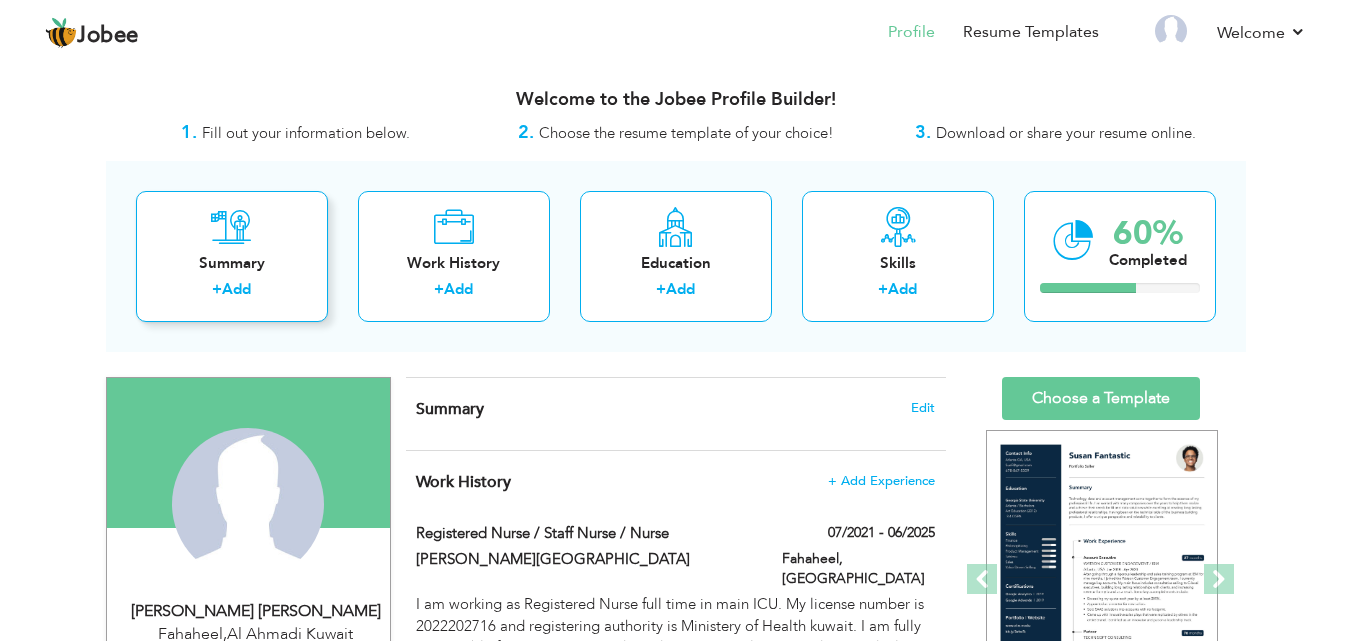 click on "Summary" at bounding box center (232, 263) 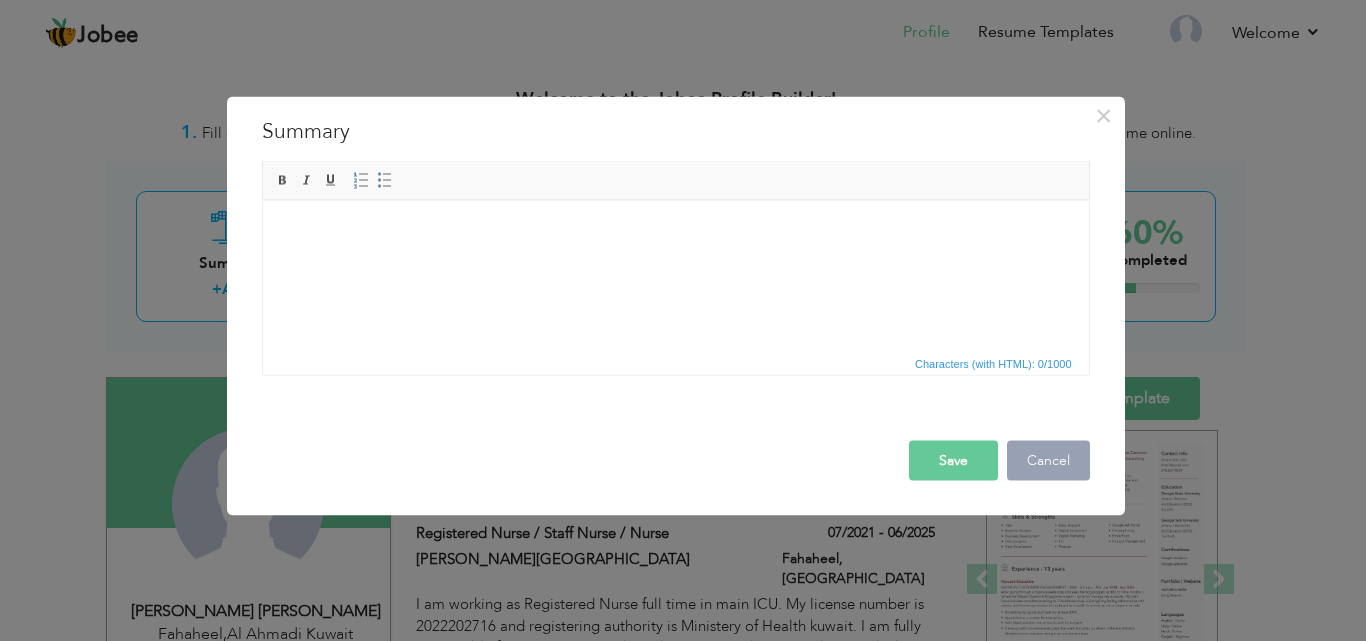 click on "Cancel" at bounding box center [1048, 460] 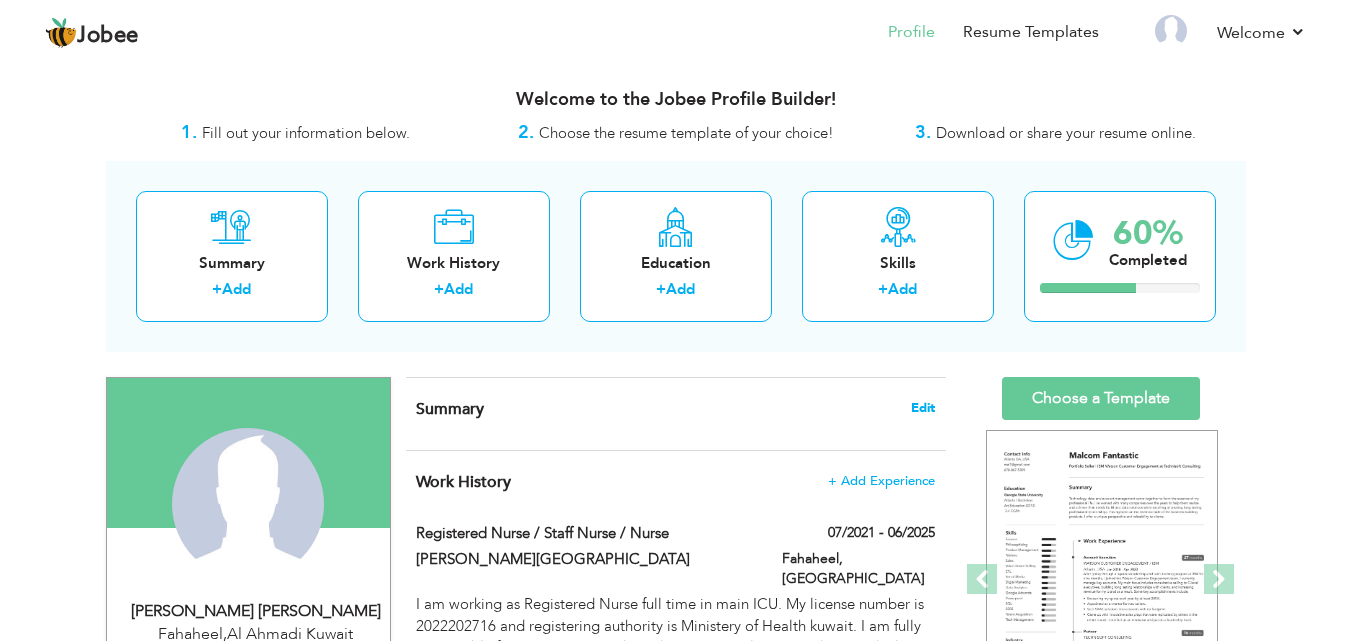 click on "Edit" at bounding box center [923, 408] 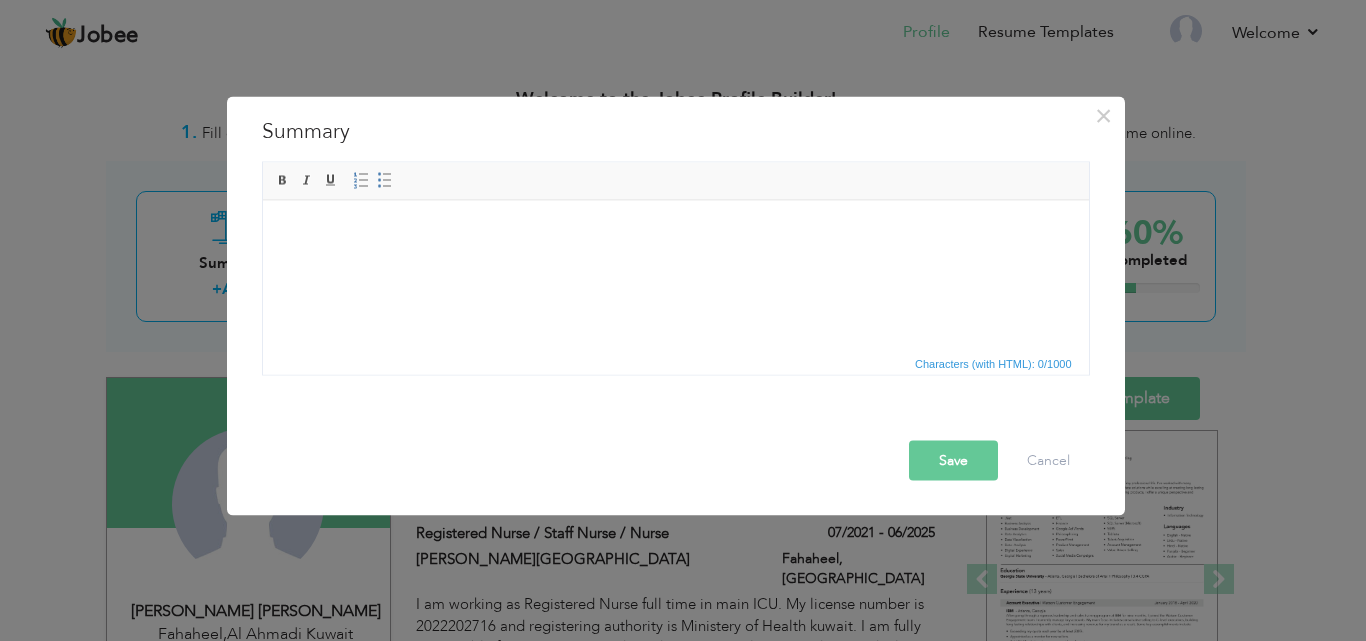 type 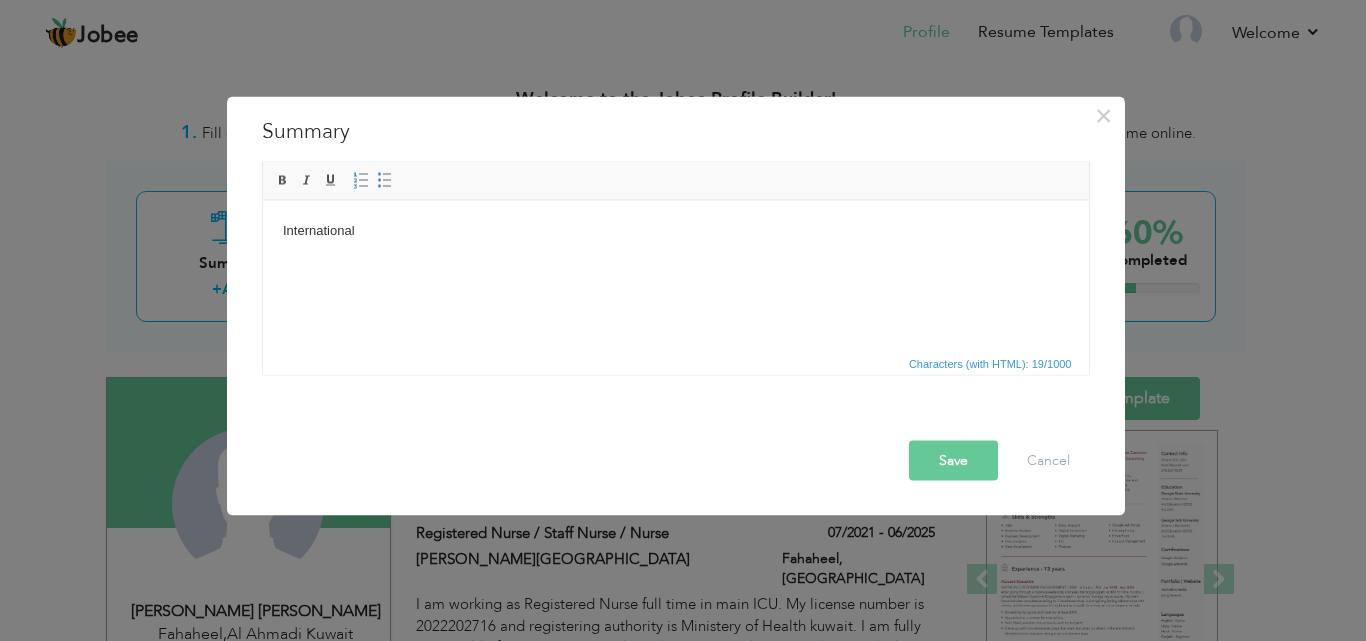 click on "International" at bounding box center [675, 230] 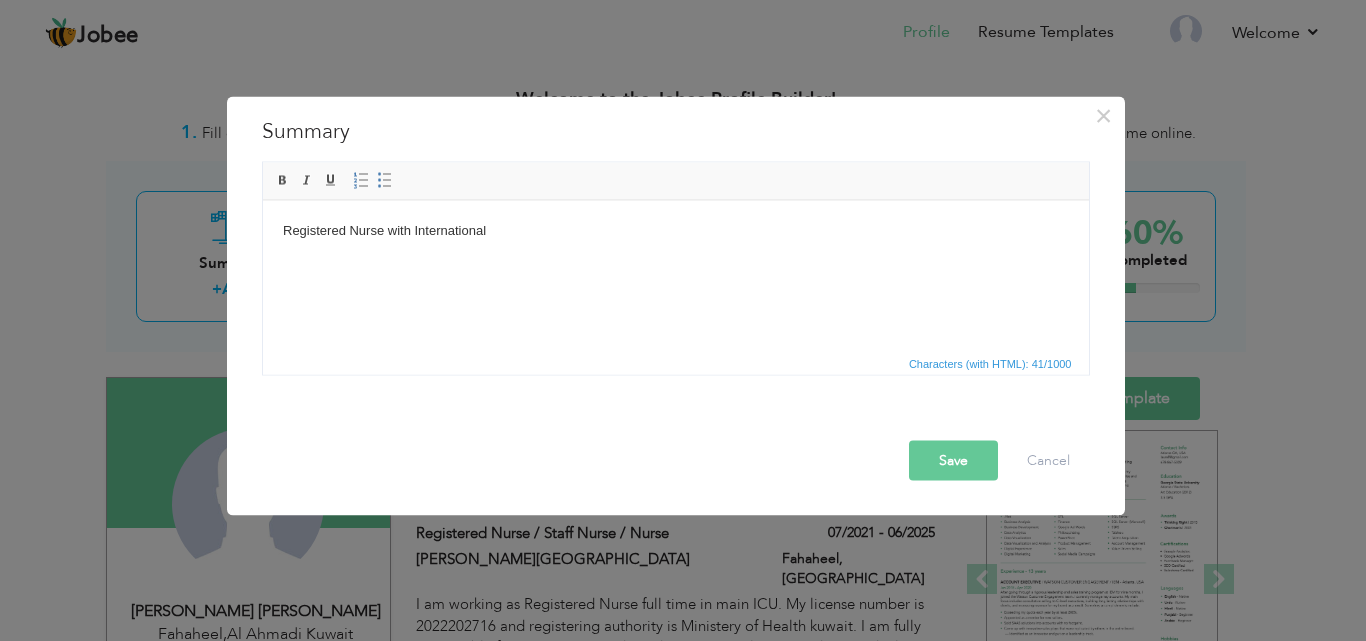 click on "Registered Nurse with International" at bounding box center [675, 230] 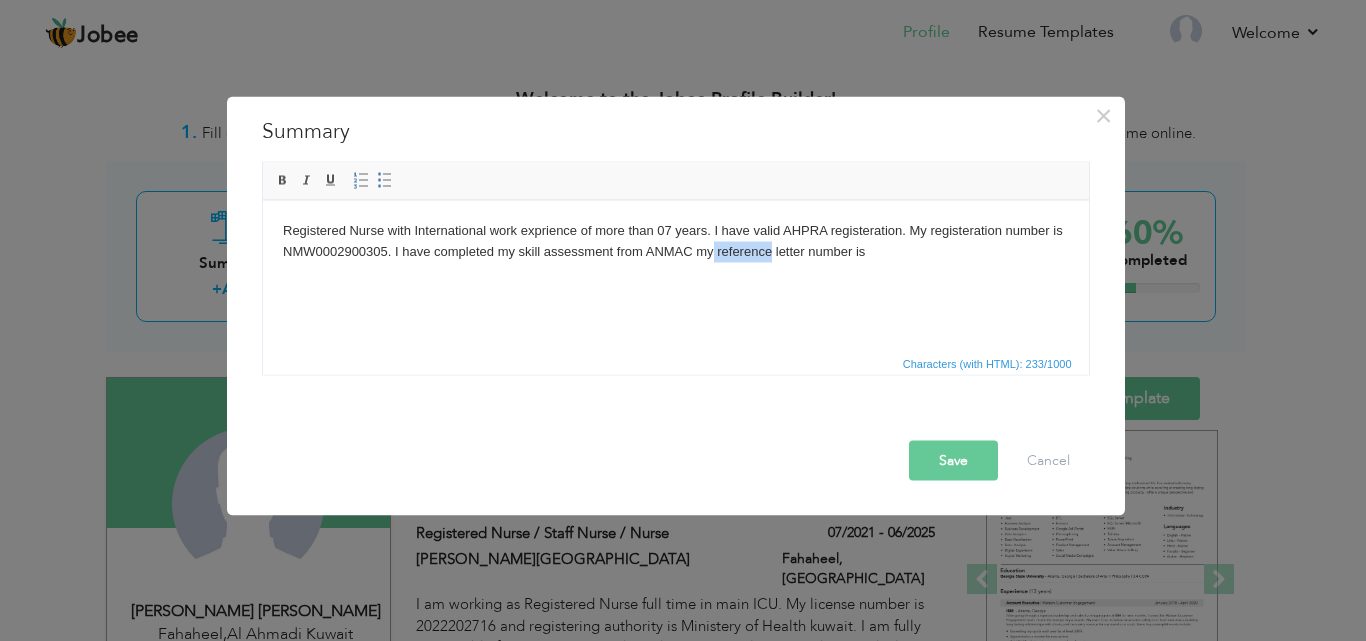 drag, startPoint x: 771, startPoint y: 251, endPoint x: 713, endPoint y: 251, distance: 58 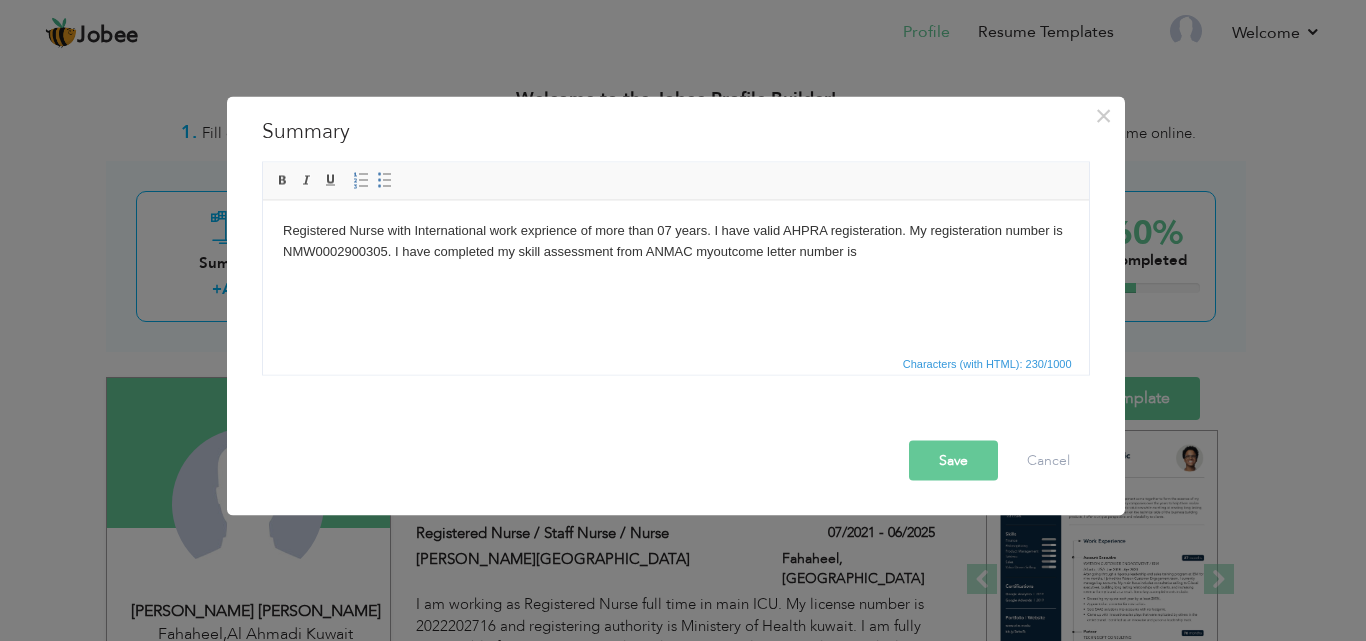 click on "Registered Nurse with International work exprience of more than 07 years. I have valid AHPRA registeration. My registeration number is NMW0002900305. I have completed my skill assessment from ANMAC myoutcome letter number is" at bounding box center [675, 241] 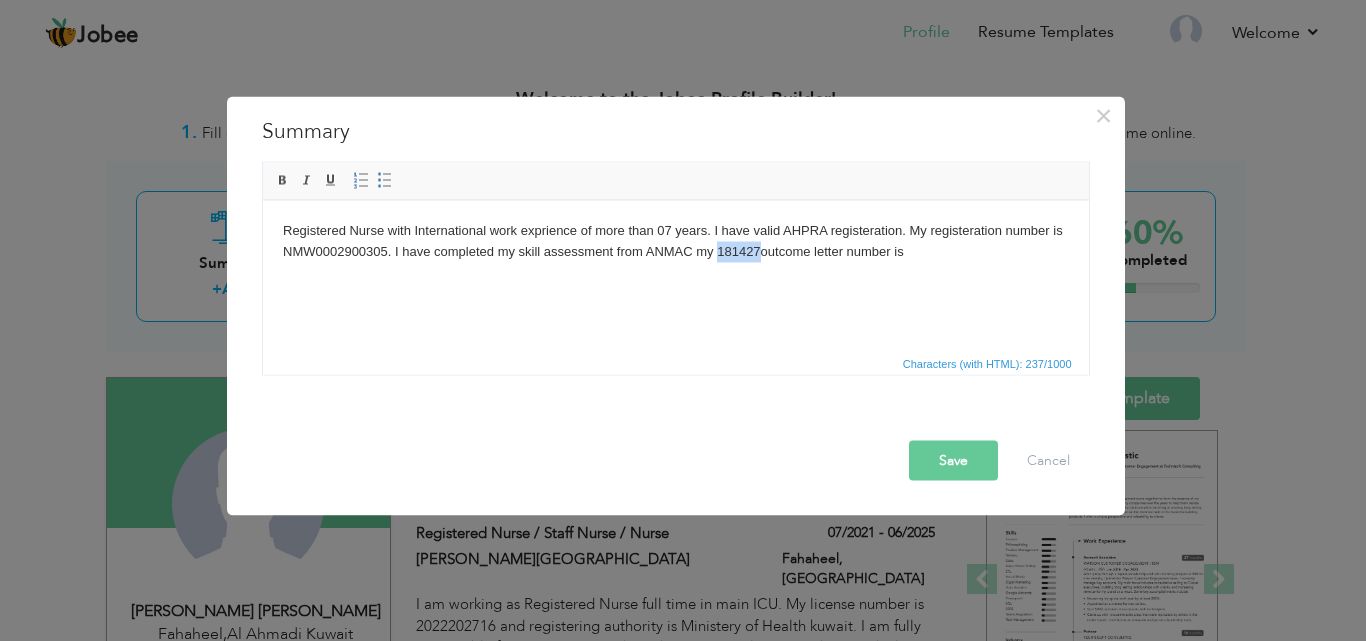 drag, startPoint x: 761, startPoint y: 253, endPoint x: 719, endPoint y: 249, distance: 42.190044 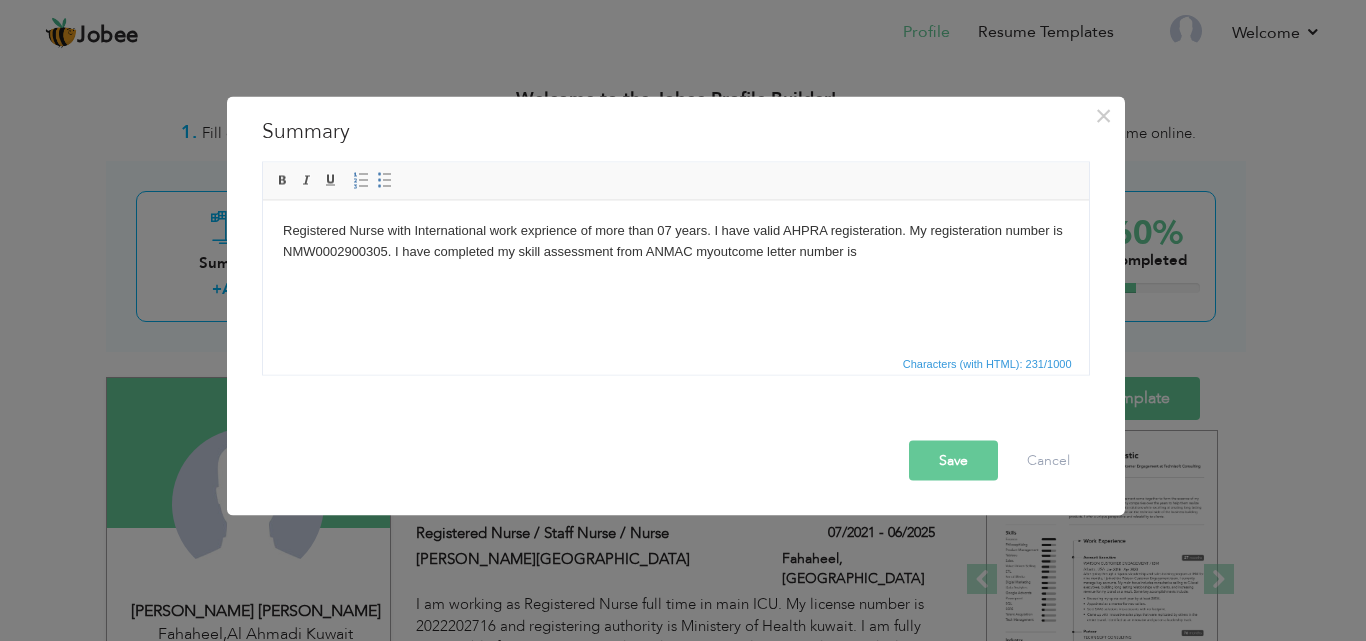 click on "Registered Nurse with International work exprience of more than 07 years. I have valid AHPRA registeration. My registeration number is NMW0002900305. I have completed my skill assessment from ANMAC my  outcome letter number is" at bounding box center (675, 241) 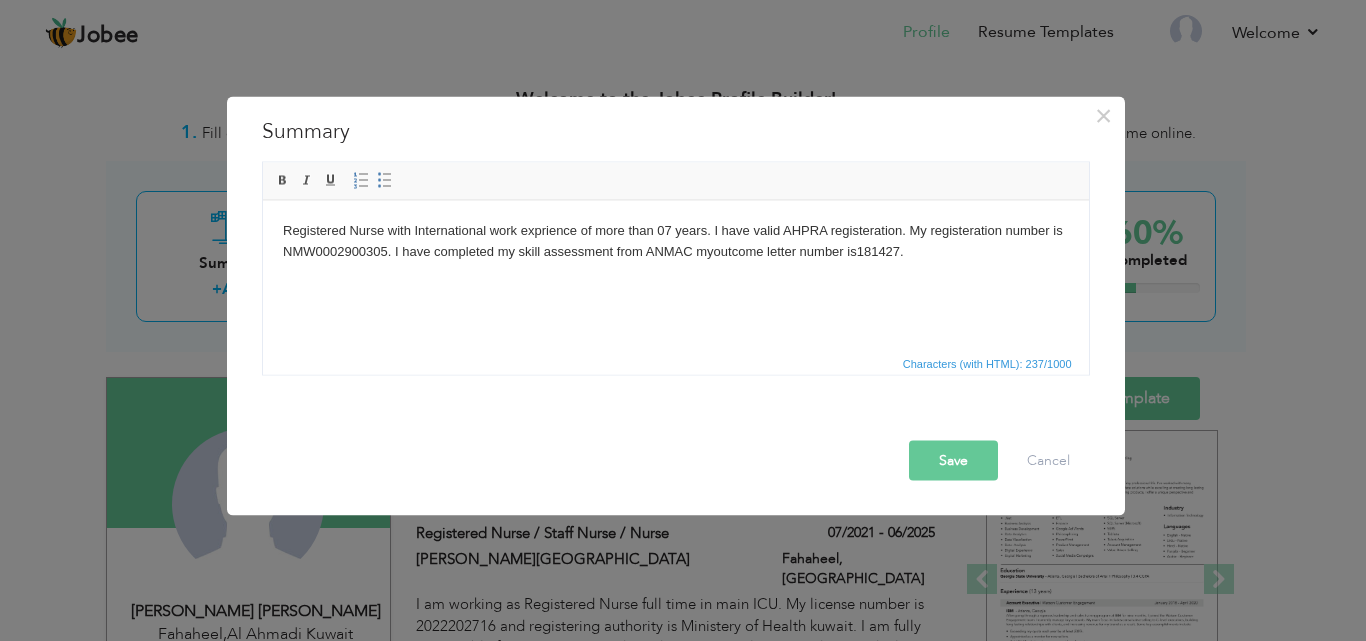 click on "Save" at bounding box center (953, 460) 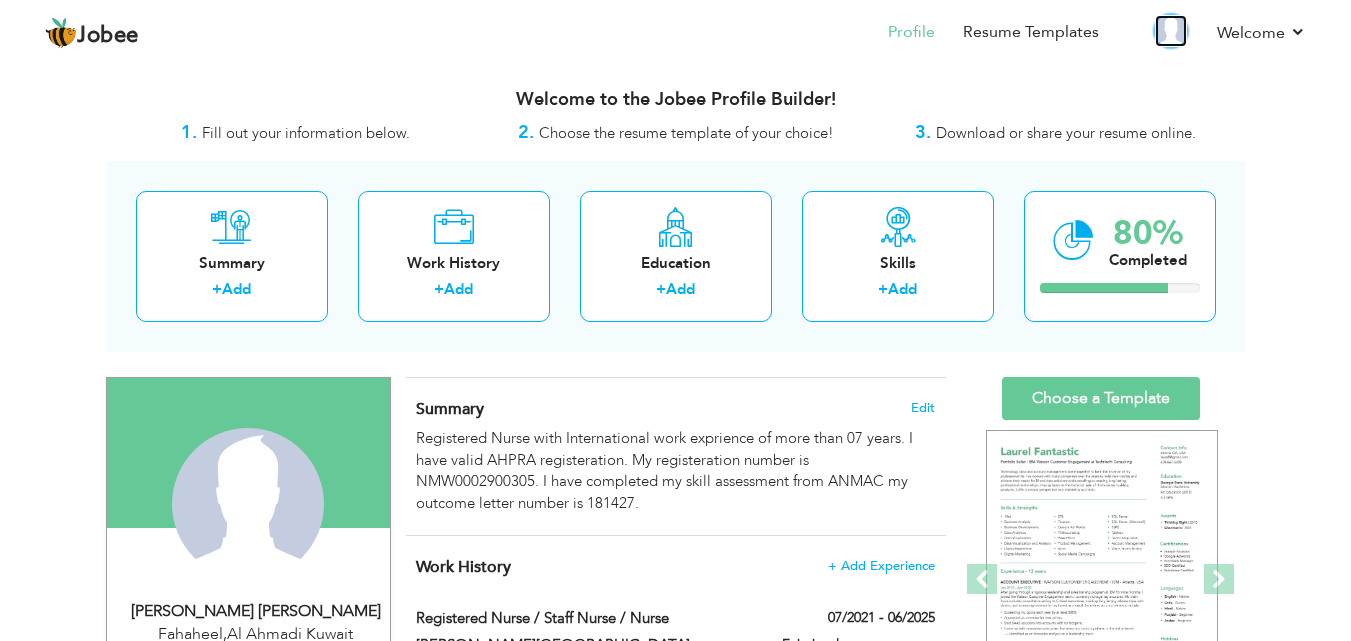 click at bounding box center (1171, 31) 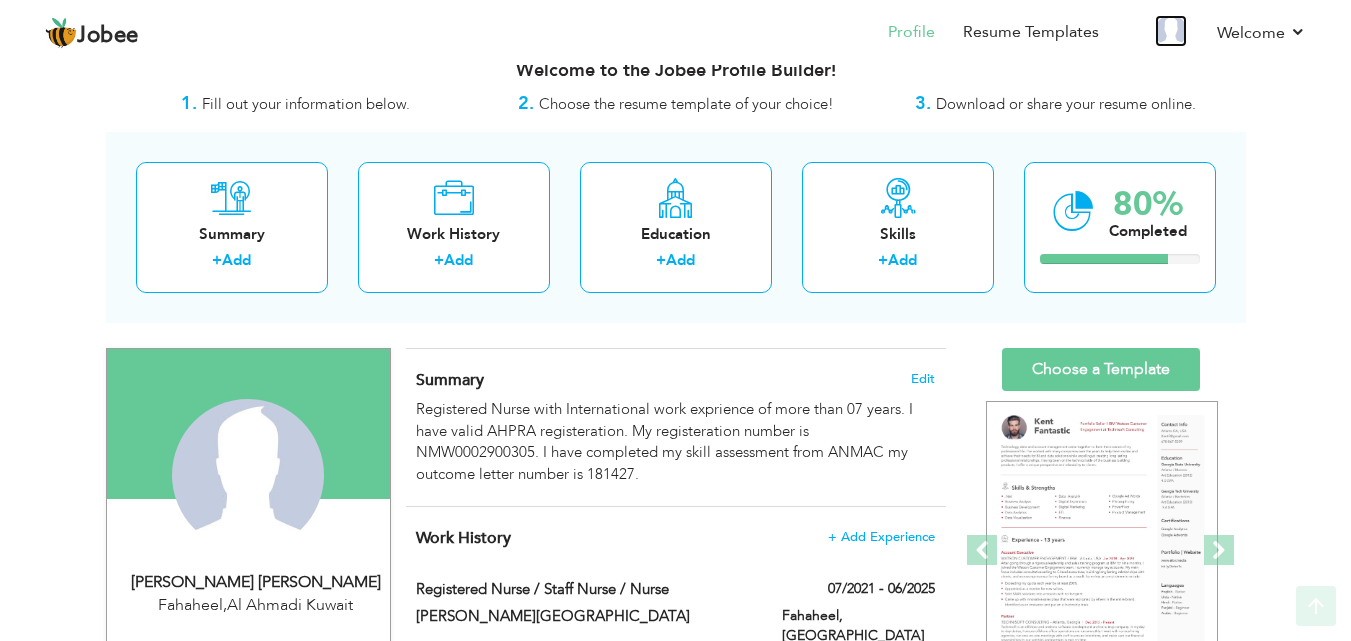 scroll, scrollTop: 0, scrollLeft: 0, axis: both 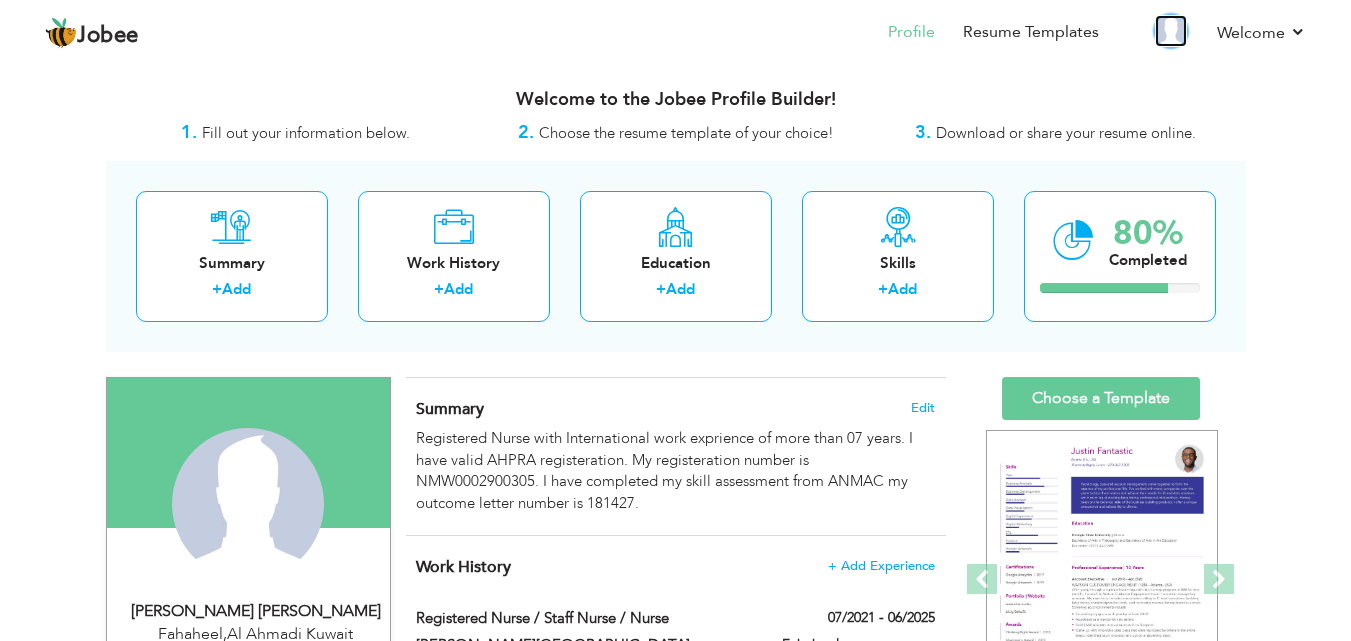 click at bounding box center [1171, 31] 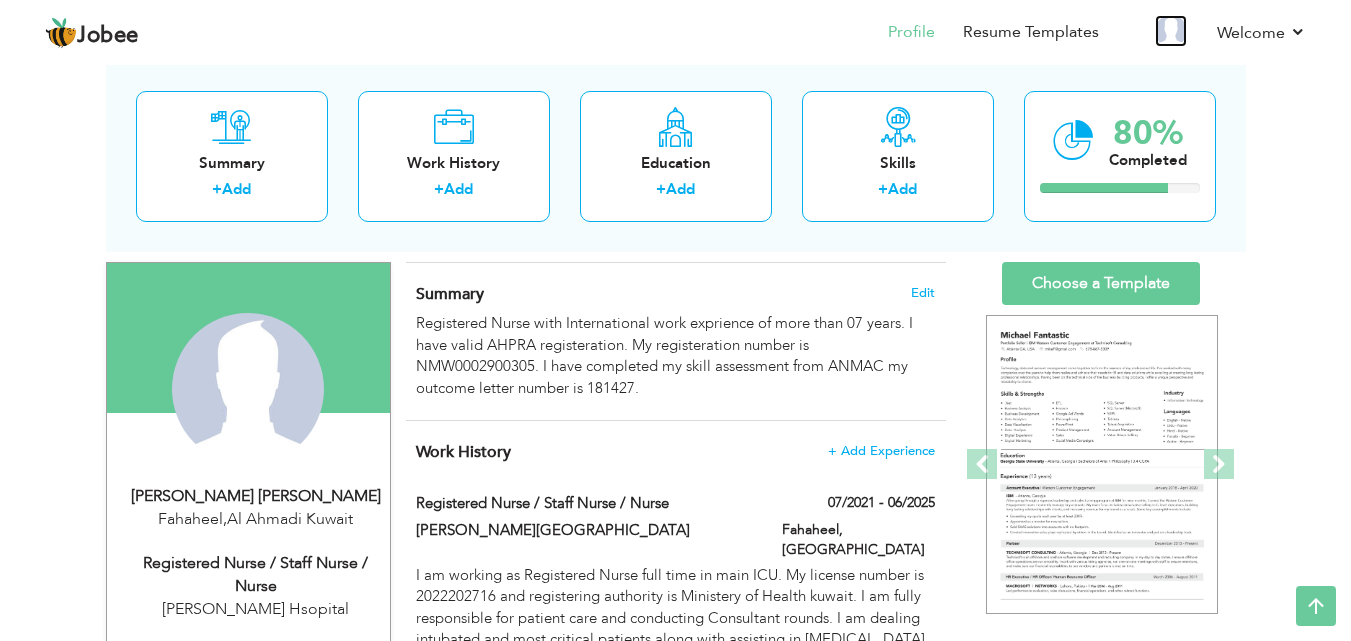 scroll, scrollTop: 0, scrollLeft: 0, axis: both 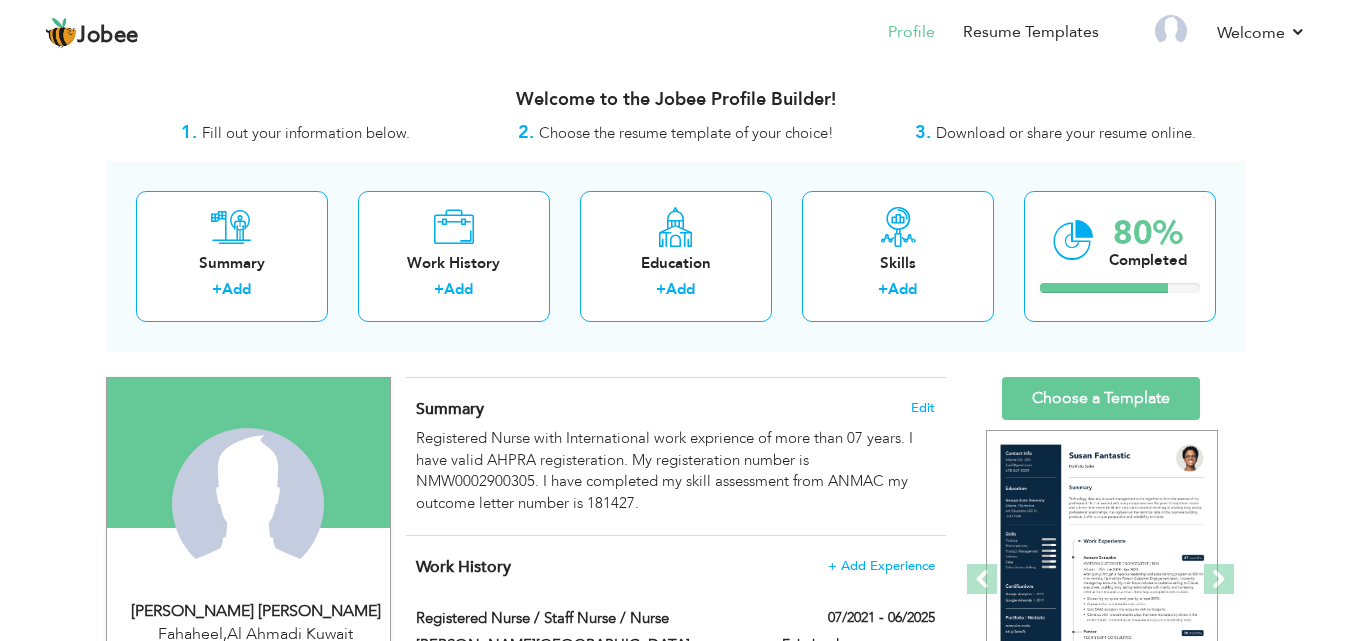 drag, startPoint x: 1359, startPoint y: 120, endPoint x: 891, endPoint y: 65, distance: 471.22076 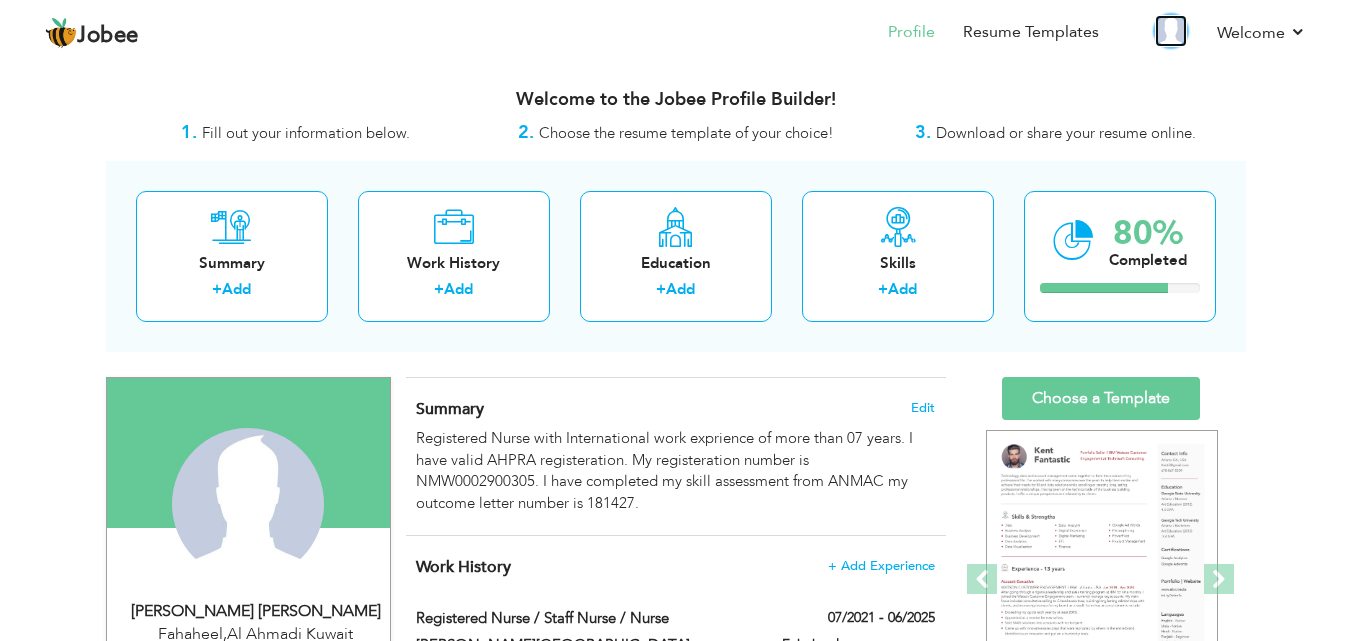 click at bounding box center (1171, 31) 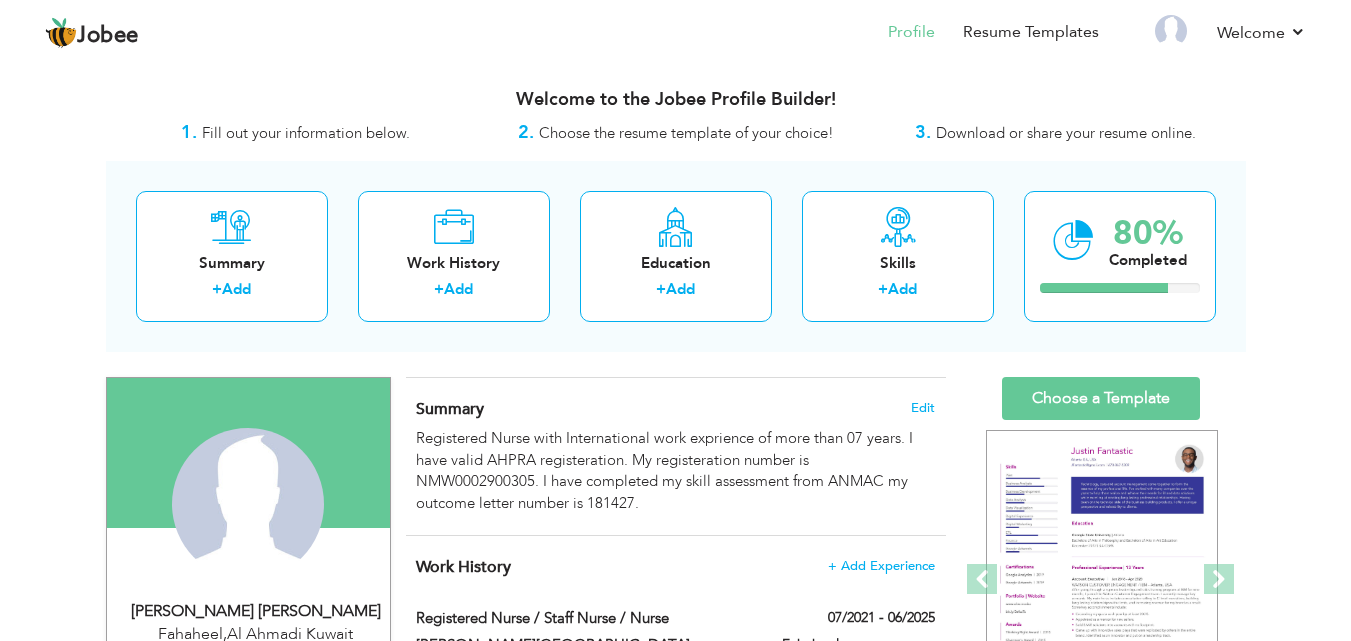 drag, startPoint x: 1170, startPoint y: 26, endPoint x: 1275, endPoint y: 386, distance: 375 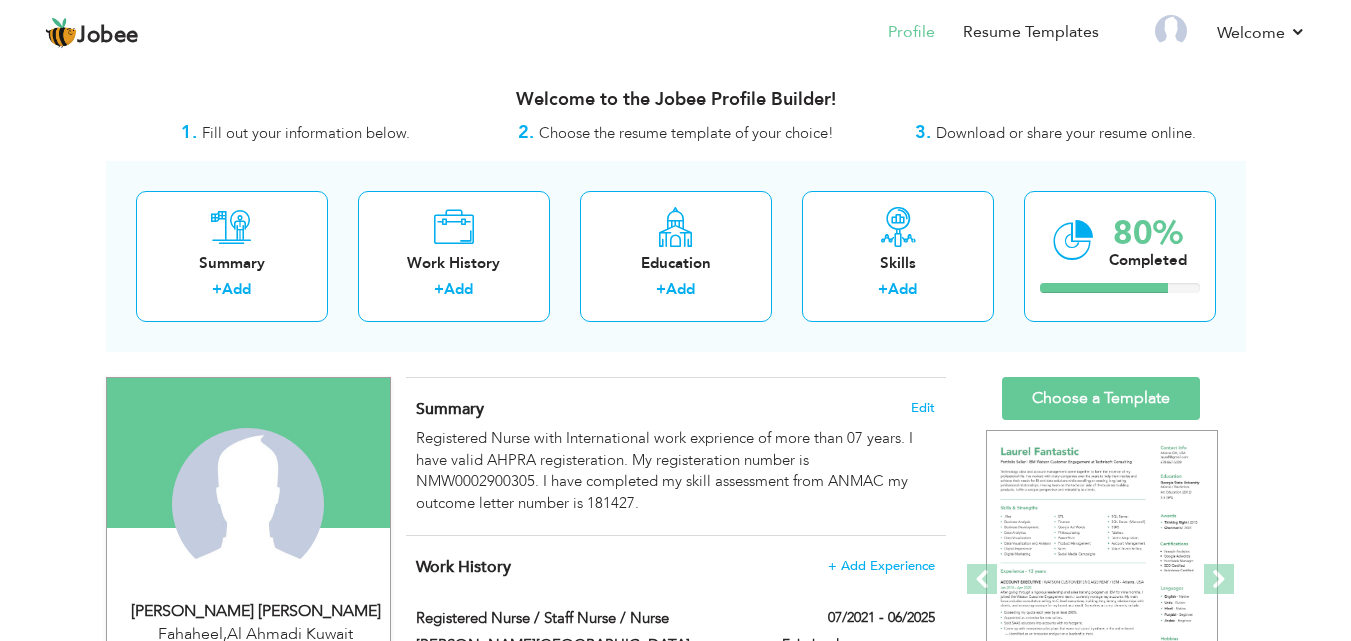 click on "Download or share your resume online." at bounding box center (1066, 133) 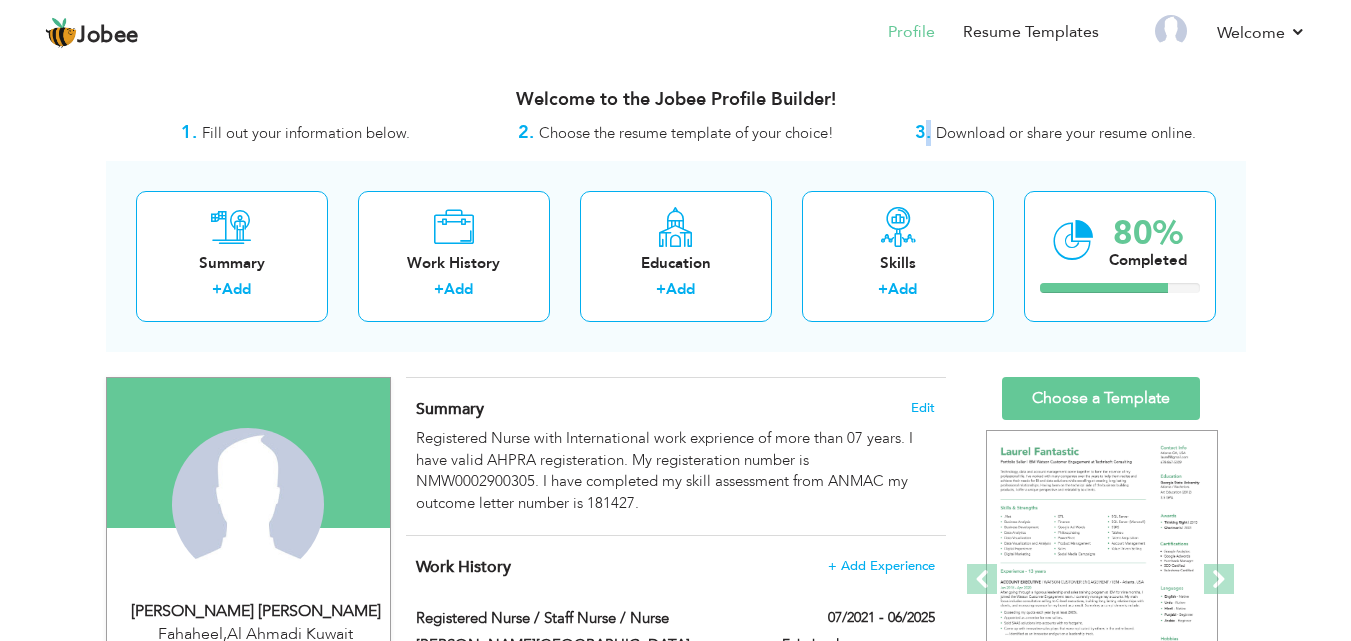 click on "3." at bounding box center [923, 132] 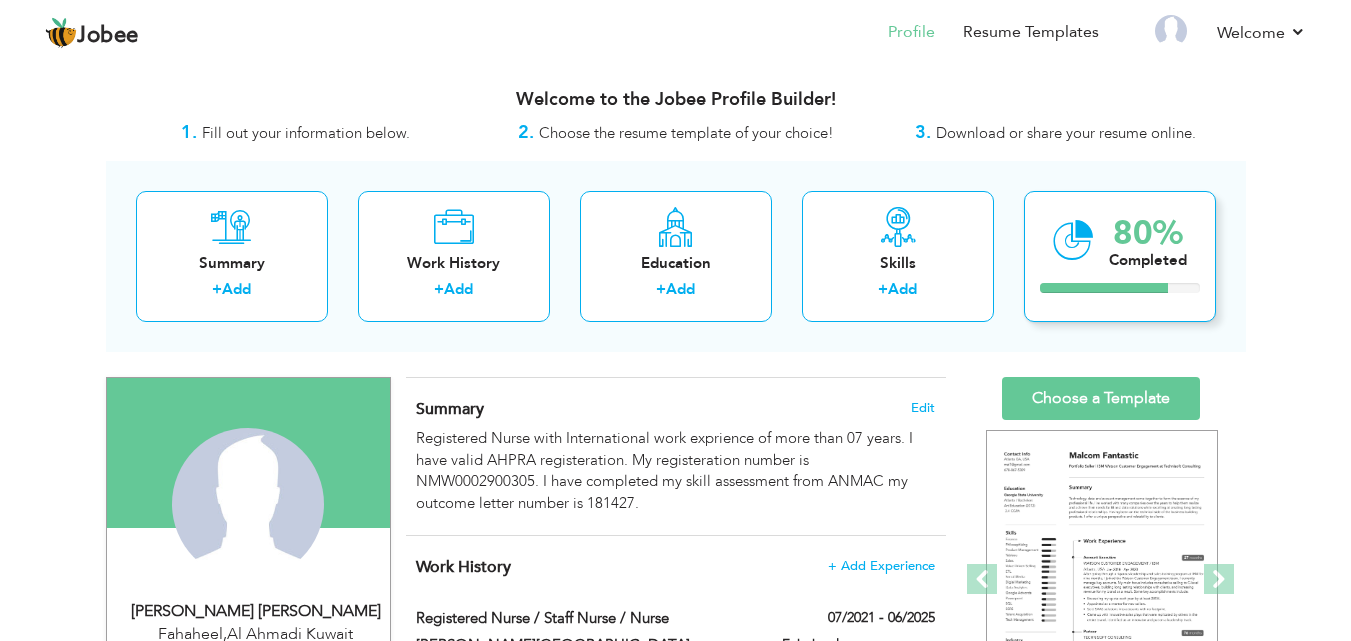 click on "Completed" at bounding box center [1148, 260] 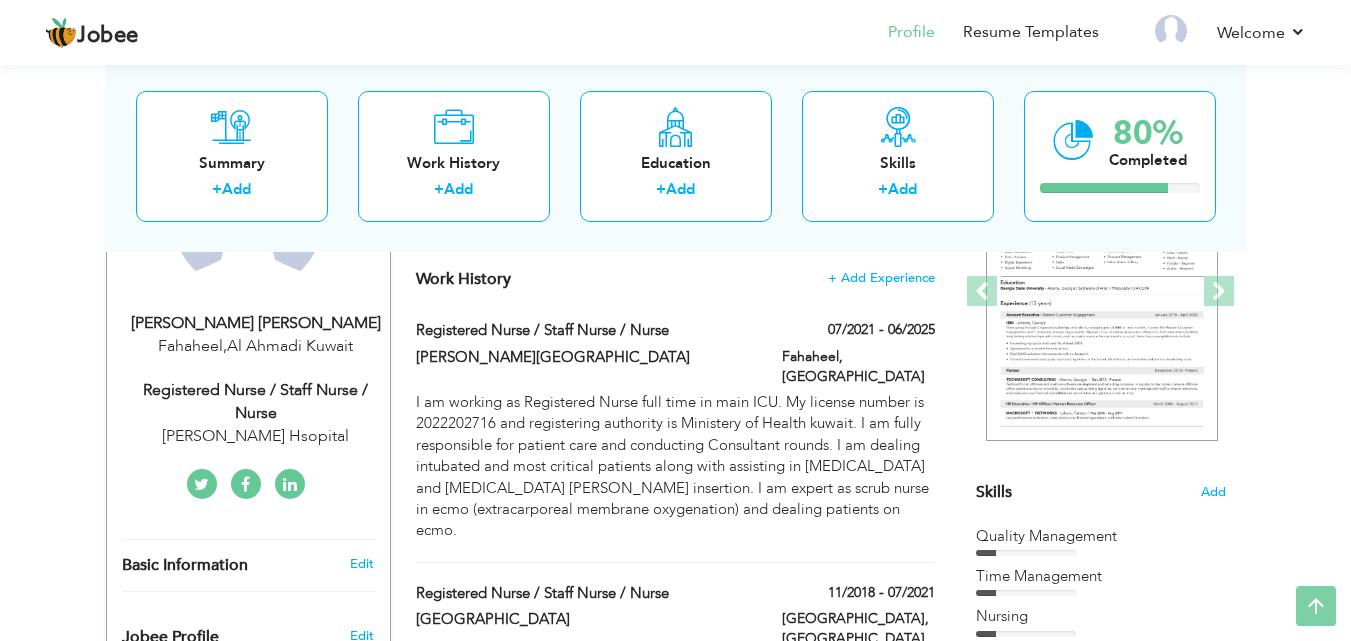 scroll, scrollTop: 370, scrollLeft: 0, axis: vertical 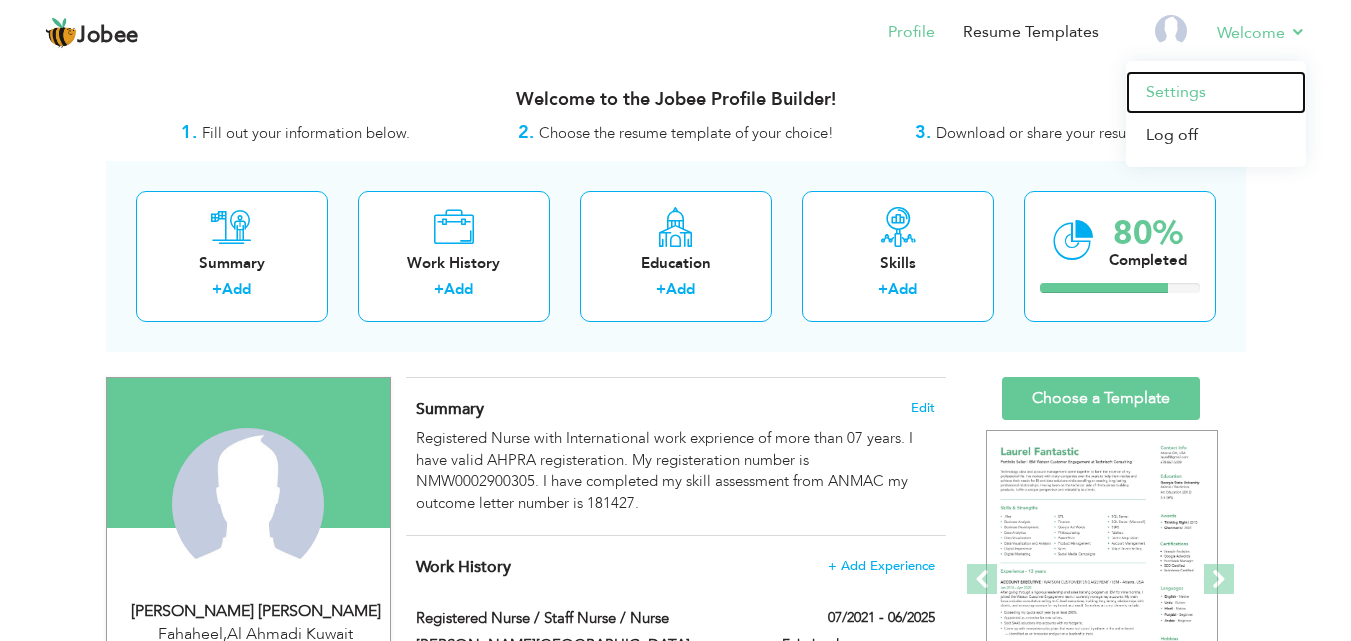 click on "Settings" at bounding box center [1216, 92] 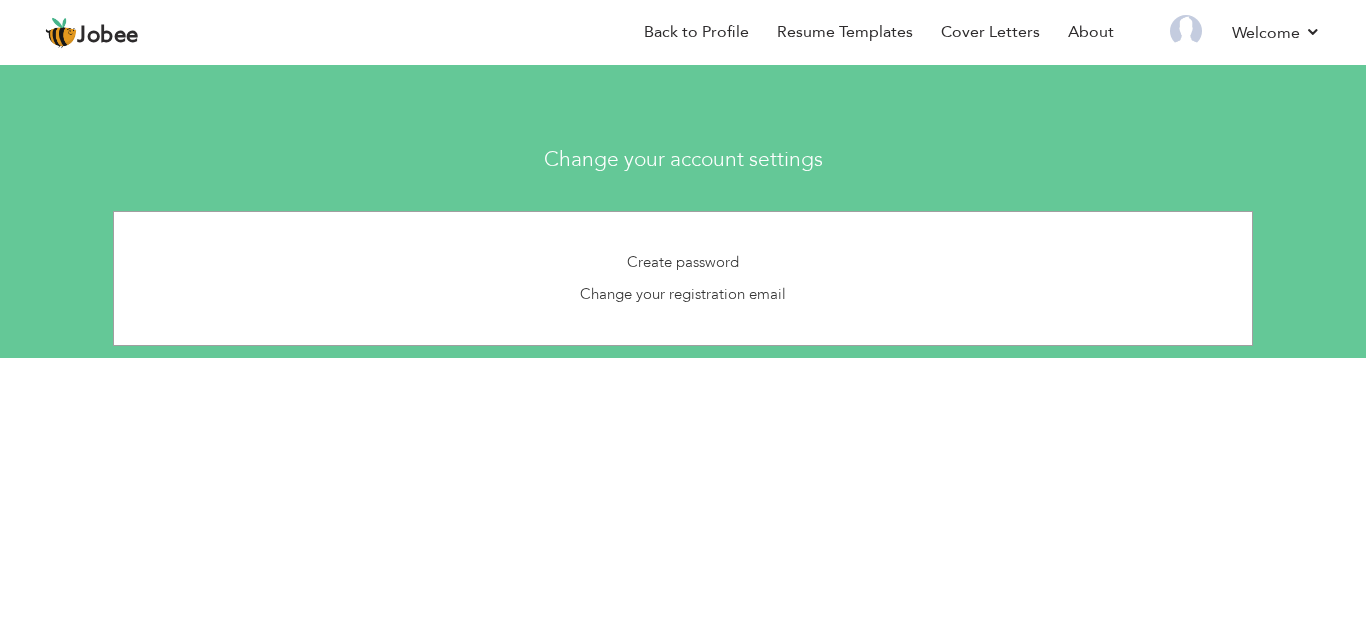 scroll, scrollTop: 0, scrollLeft: 0, axis: both 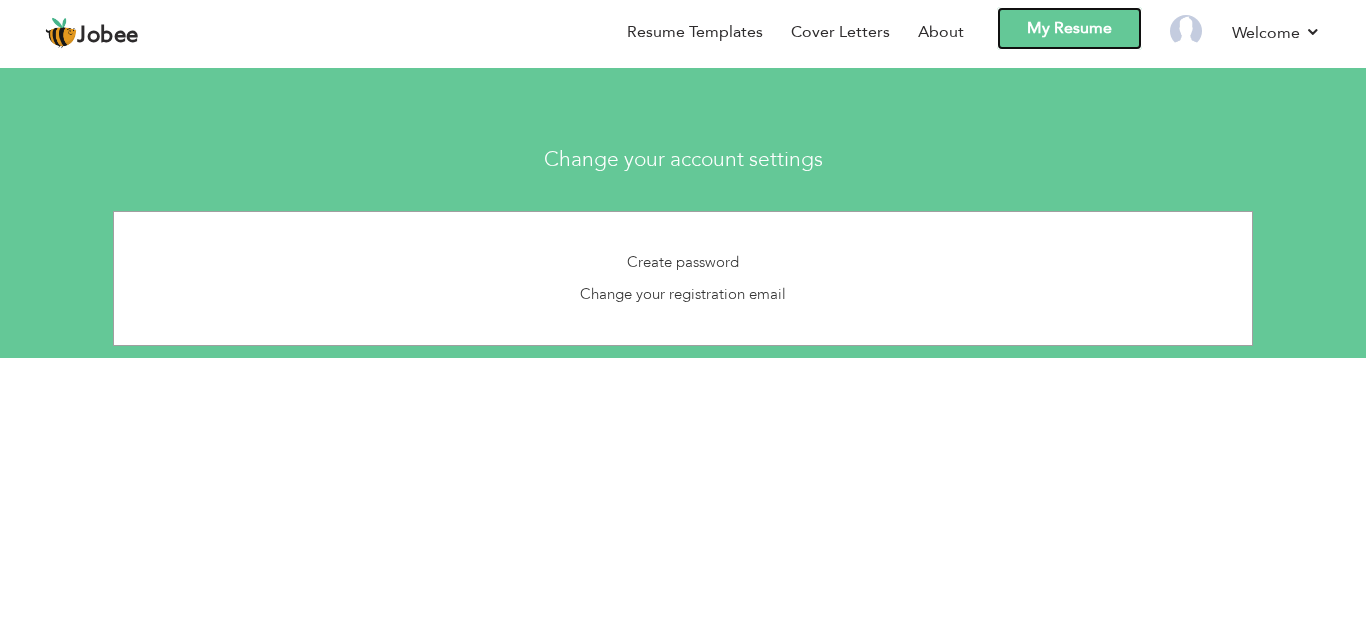 click on "My Resume" at bounding box center [1069, 28] 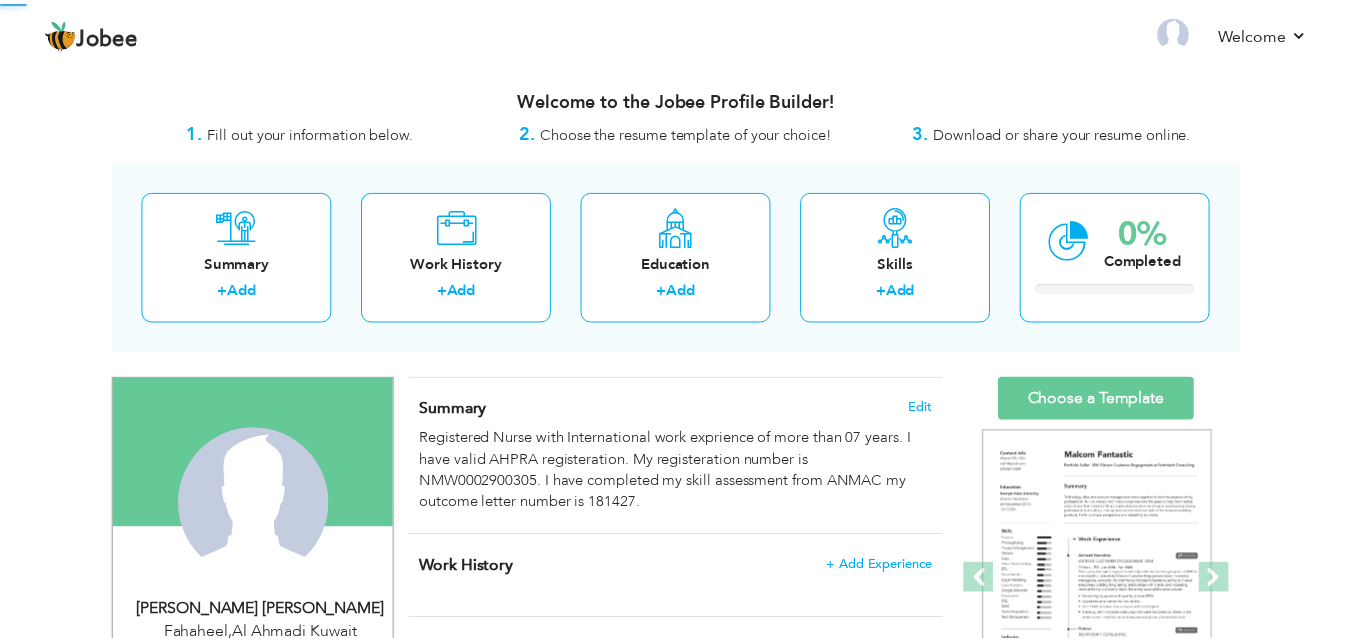 scroll, scrollTop: 0, scrollLeft: 0, axis: both 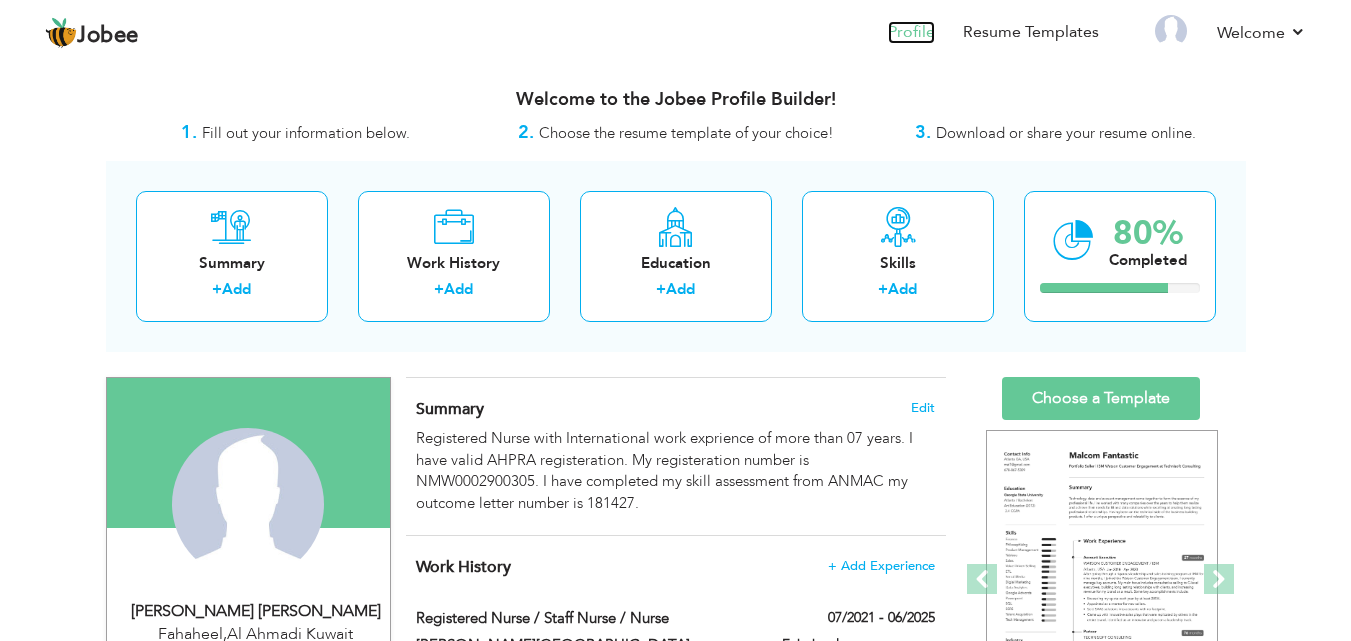 click on "Profile" at bounding box center [911, 32] 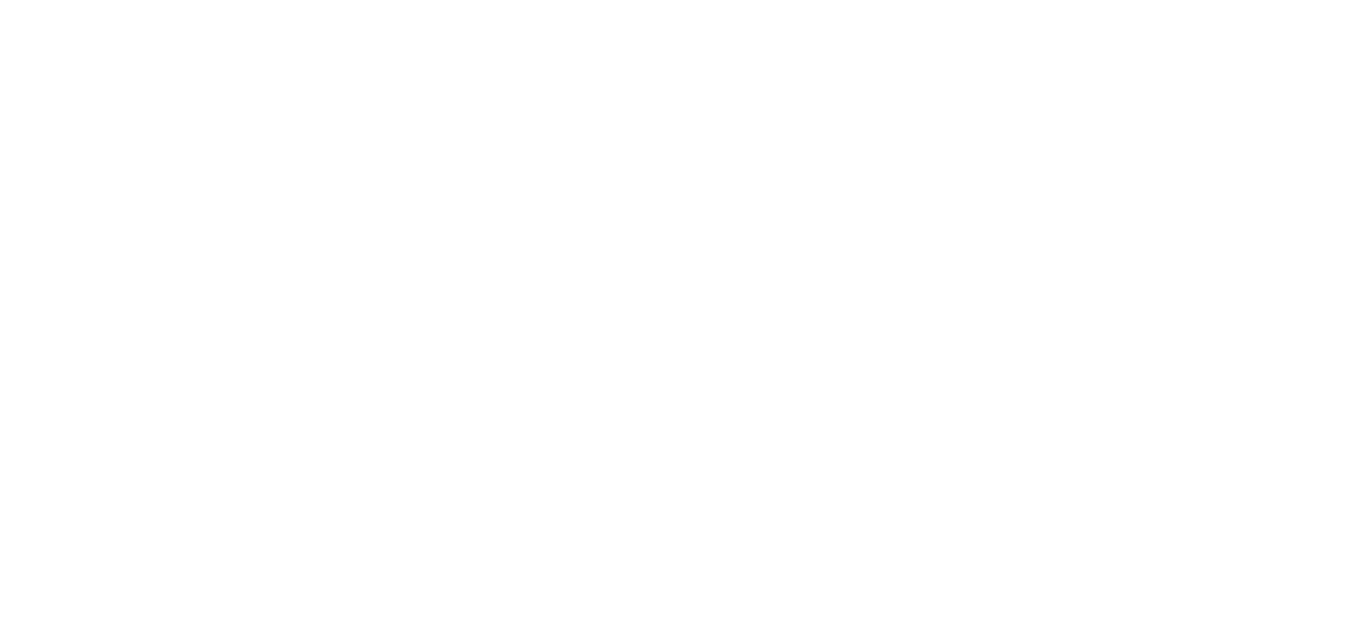 scroll, scrollTop: 0, scrollLeft: 0, axis: both 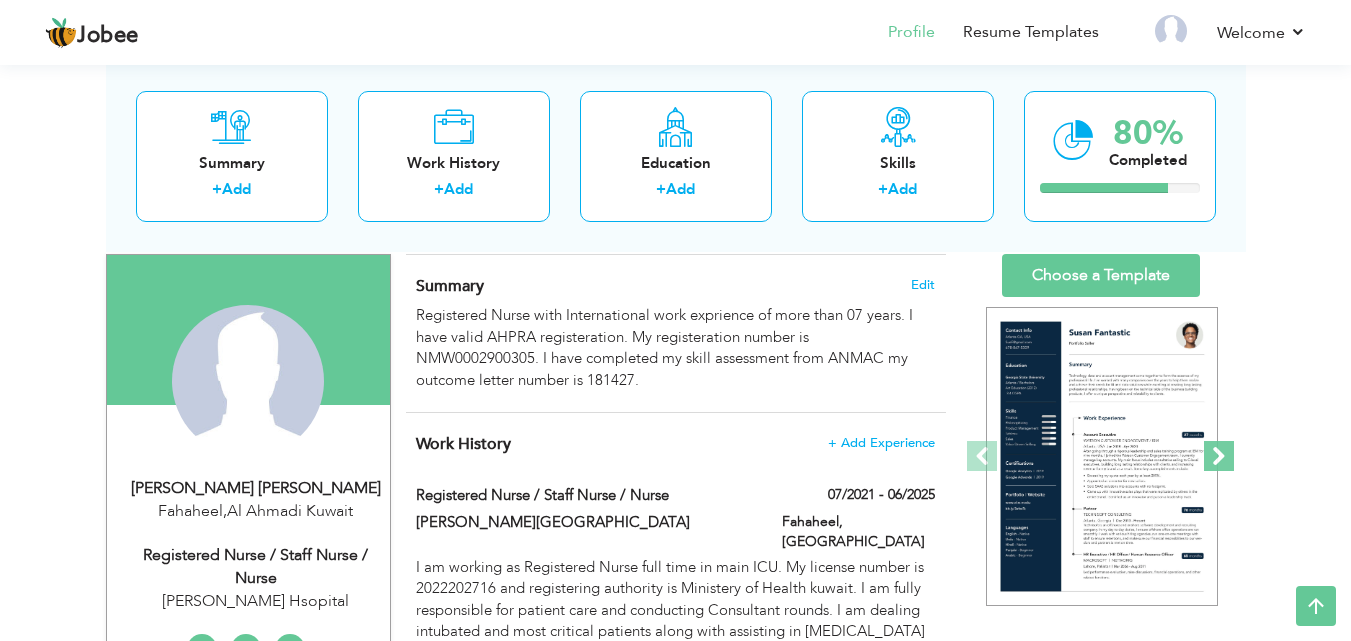 click at bounding box center [1219, 456] 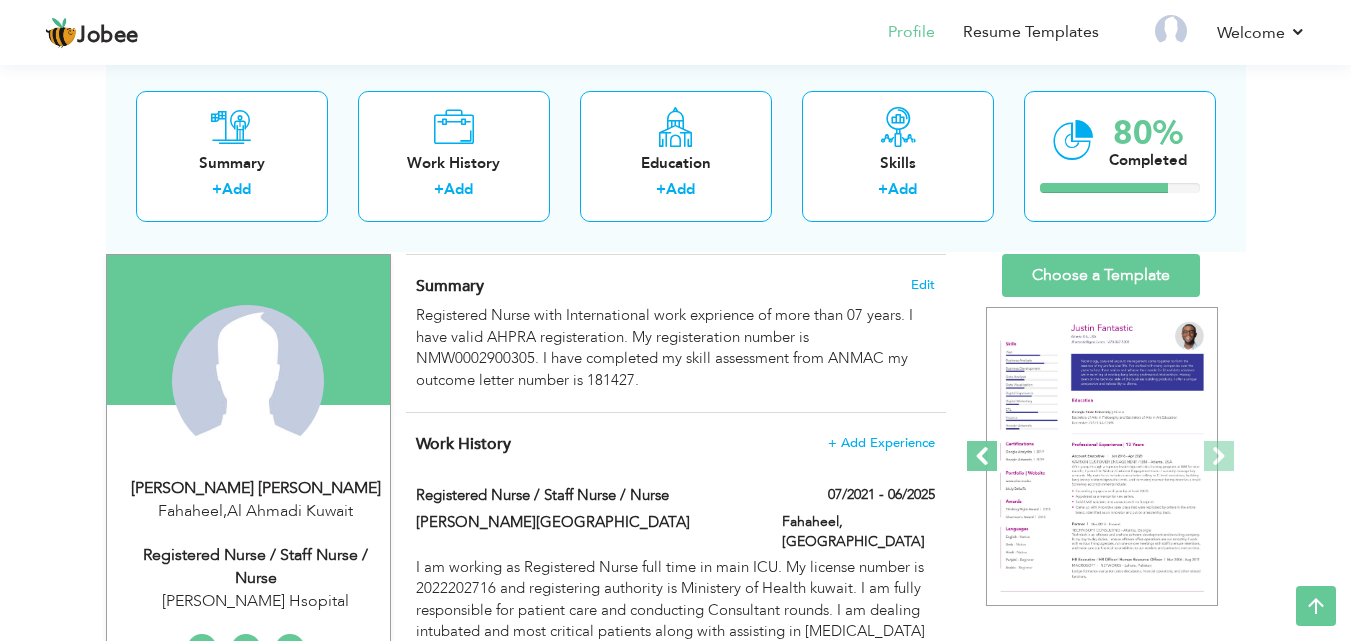 click at bounding box center (982, 456) 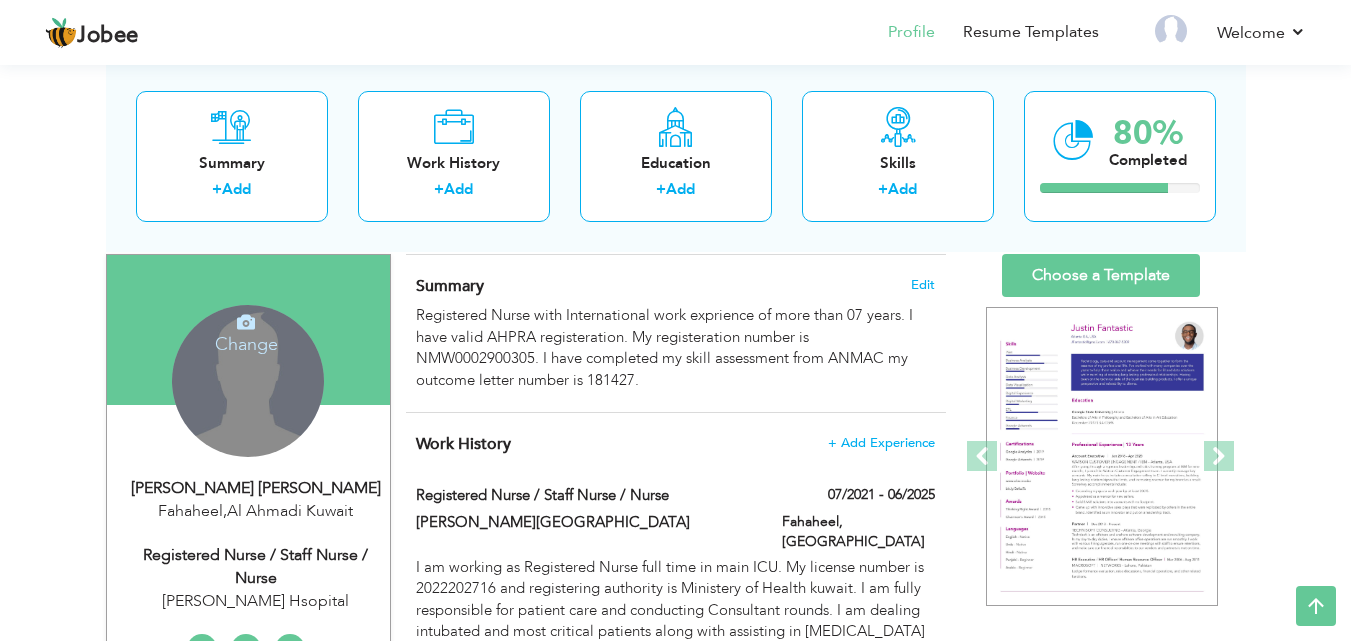 click on "Change
Remove" at bounding box center (248, 381) 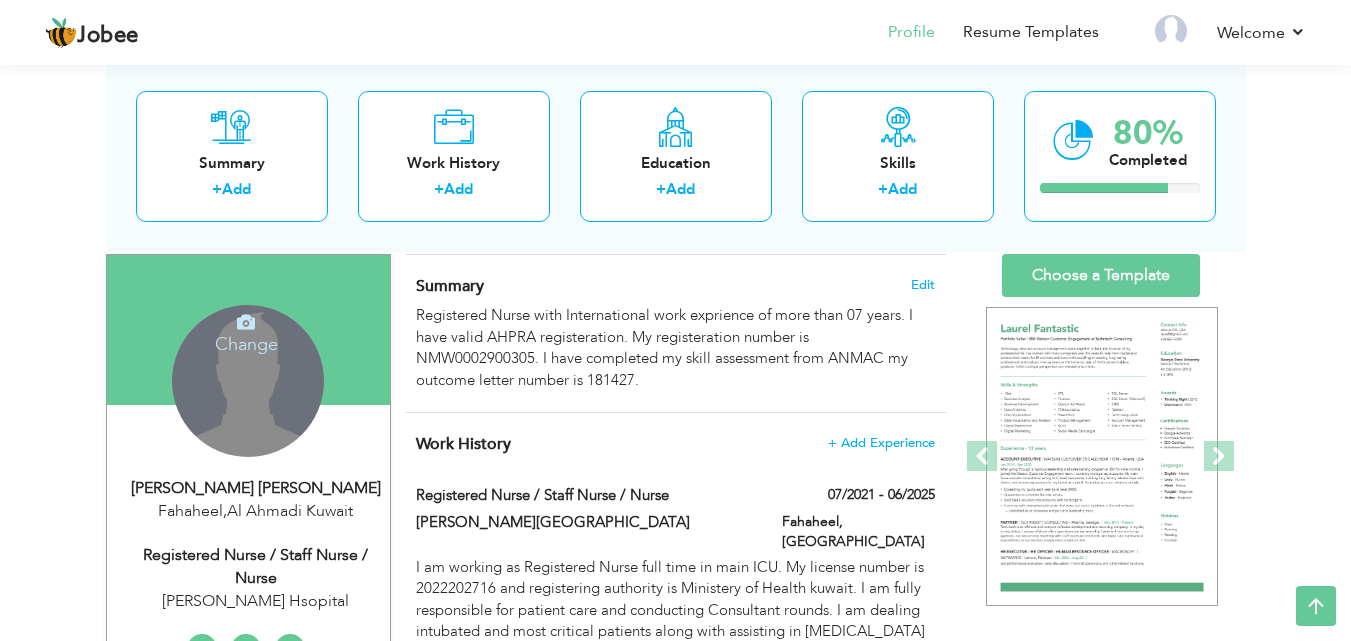 click at bounding box center (246, 322) 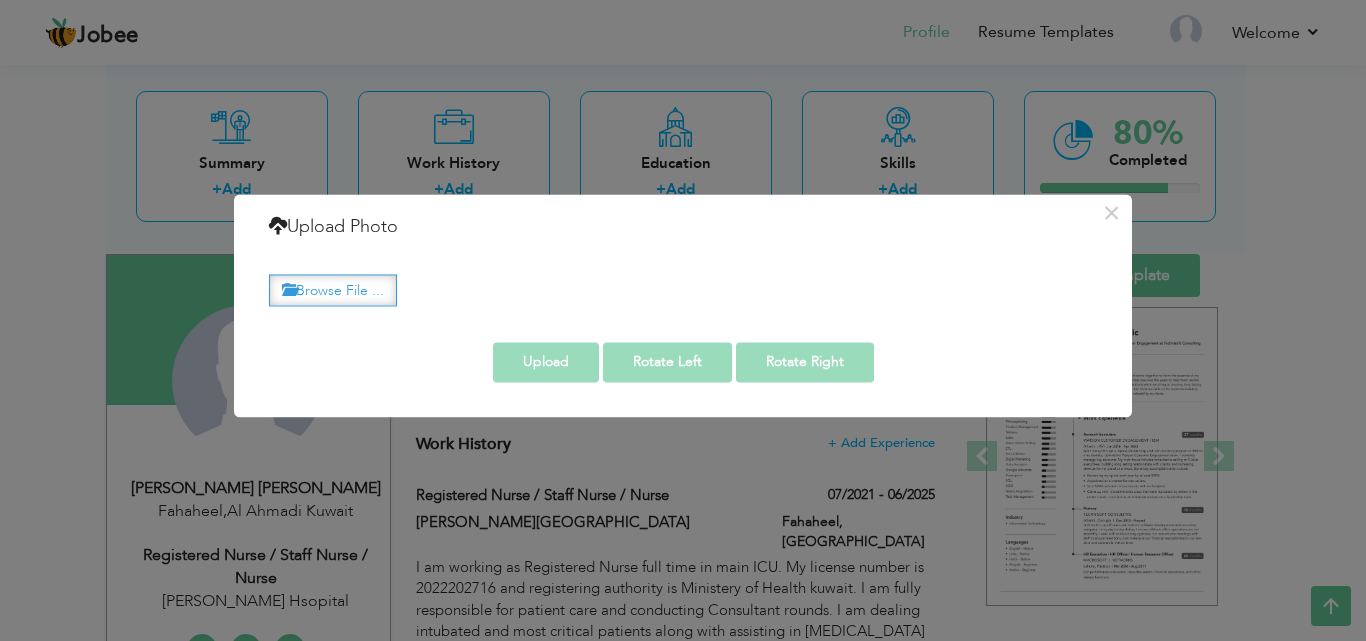 click on "Browse File ..." at bounding box center (333, 290) 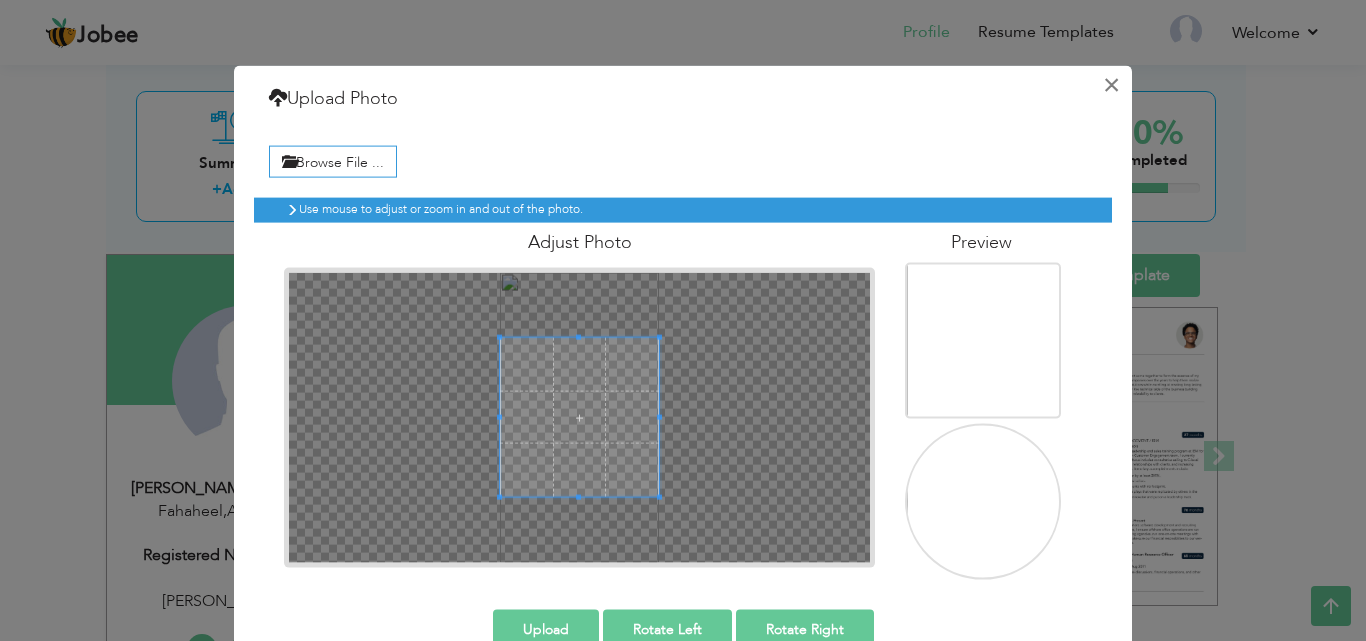 click on "×" at bounding box center (1111, 84) 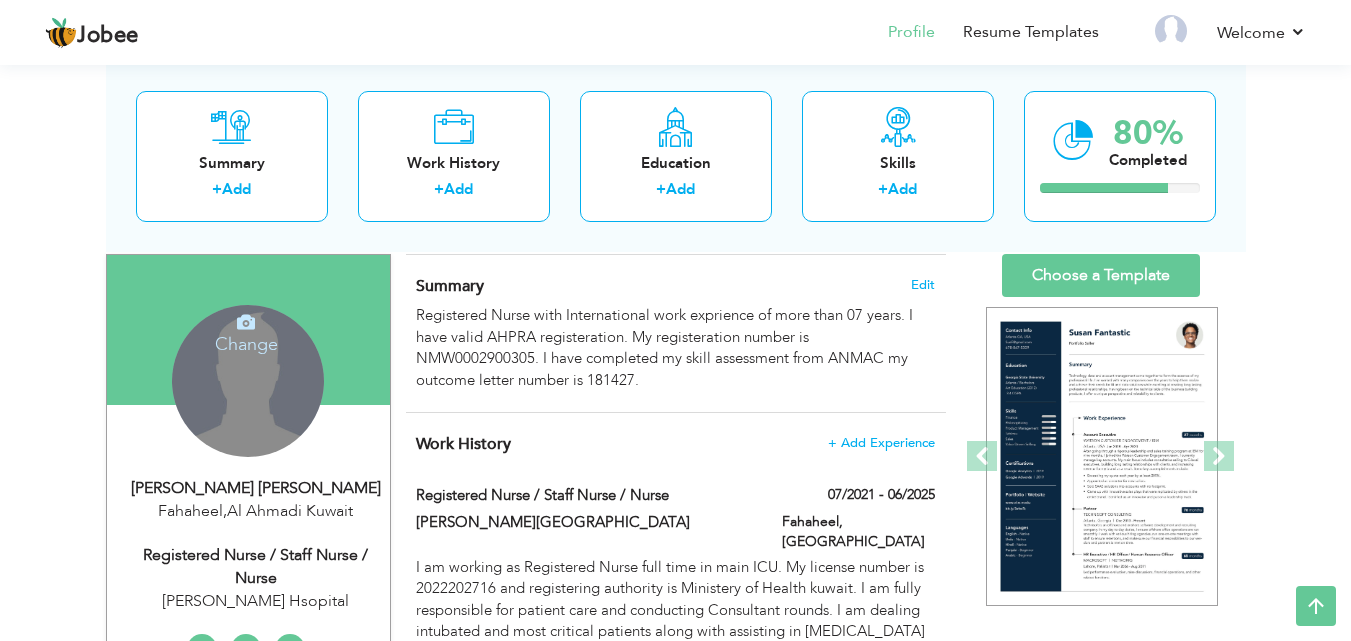 click on "Change
Remove" at bounding box center [248, 381] 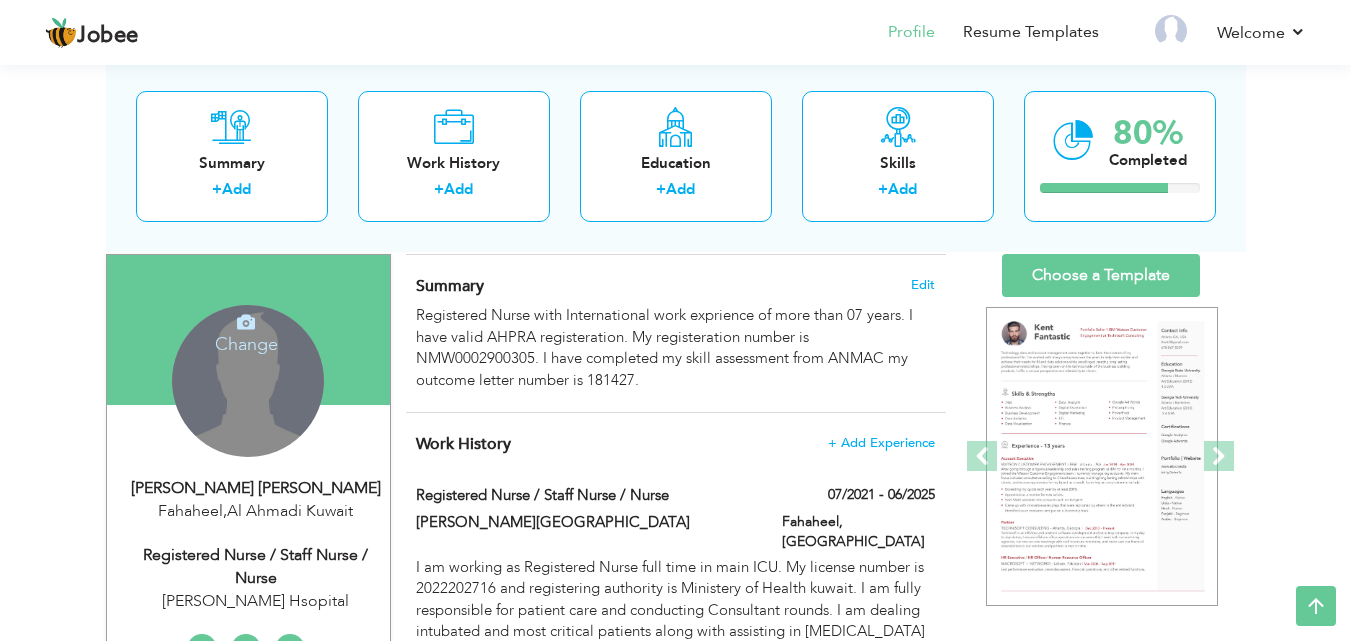 click at bounding box center [246, 322] 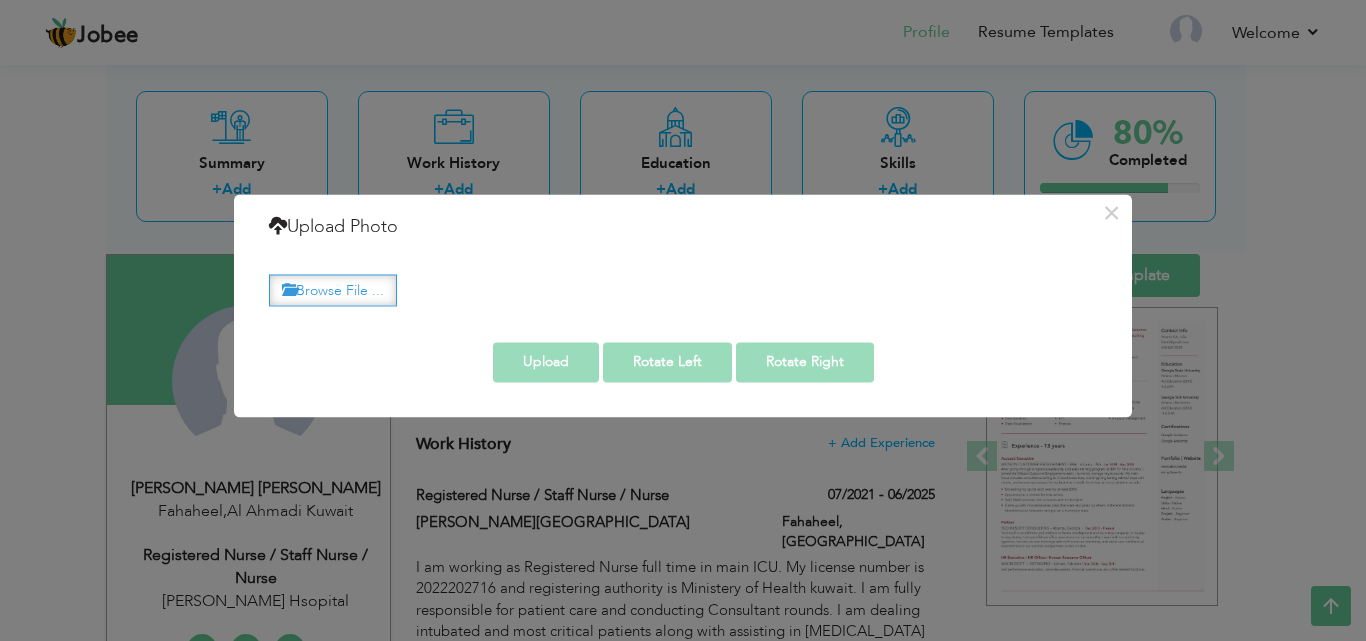 click on "Browse File ..." at bounding box center [333, 290] 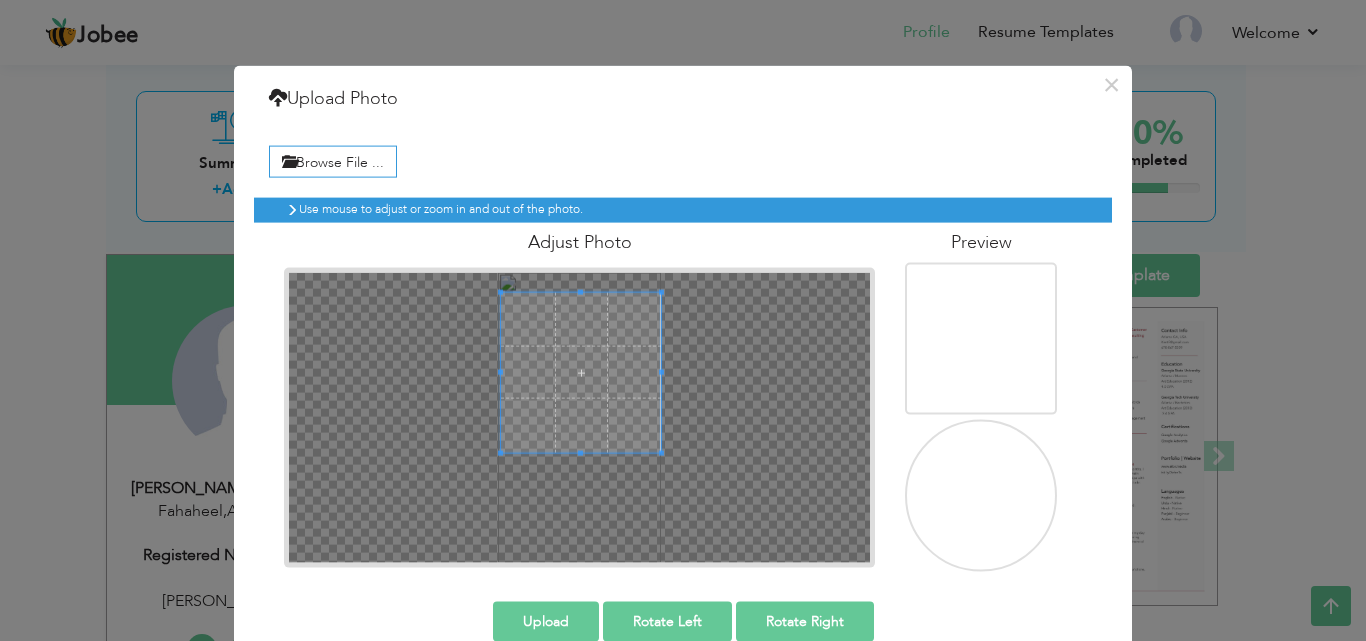 click at bounding box center (581, 372) 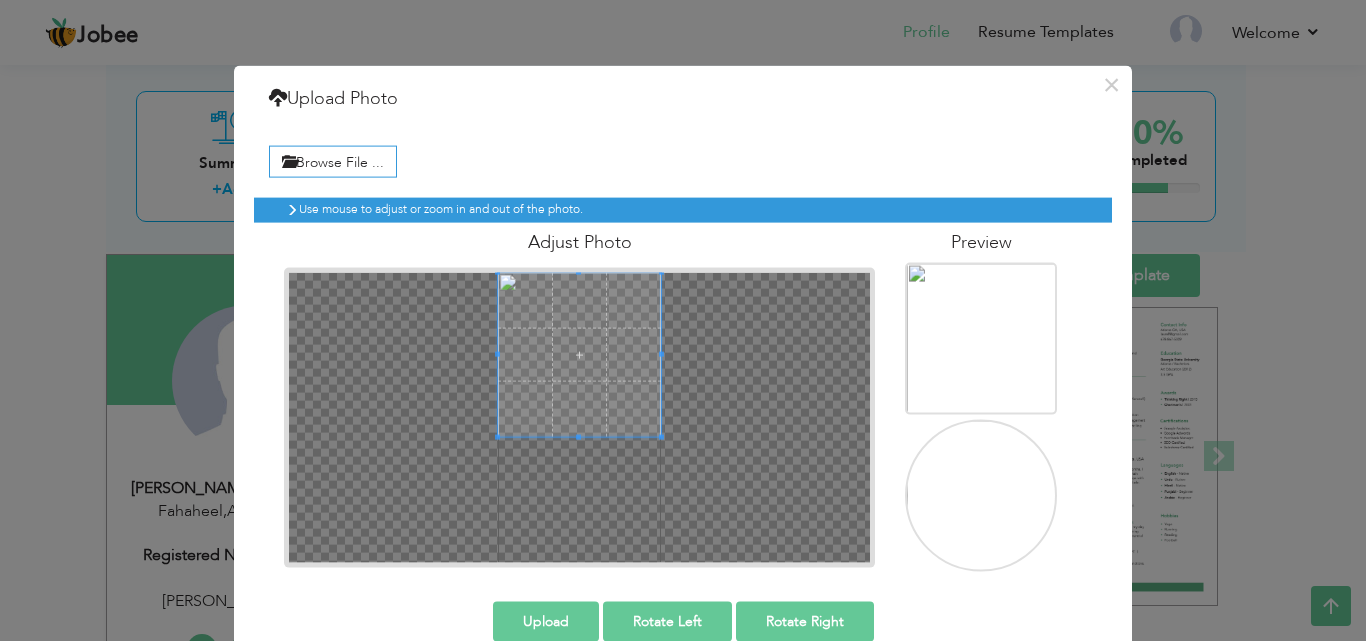 click at bounding box center (579, 417) 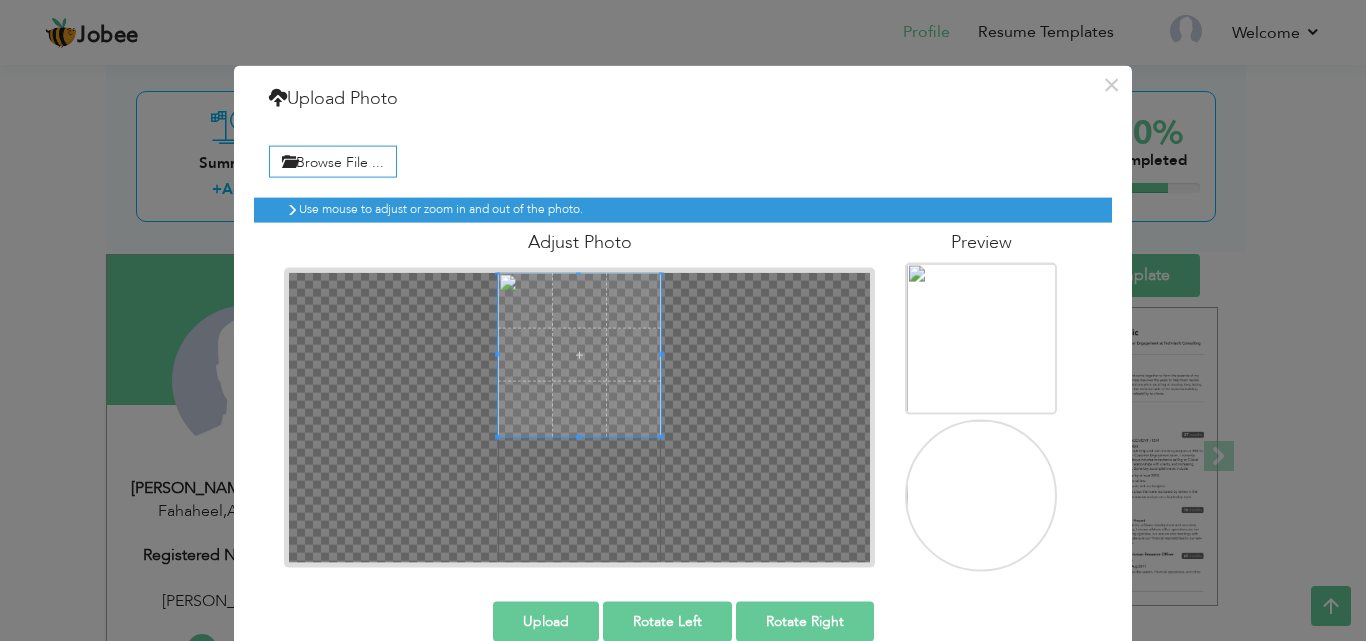 click on "Upload" at bounding box center (546, 621) 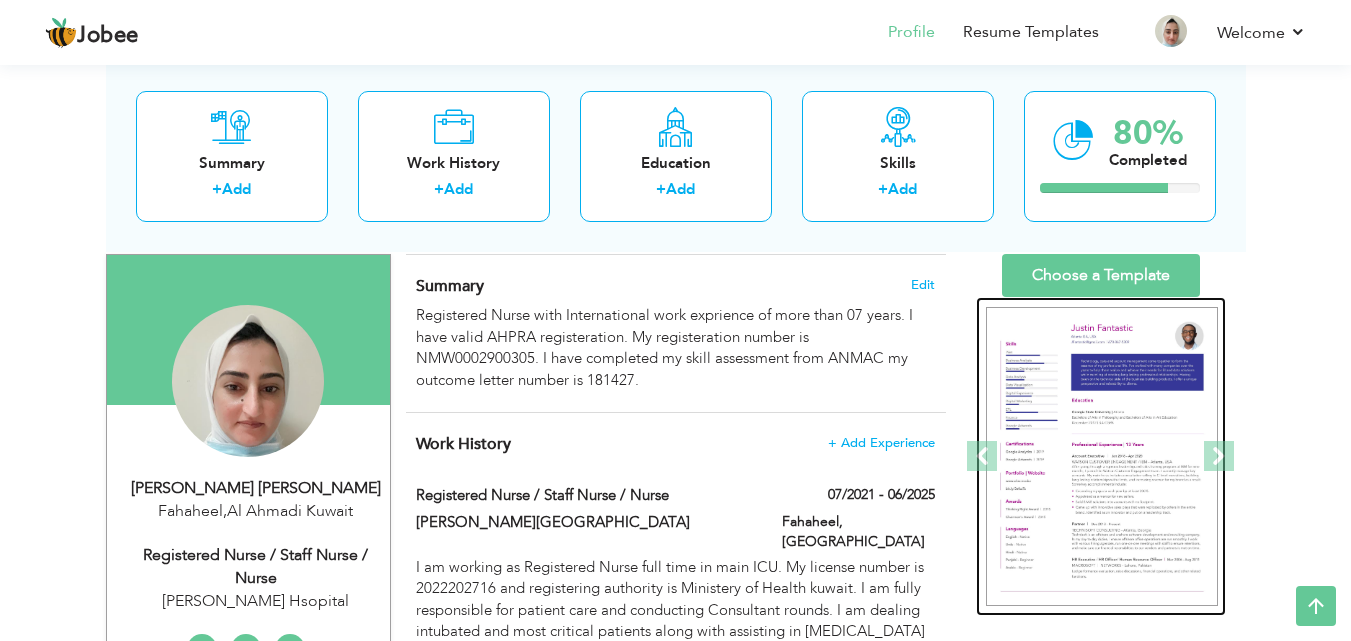 click at bounding box center [1102, 457] 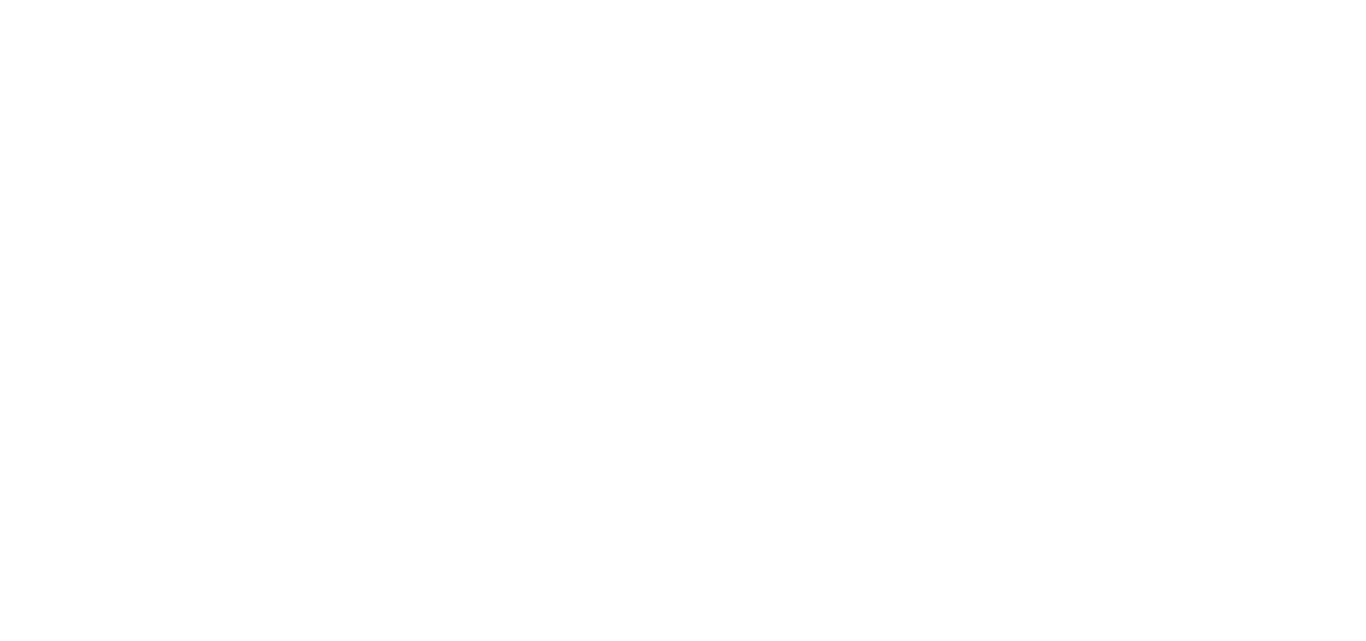 scroll, scrollTop: 0, scrollLeft: 0, axis: both 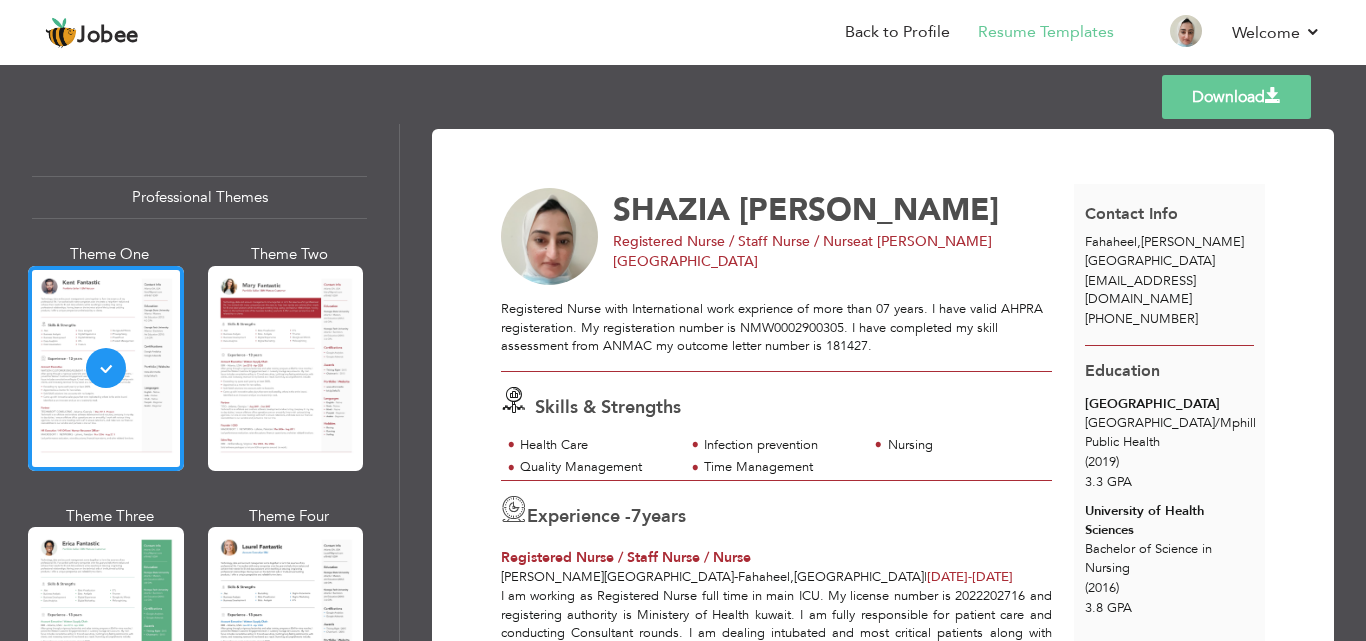 click at bounding box center (1273, 96) 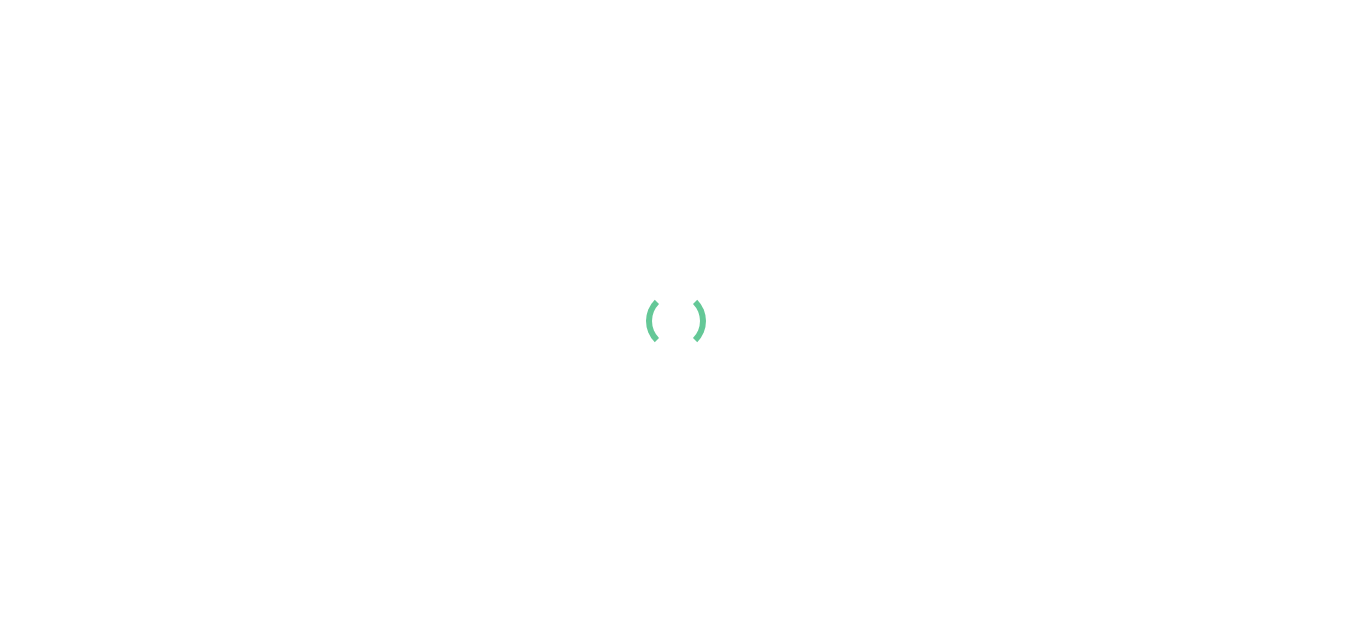 scroll, scrollTop: 0, scrollLeft: 0, axis: both 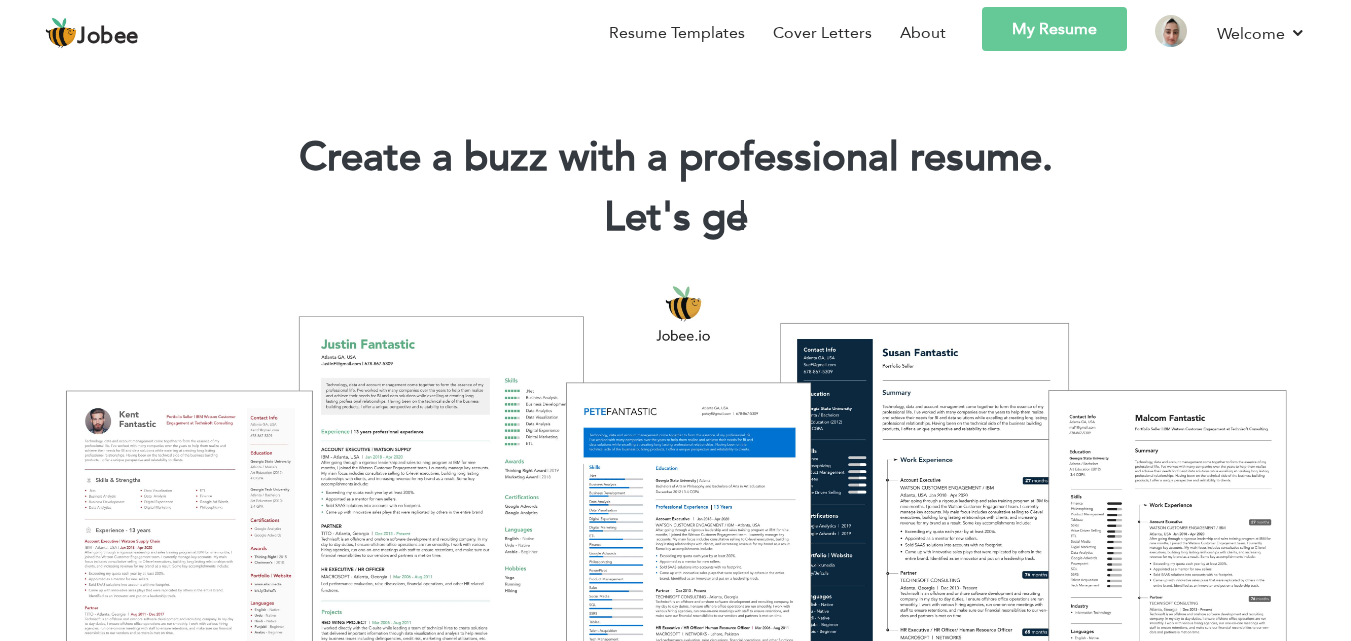 click on "My Resume" at bounding box center (1054, 29) 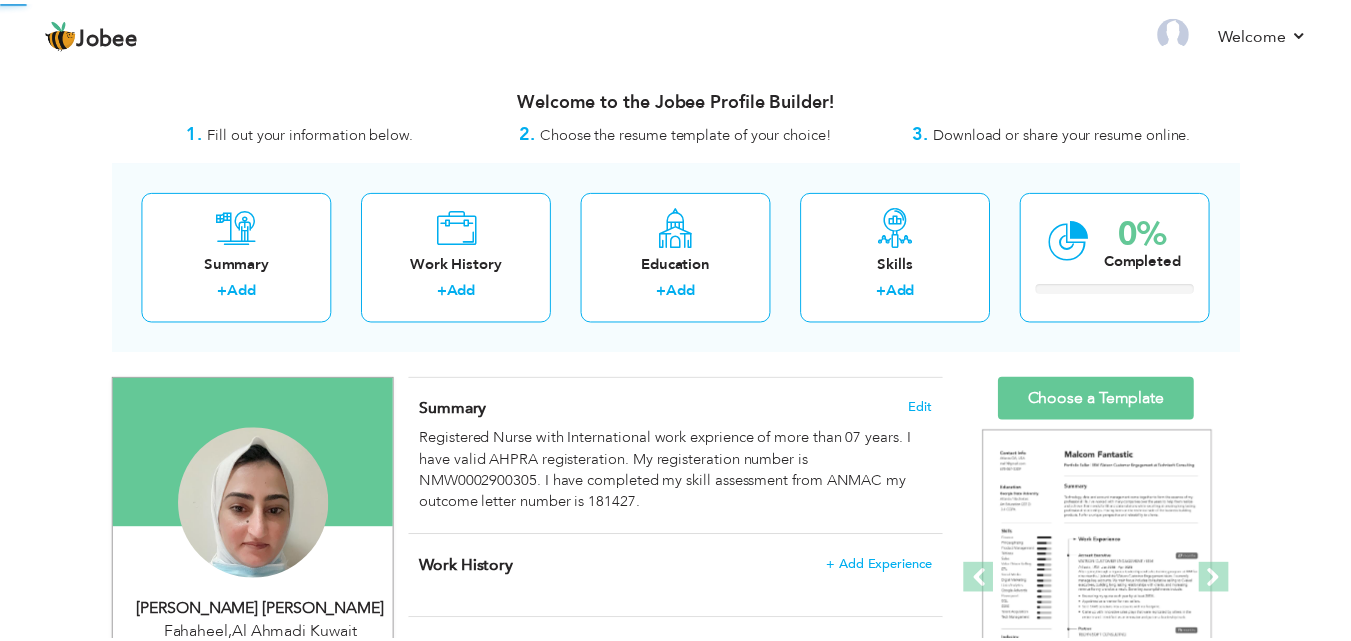scroll, scrollTop: 0, scrollLeft: 0, axis: both 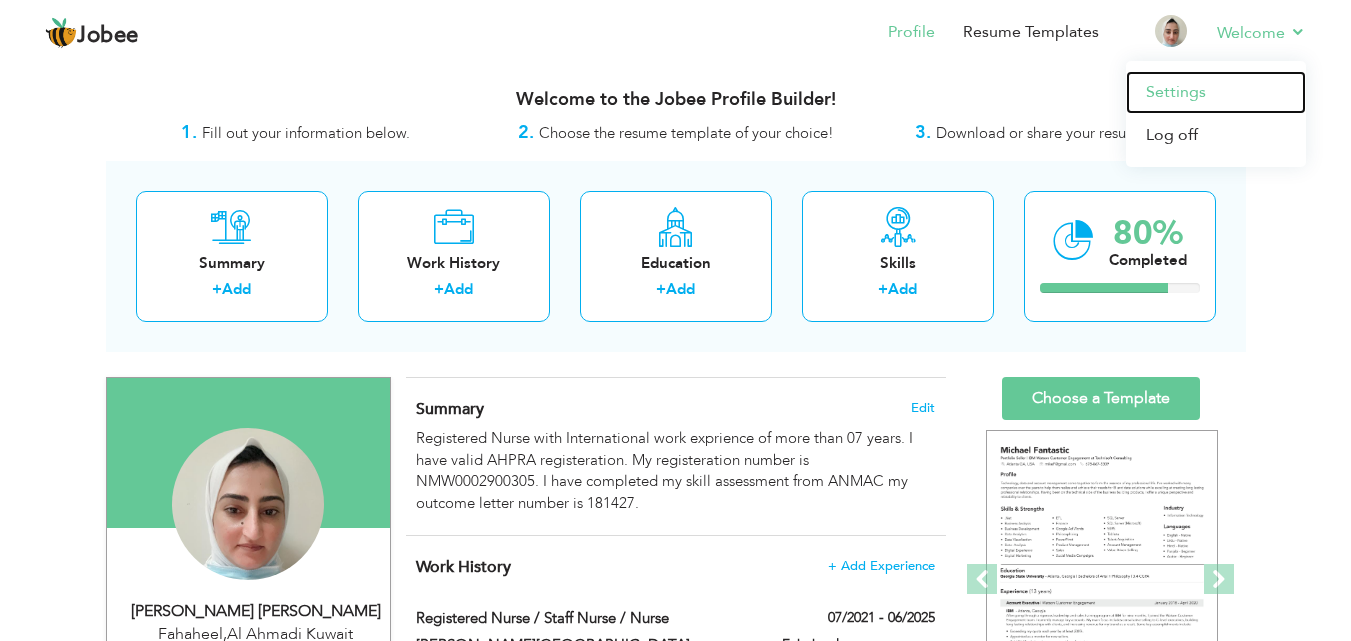 click on "Settings" at bounding box center (1216, 92) 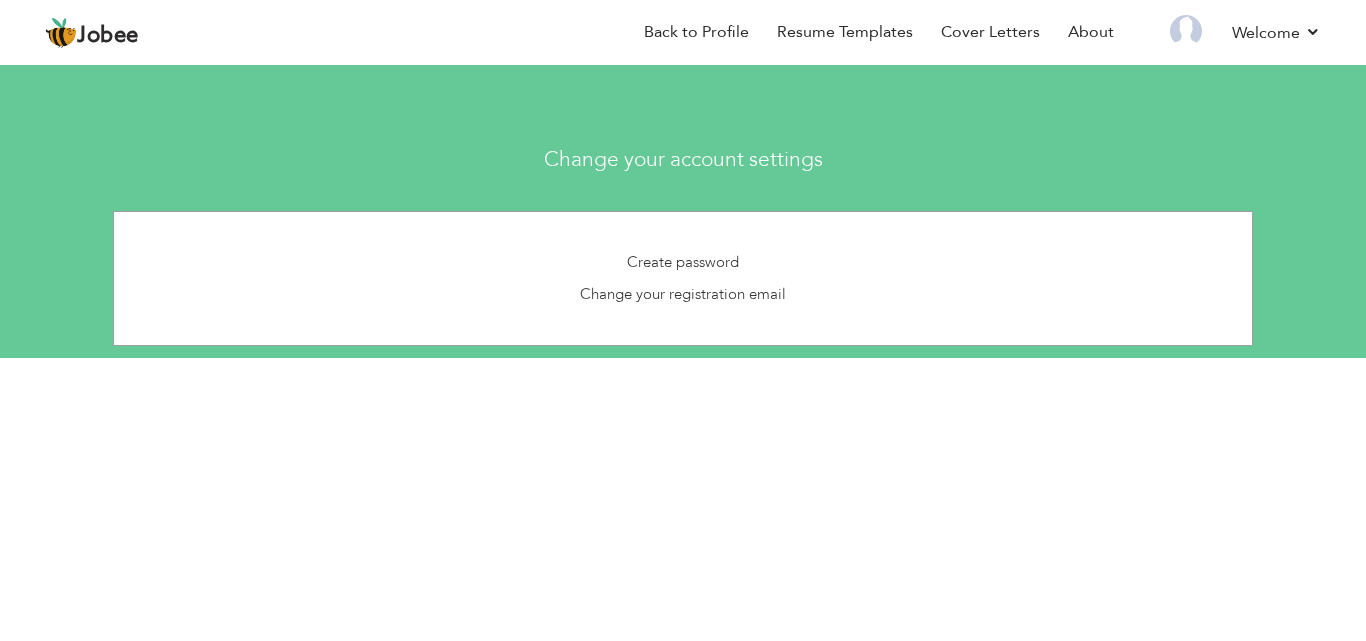 scroll, scrollTop: 0, scrollLeft: 0, axis: both 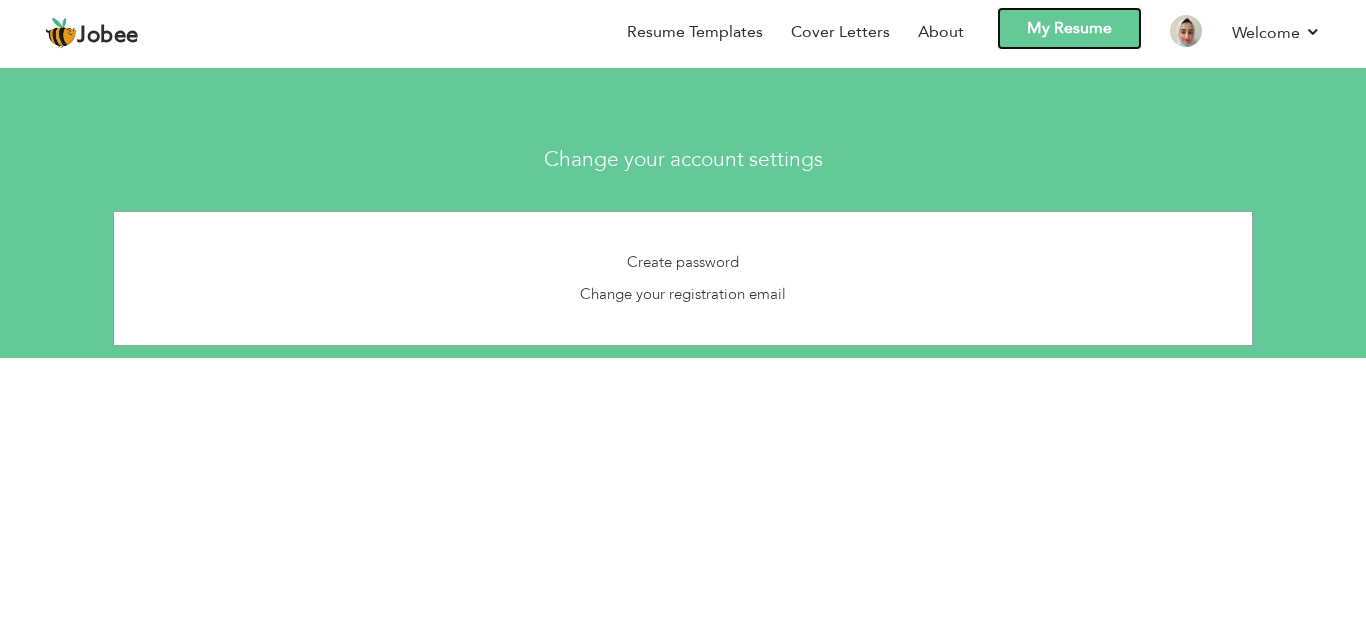click on "My Resume" at bounding box center (1069, 28) 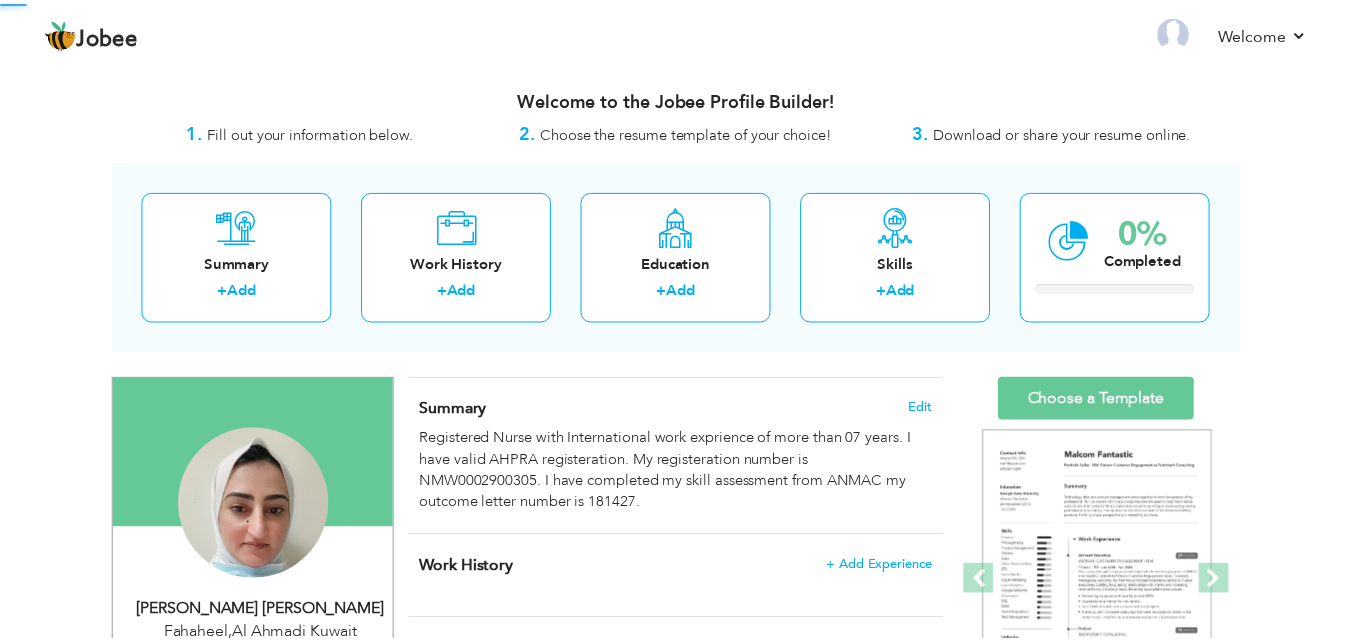 scroll, scrollTop: 0, scrollLeft: 0, axis: both 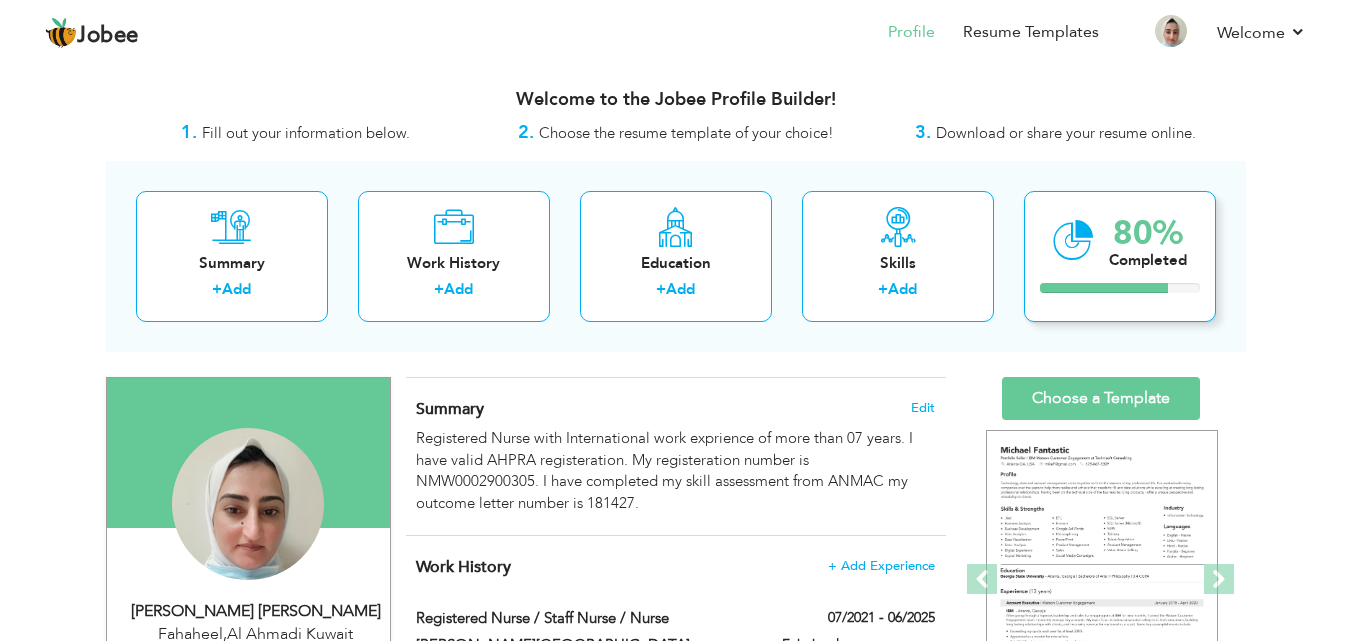 click at bounding box center [1073, 240] 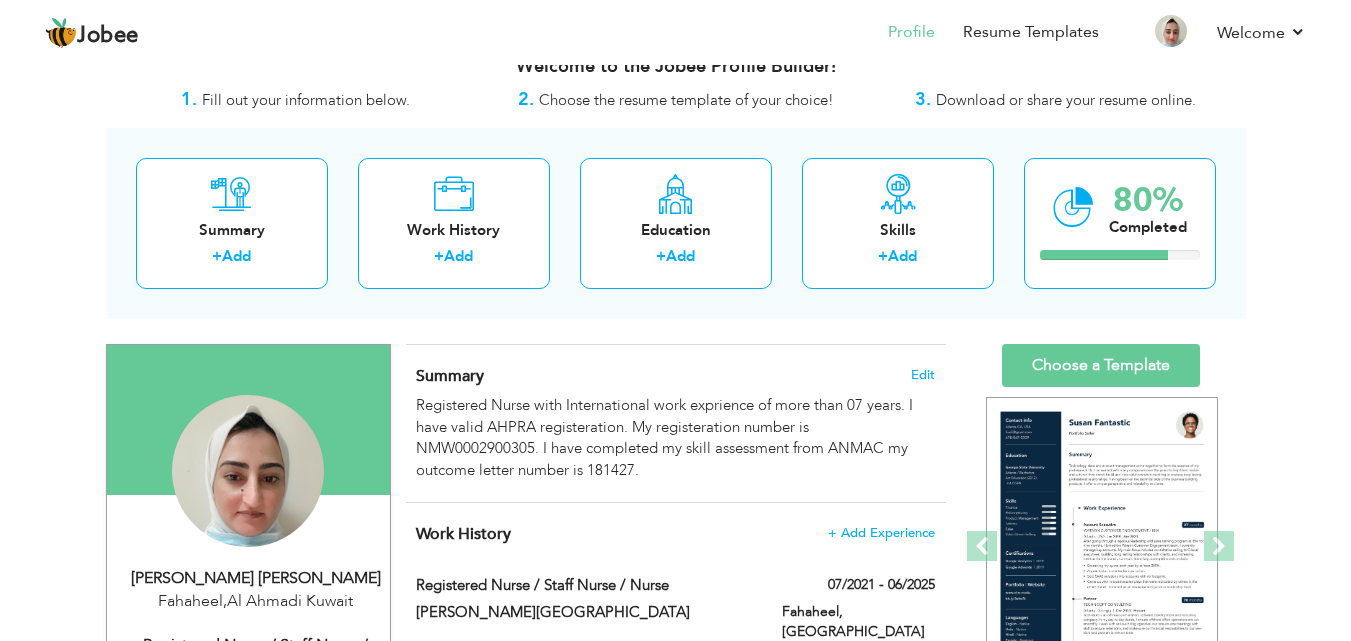 scroll, scrollTop: 0, scrollLeft: 0, axis: both 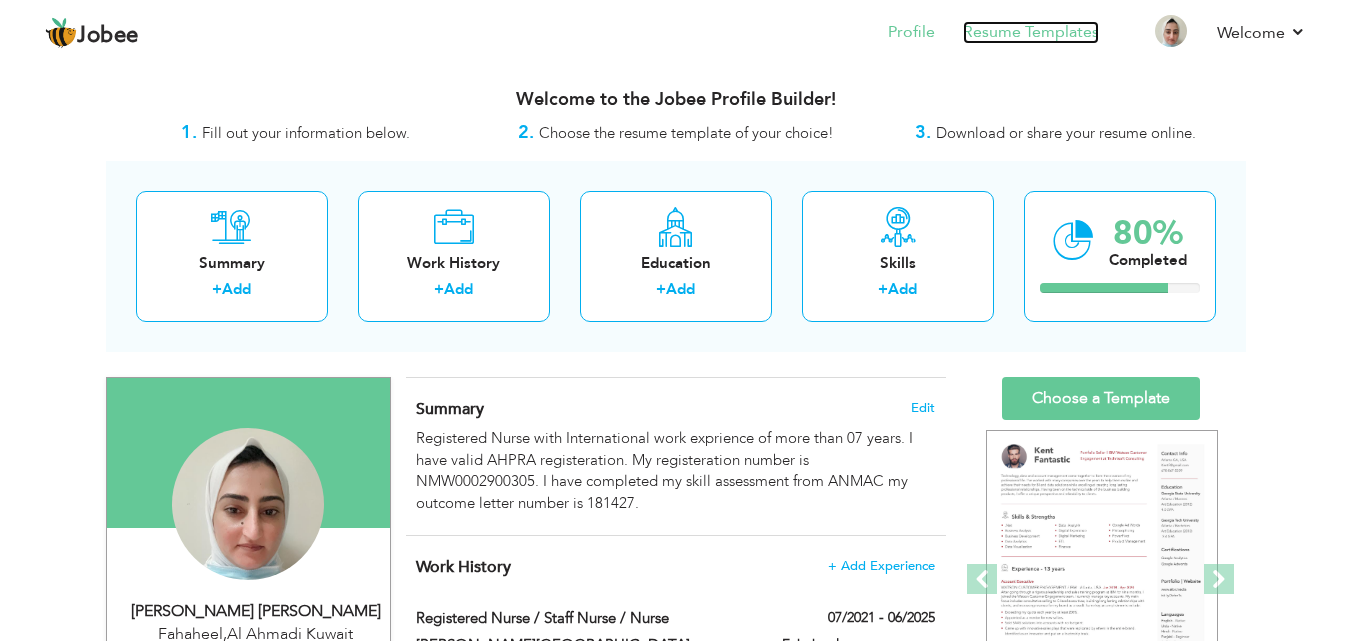 click on "Resume Templates" at bounding box center [1031, 32] 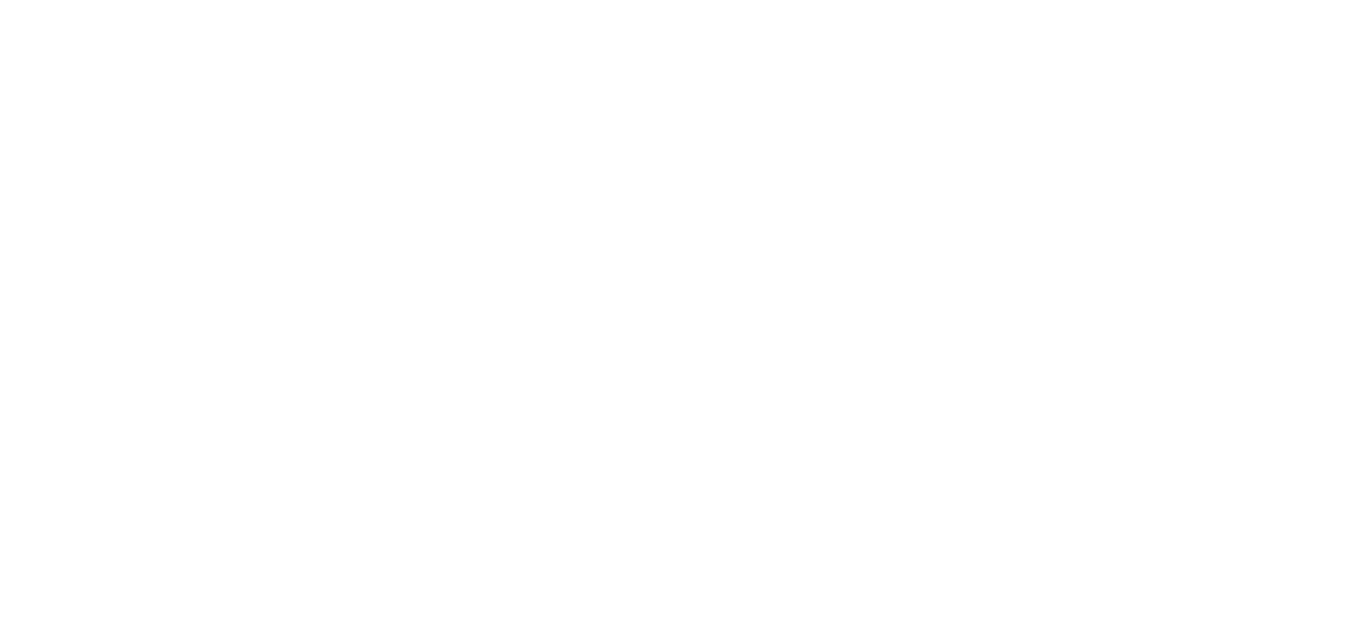 scroll, scrollTop: 0, scrollLeft: 0, axis: both 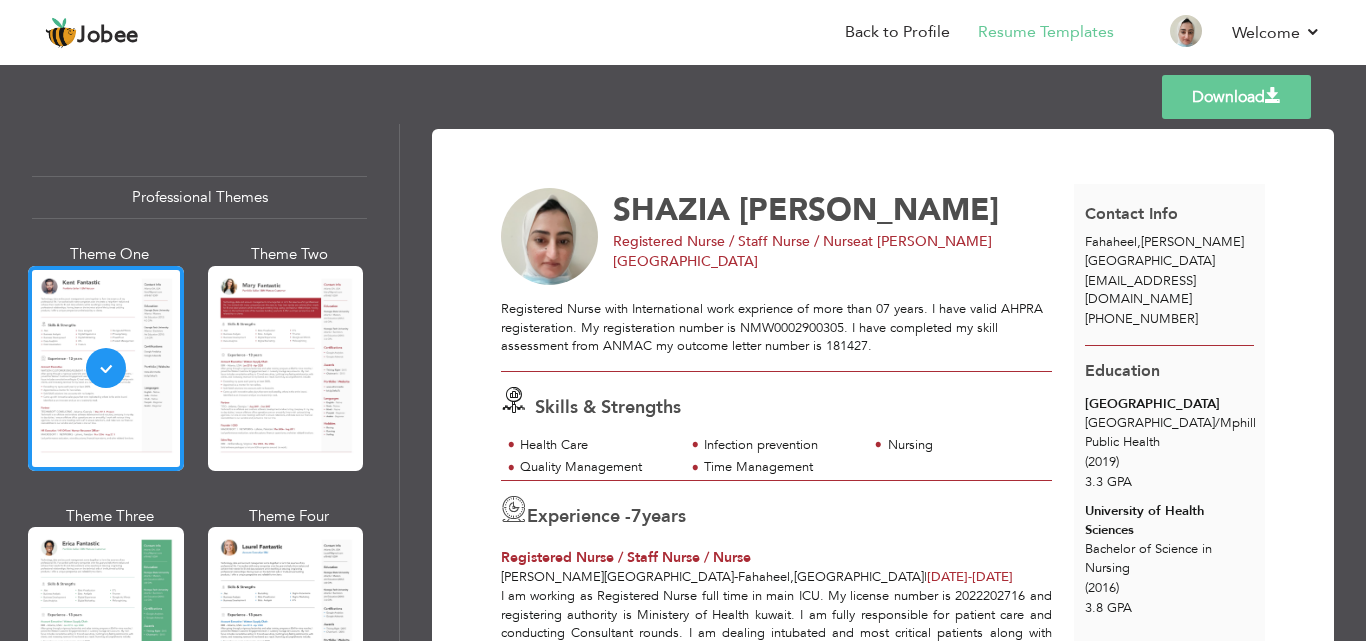 click on "Download" at bounding box center (1236, 97) 